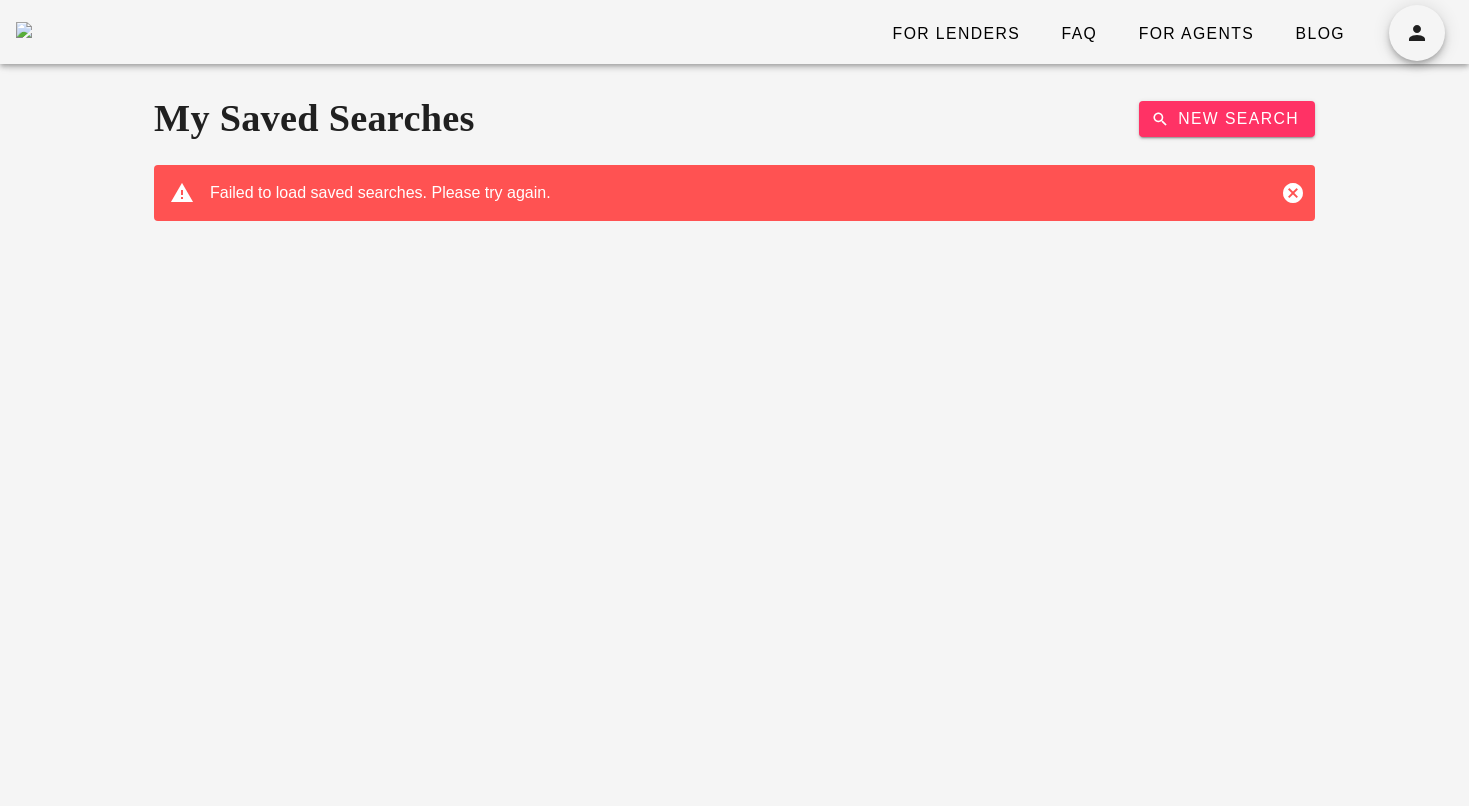 scroll, scrollTop: 0, scrollLeft: 0, axis: both 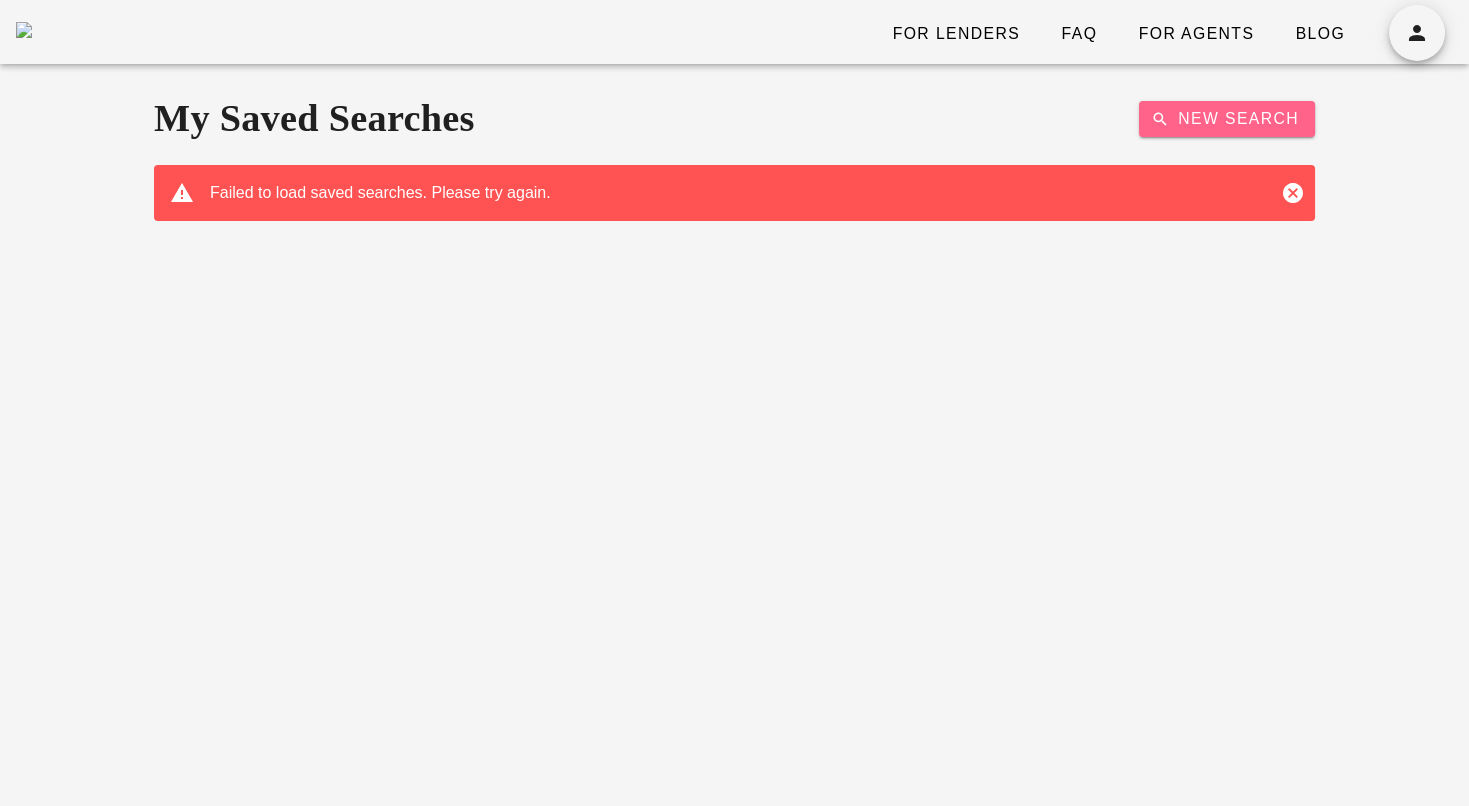 click on "New Search" at bounding box center [1227, 119] 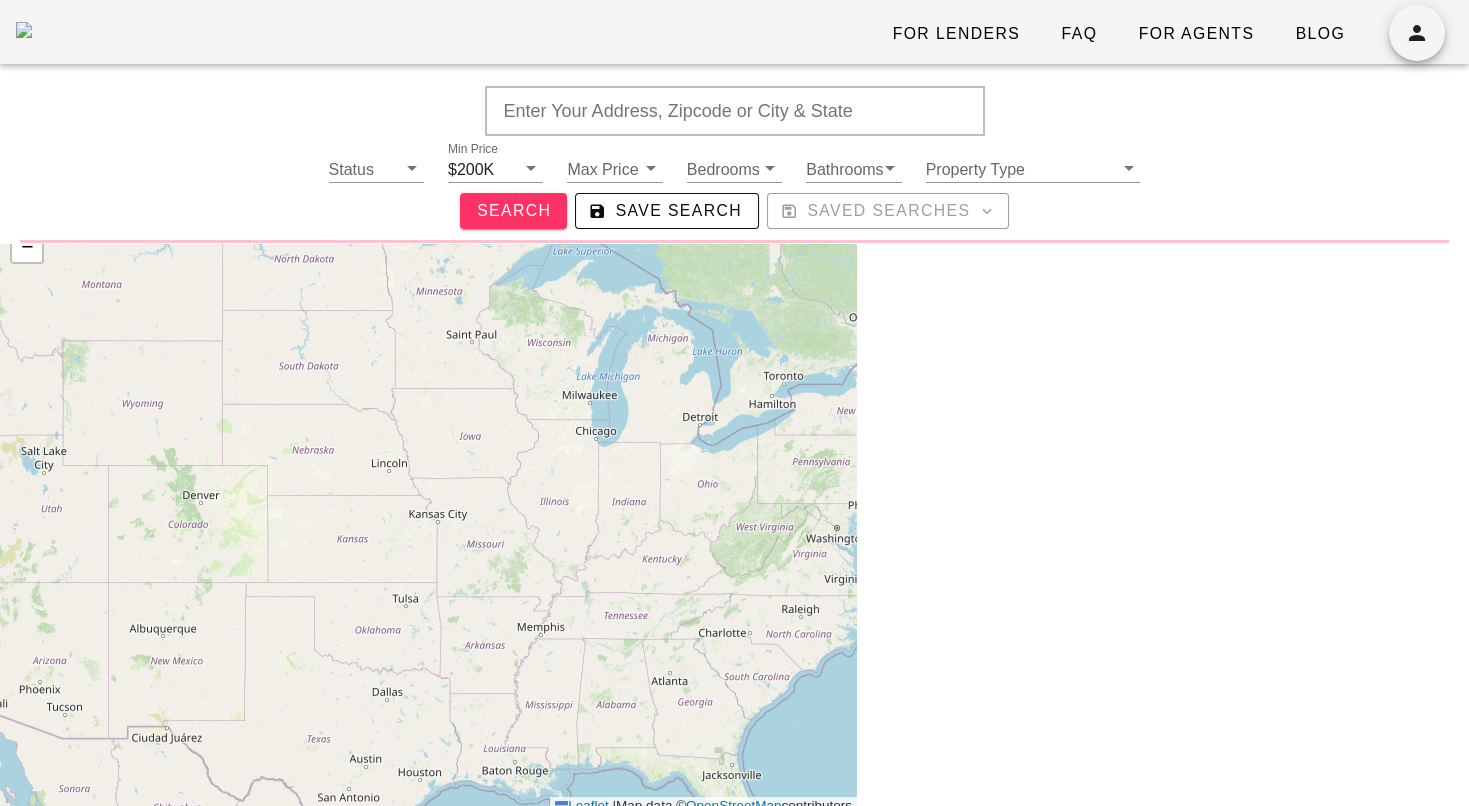 click at bounding box center (735, 111) 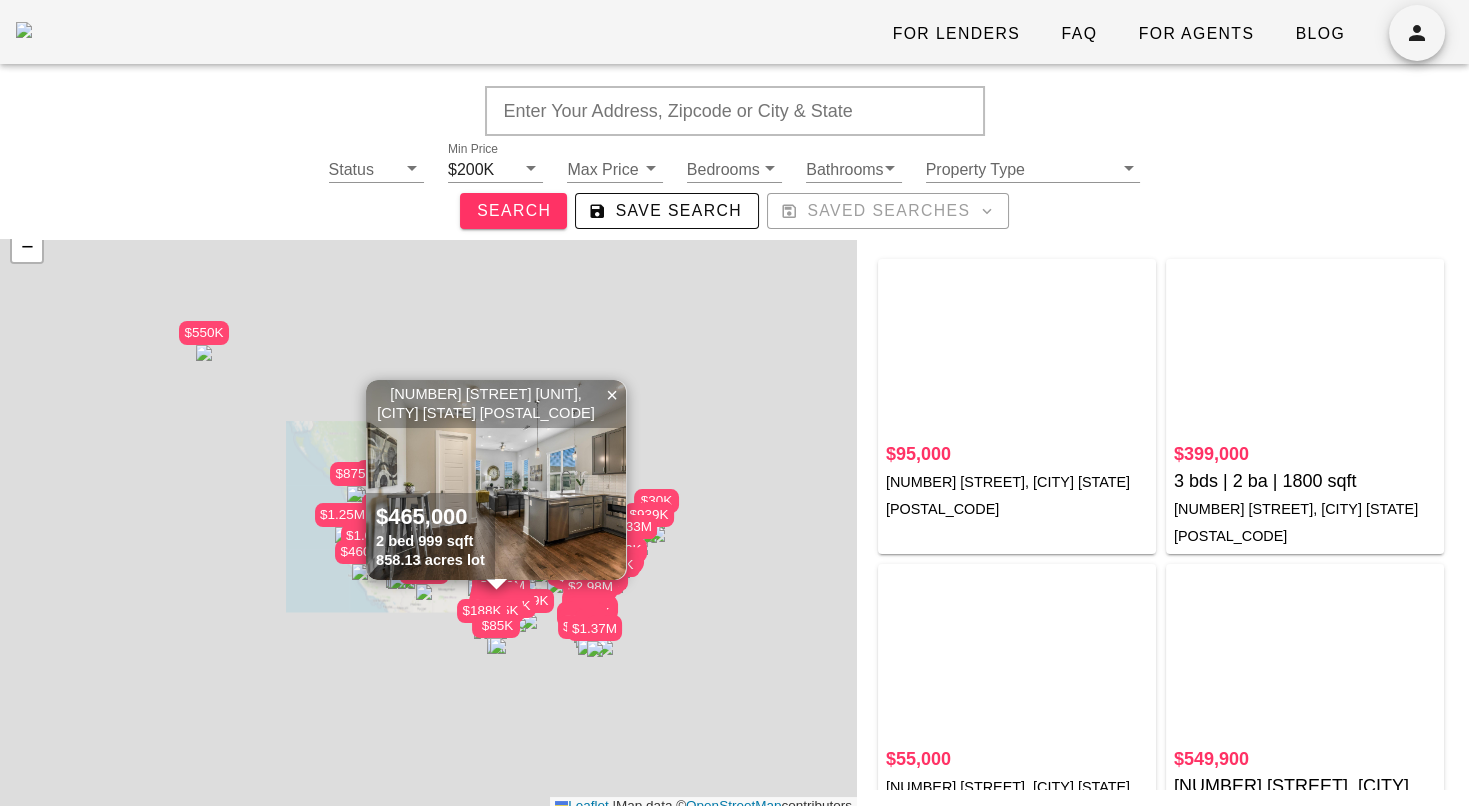 click at bounding box center (735, 111) 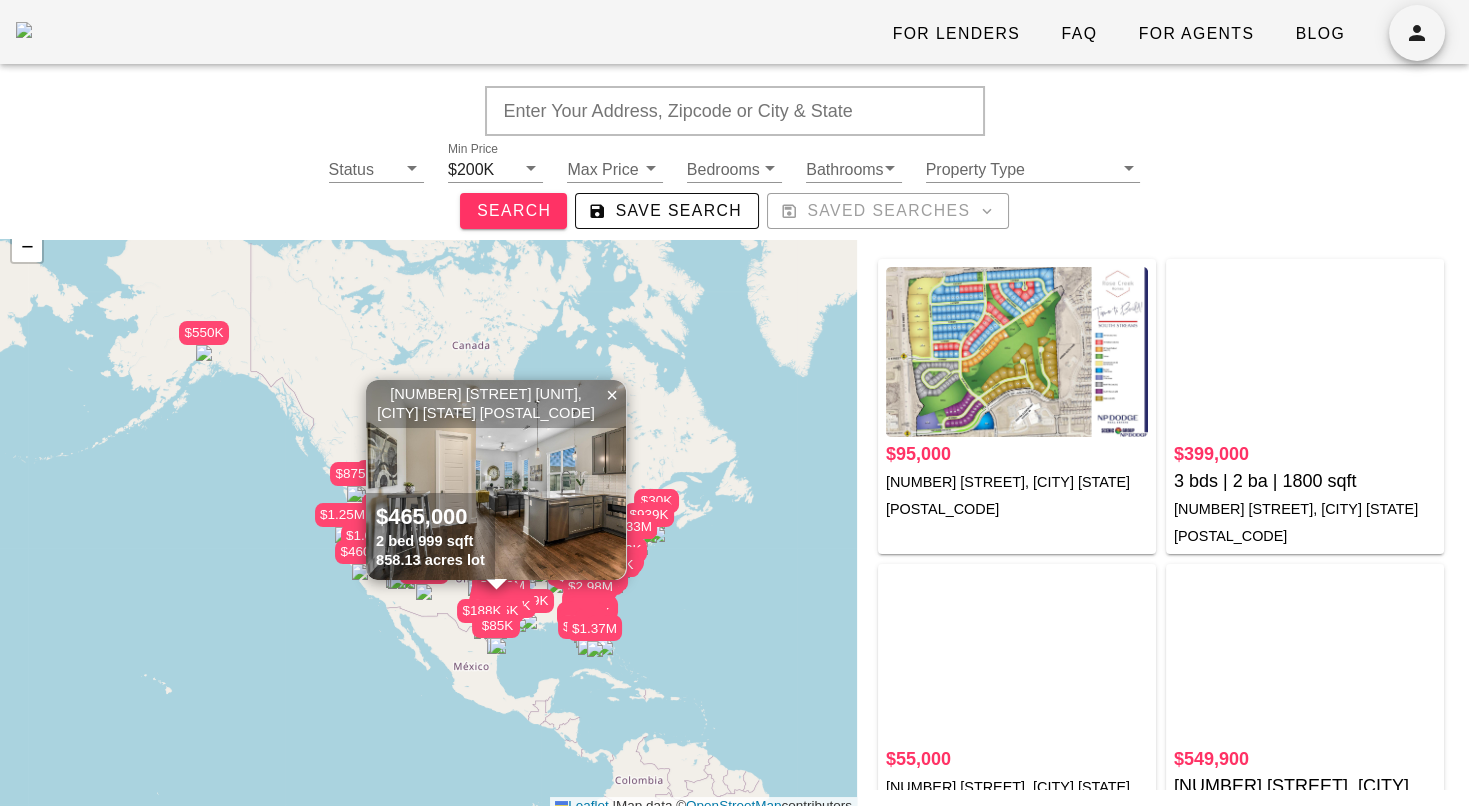 click at bounding box center [735, 111] 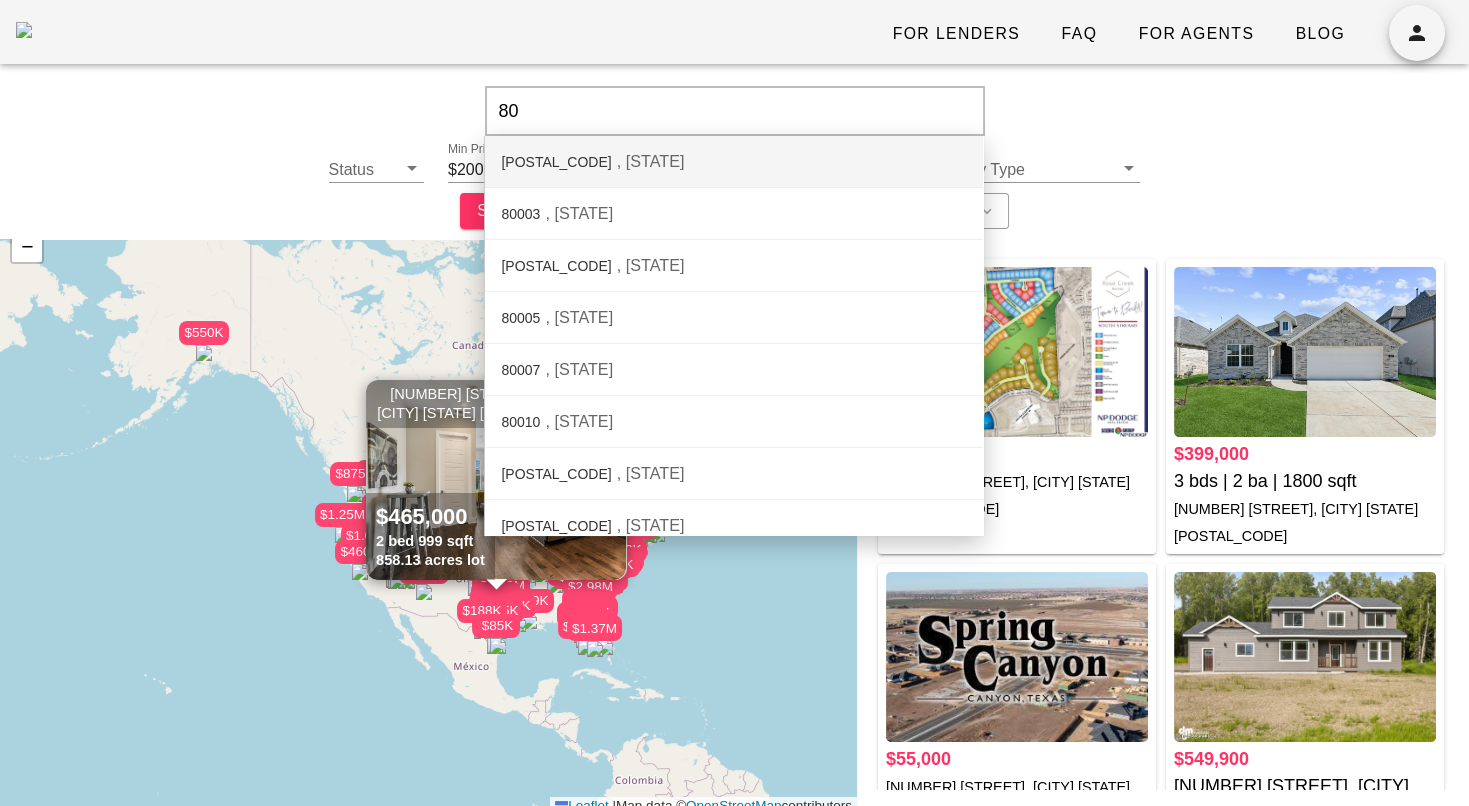 click on "80002   CO" at bounding box center [734, 162] 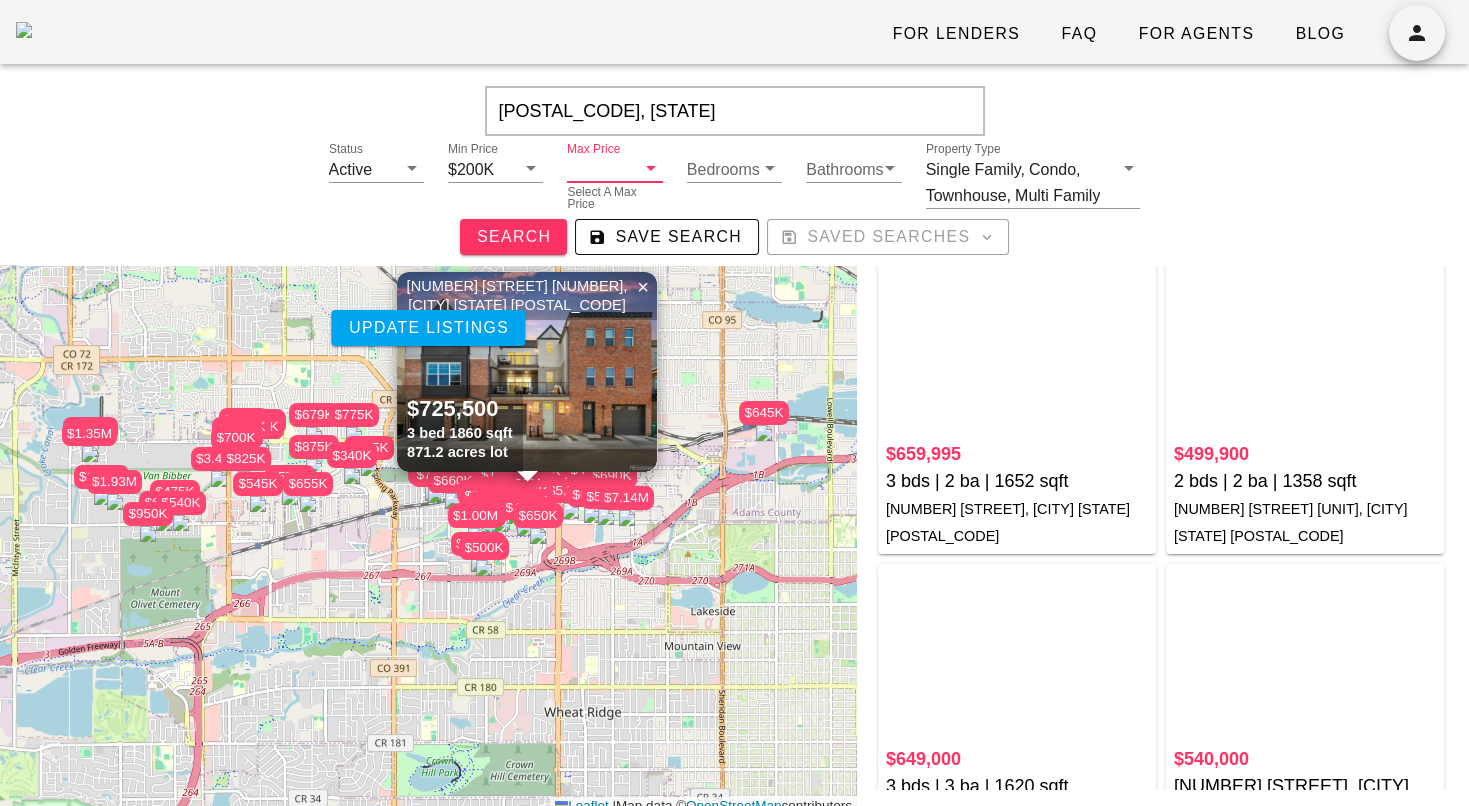 click on "Max Price" at bounding box center [600, 169] 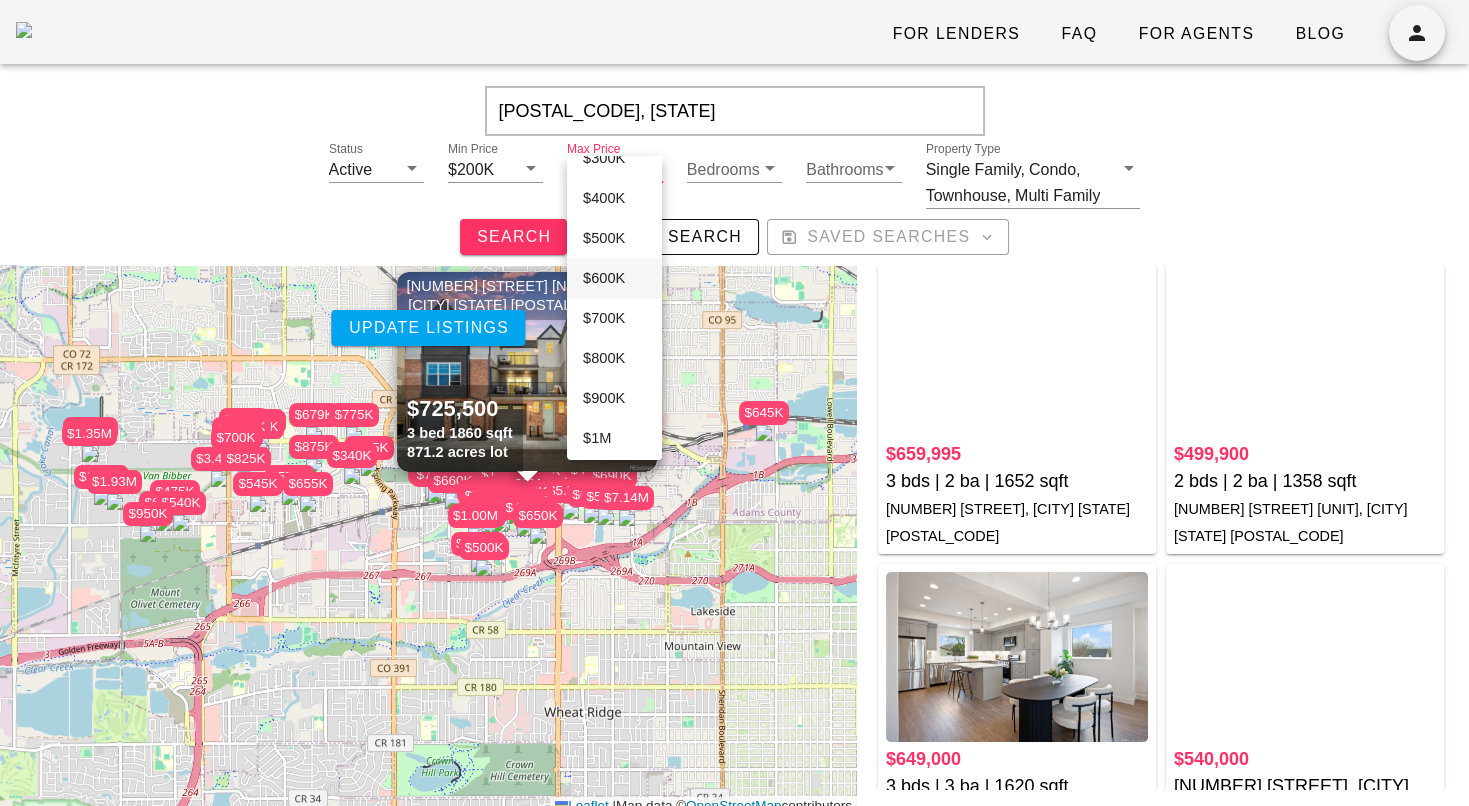 scroll, scrollTop: 146, scrollLeft: 0, axis: vertical 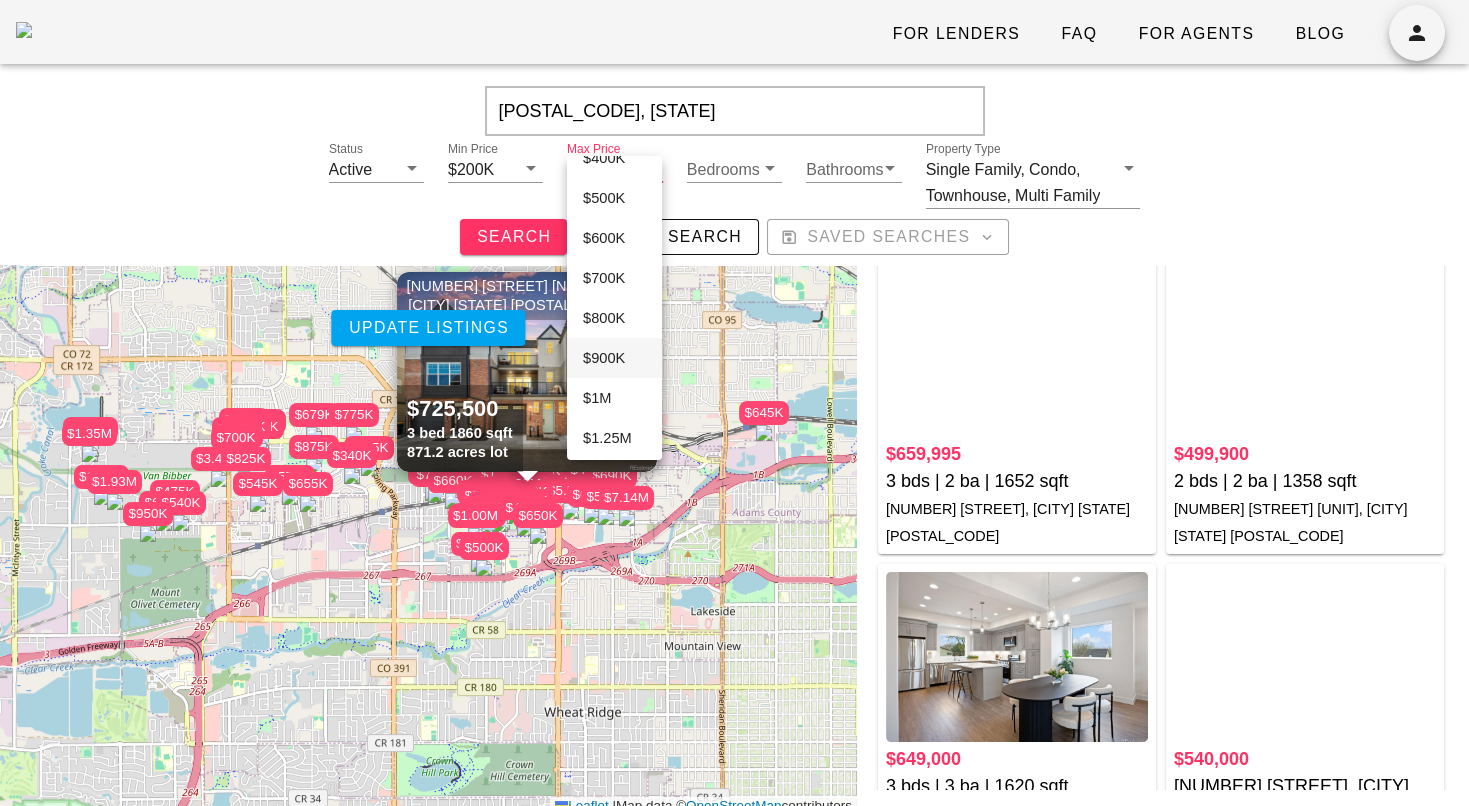 click on "$900K" at bounding box center [614, 358] 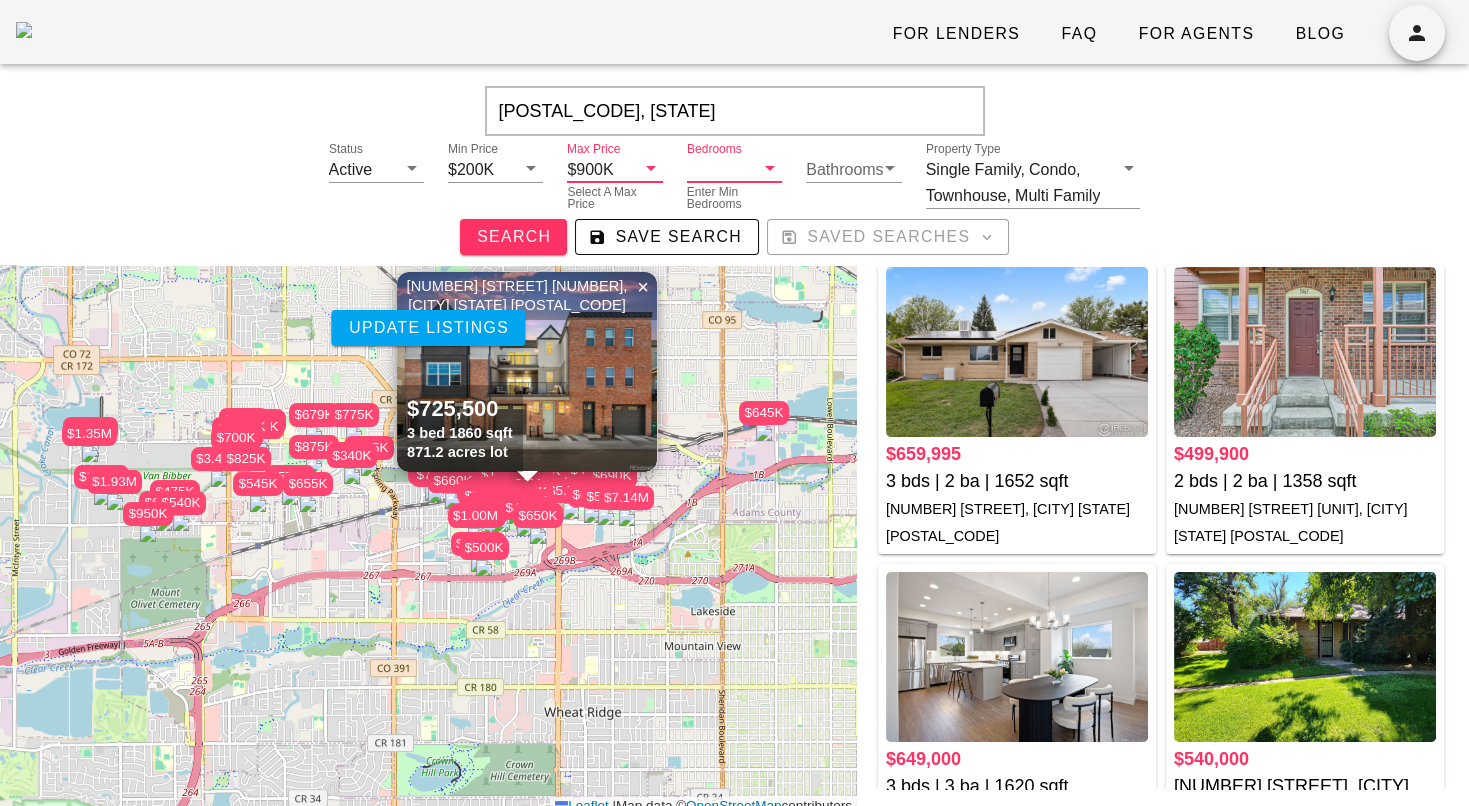 click on "Bedrooms" at bounding box center (720, 169) 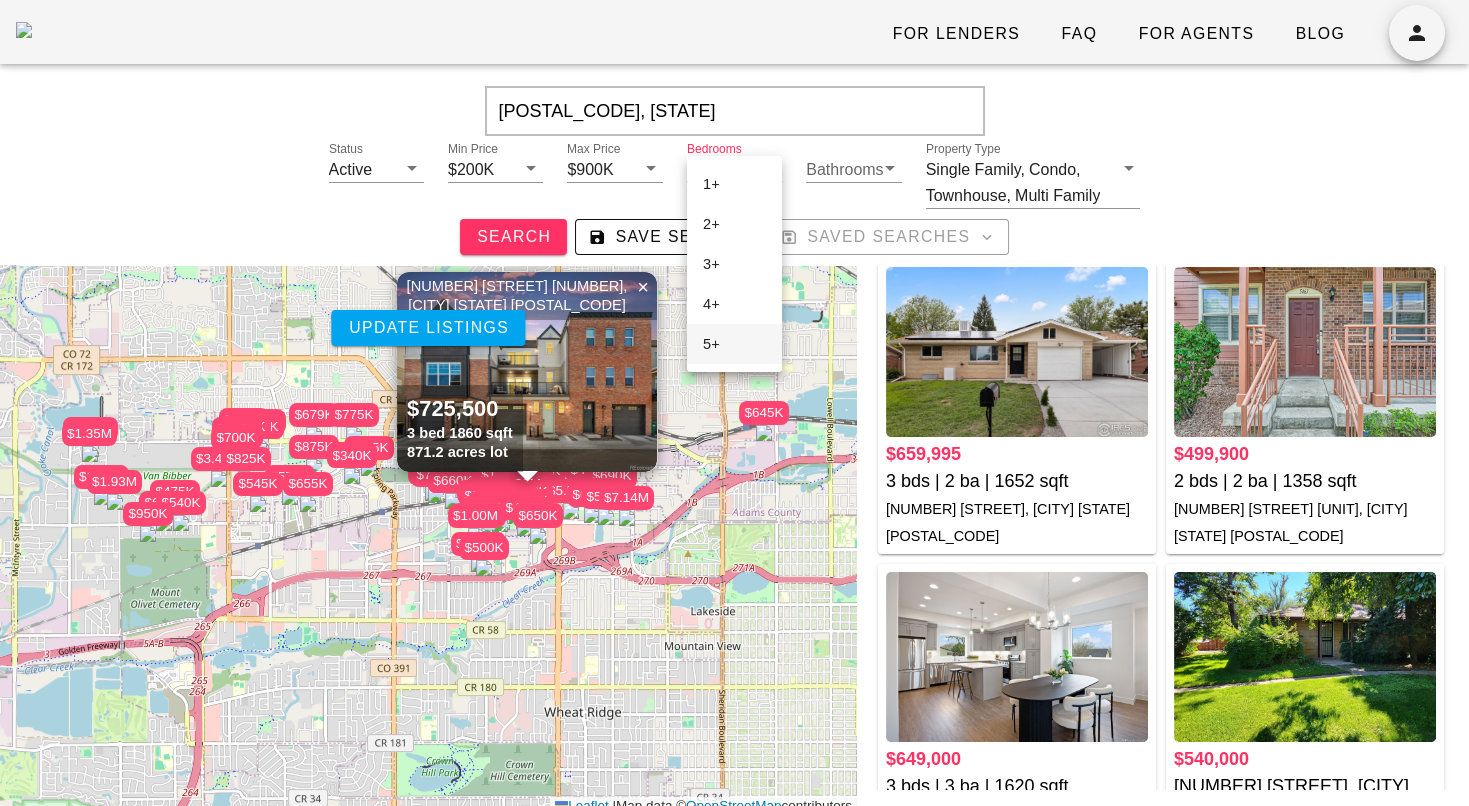 click on "5+" at bounding box center (734, 344) 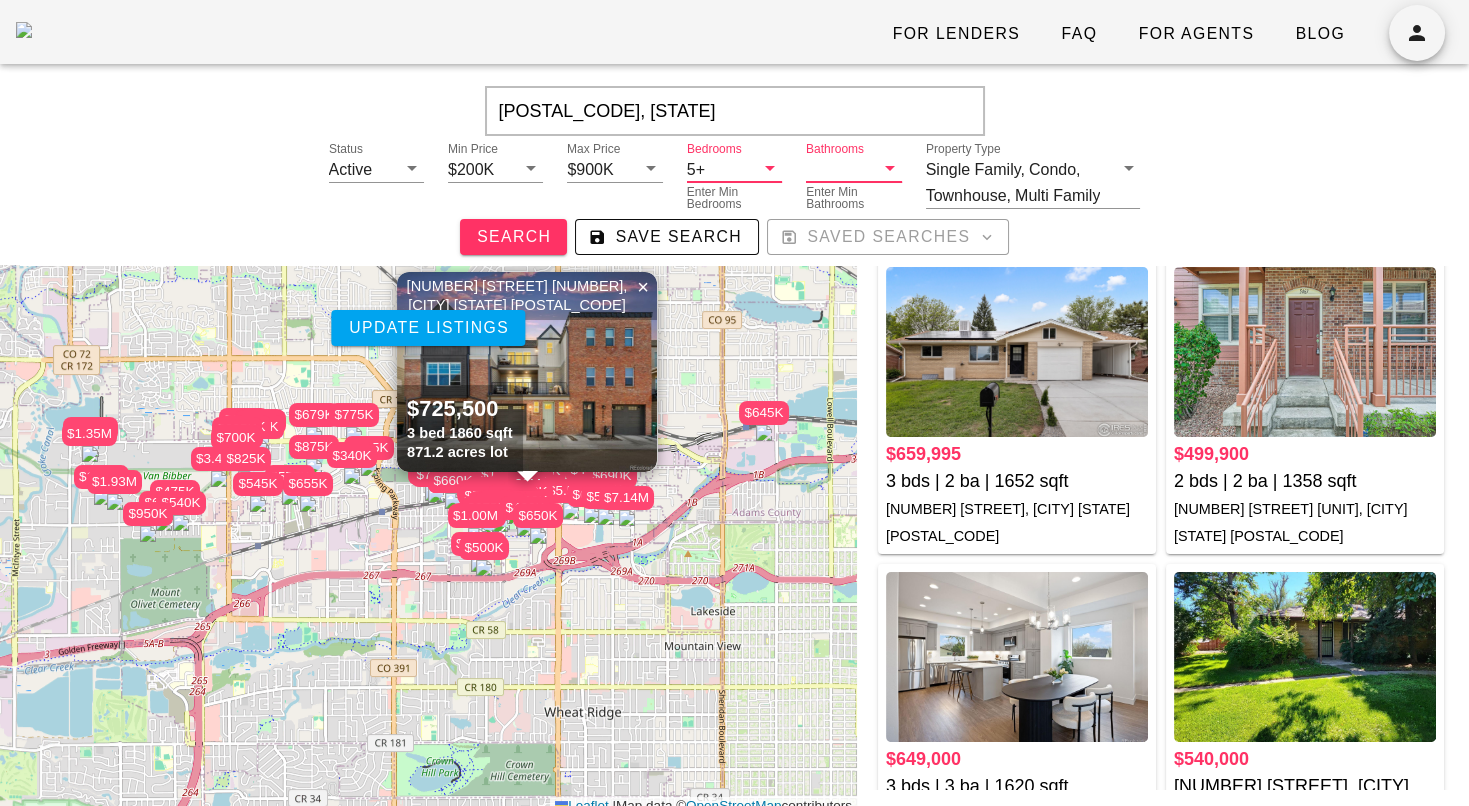 click on "Bathrooms" at bounding box center [839, 169] 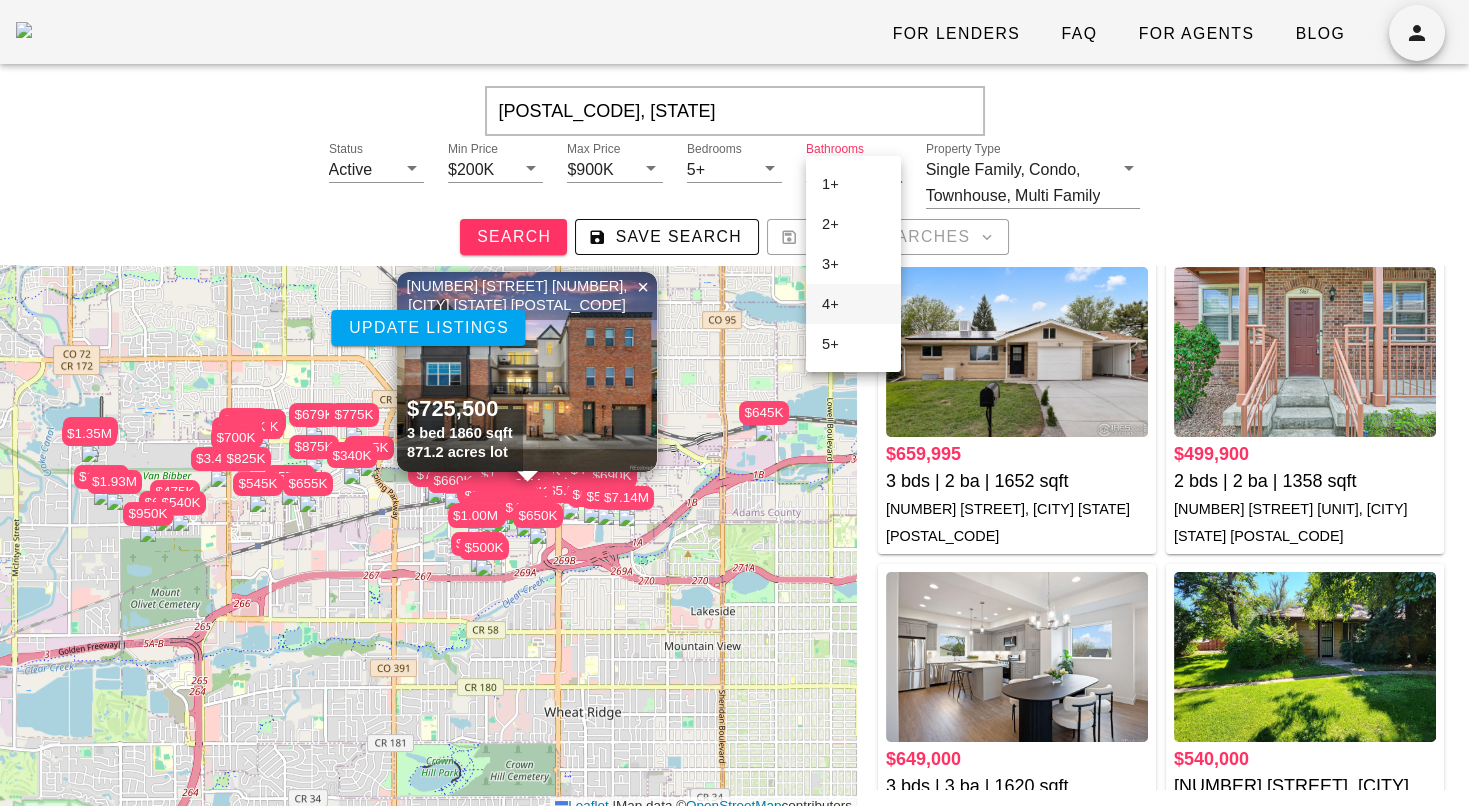 click on "4+" at bounding box center [853, 304] 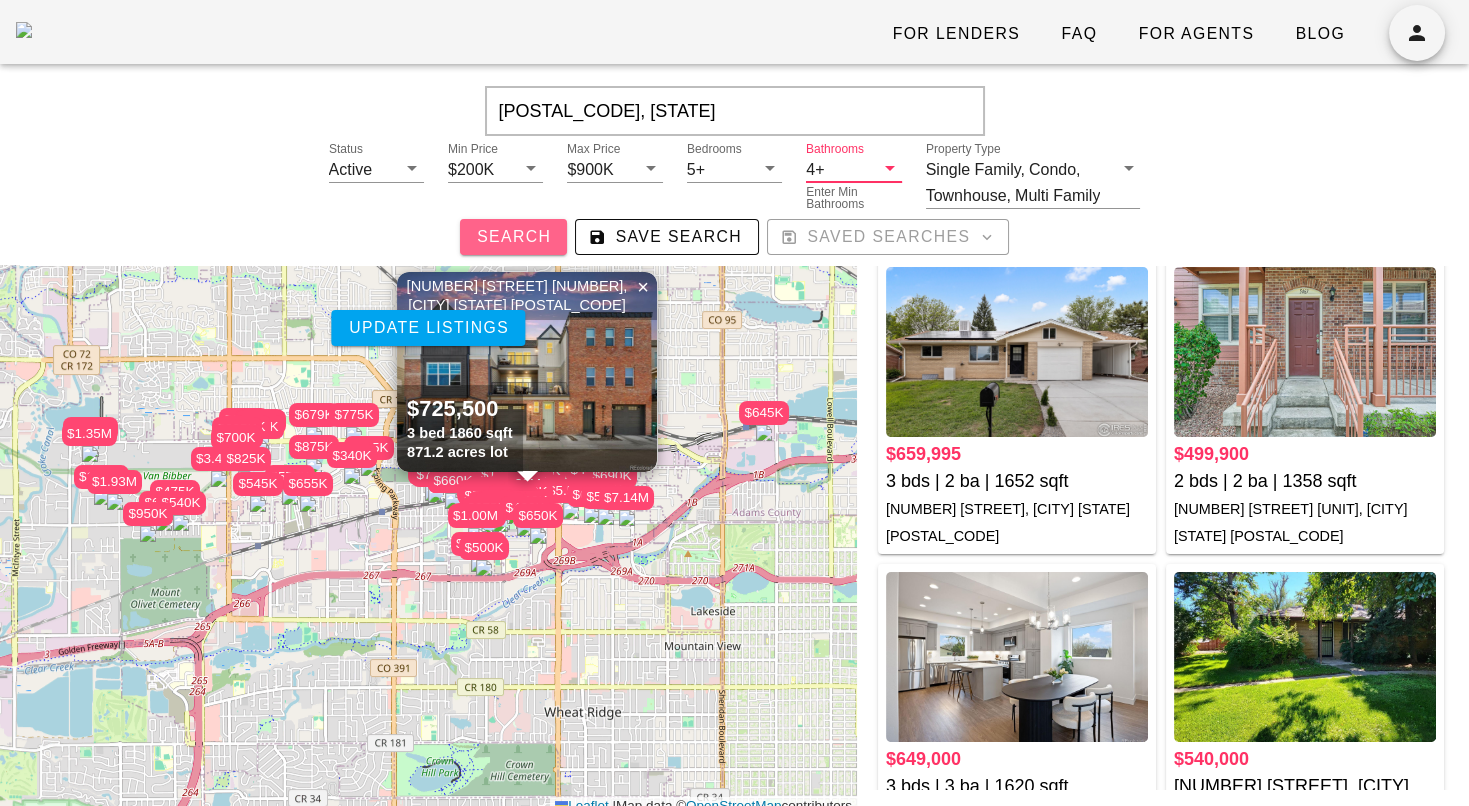 click on "Search" at bounding box center [513, 237] 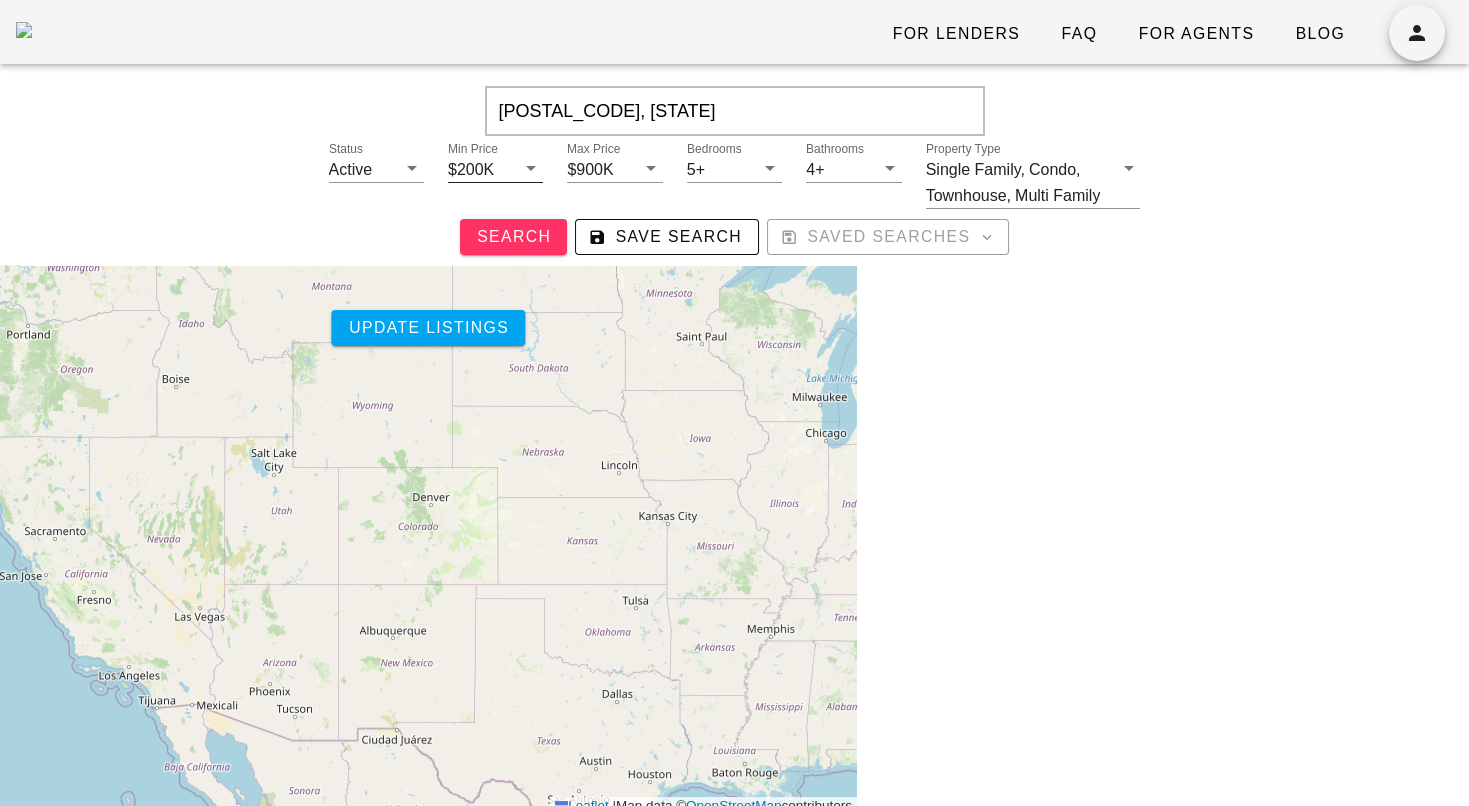 click on "Min Price" at bounding box center [506, 169] 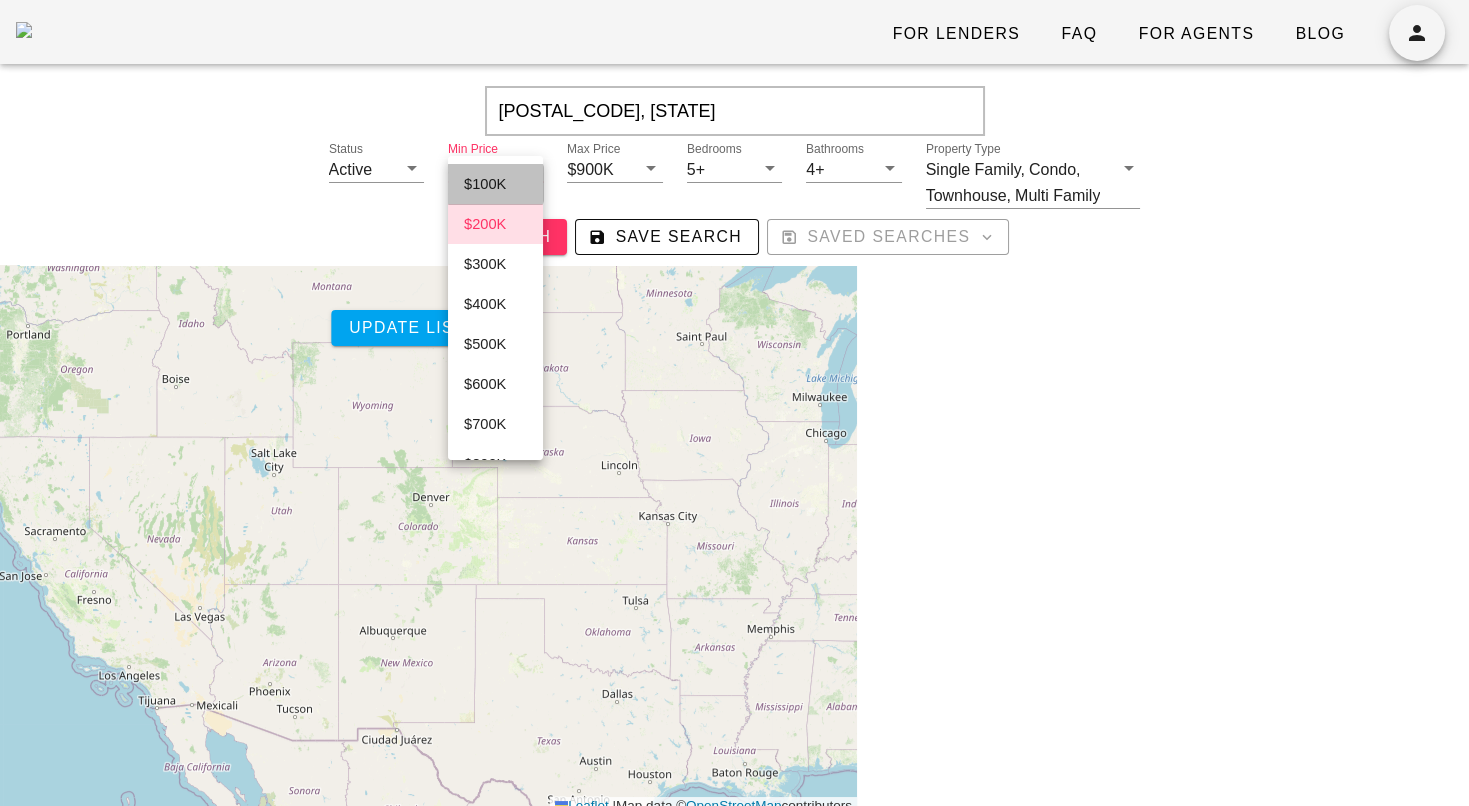 click on "$100K" at bounding box center (495, 184) 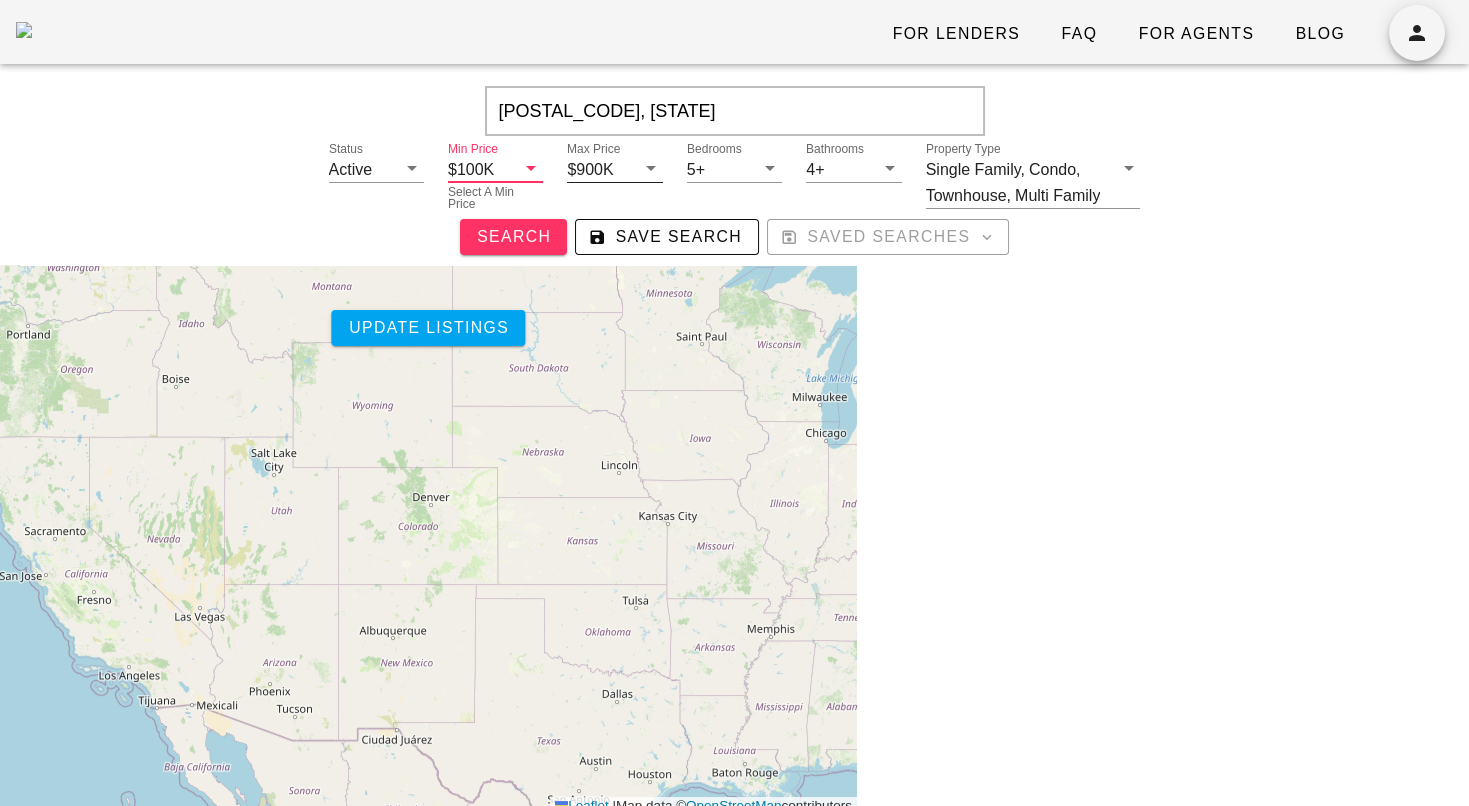 click on "$900K" at bounding box center [351, 170] 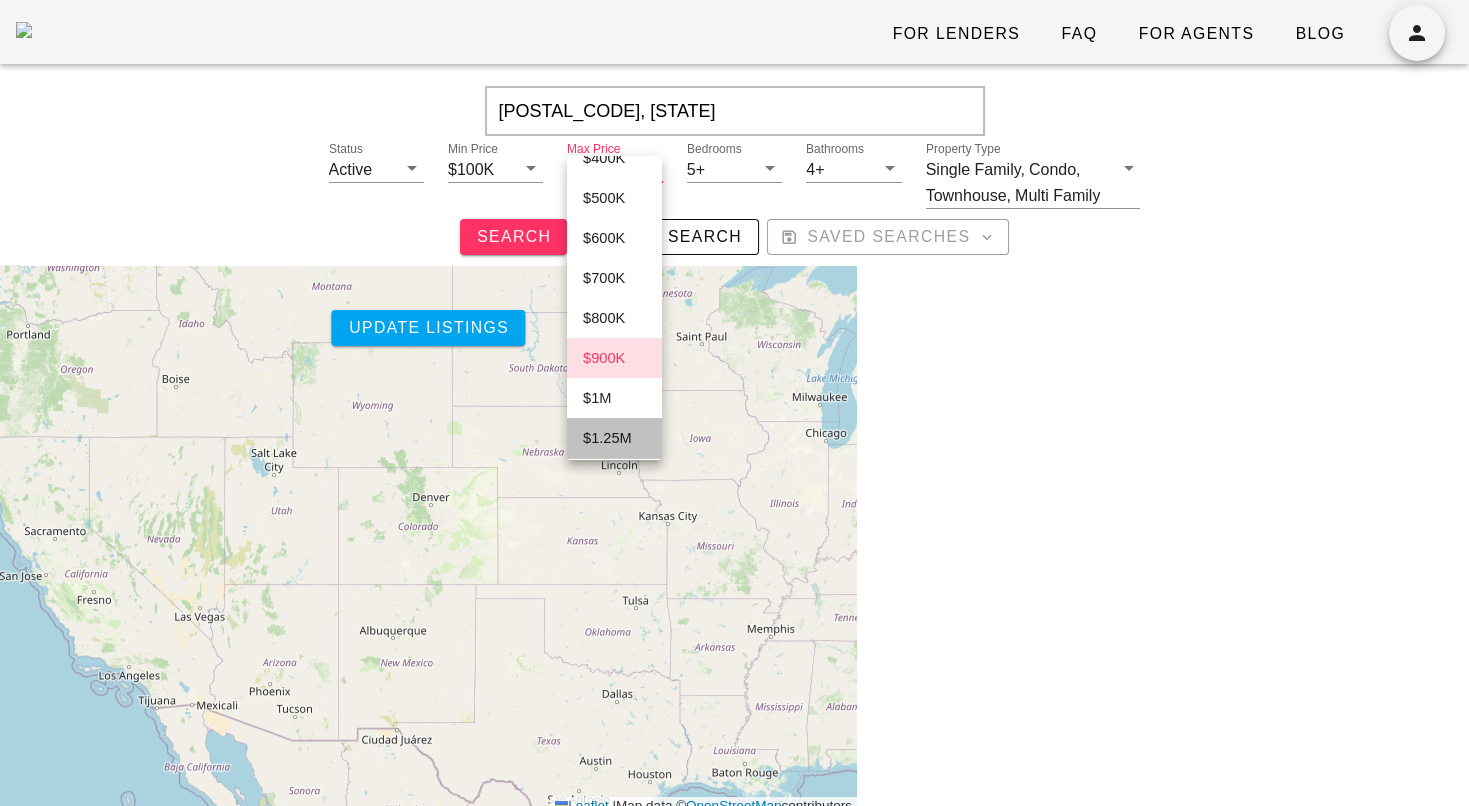 click on "$1.25M" at bounding box center (614, 438) 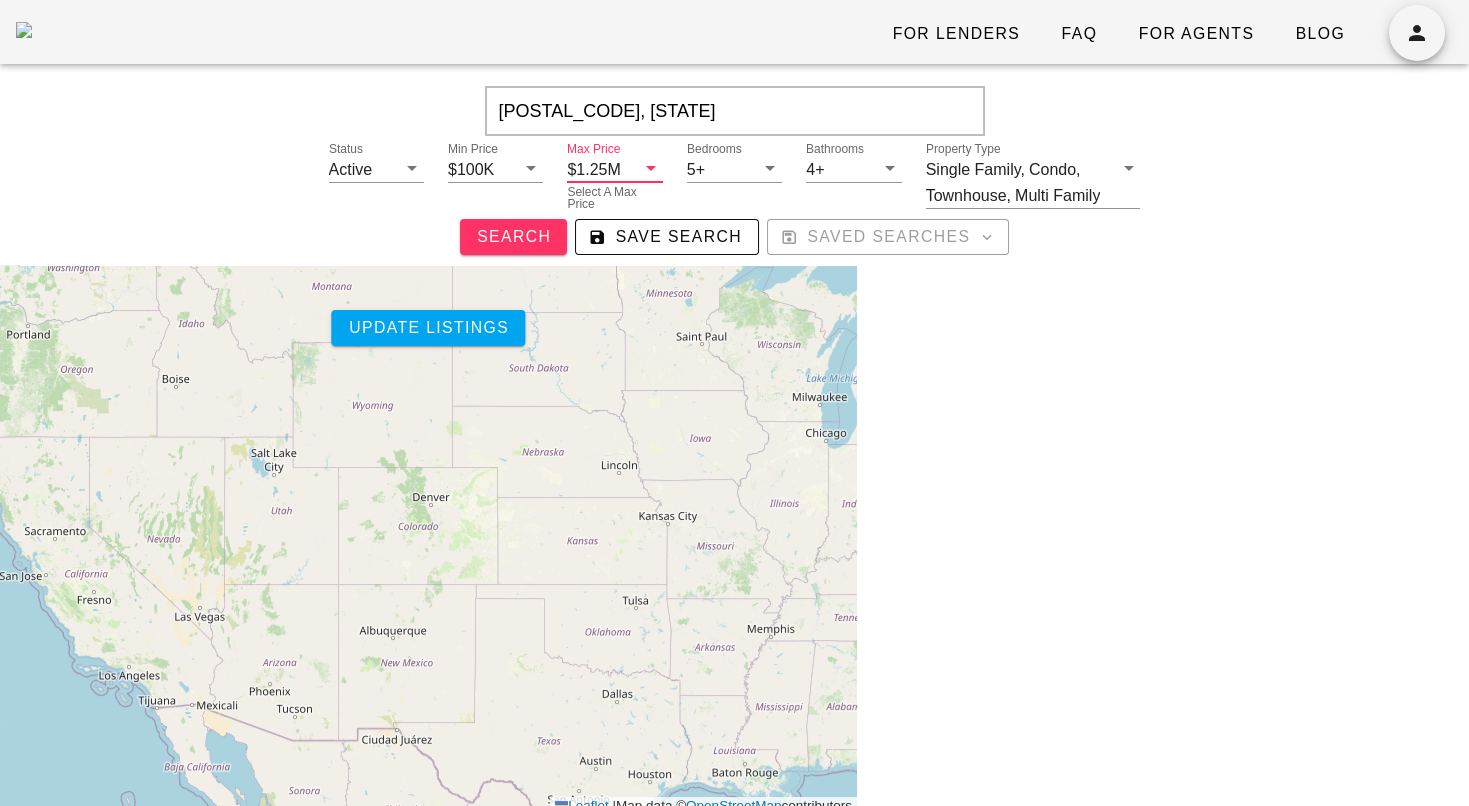 scroll, scrollTop: 0, scrollLeft: 0, axis: both 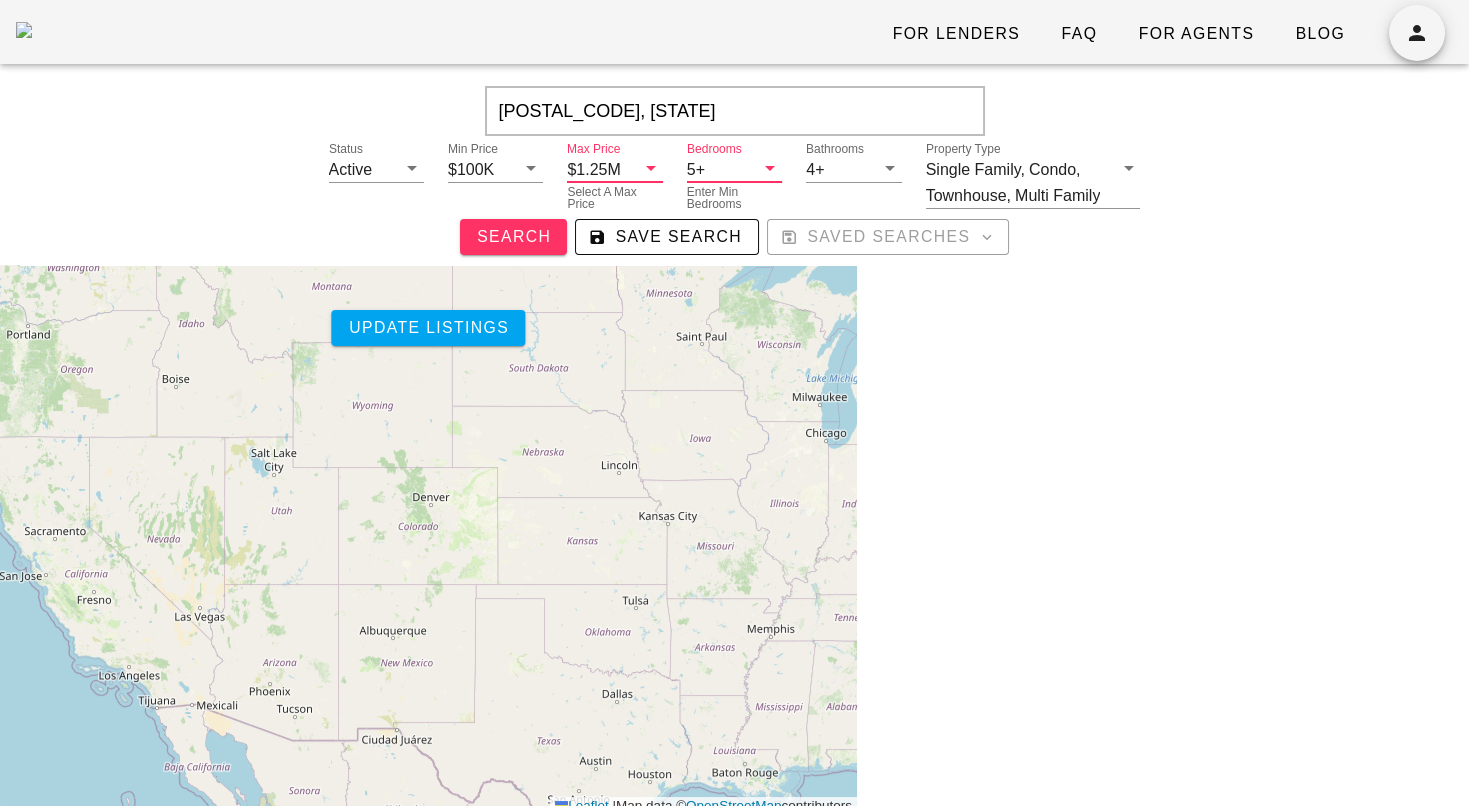 click on "Bedrooms" at bounding box center (731, 169) 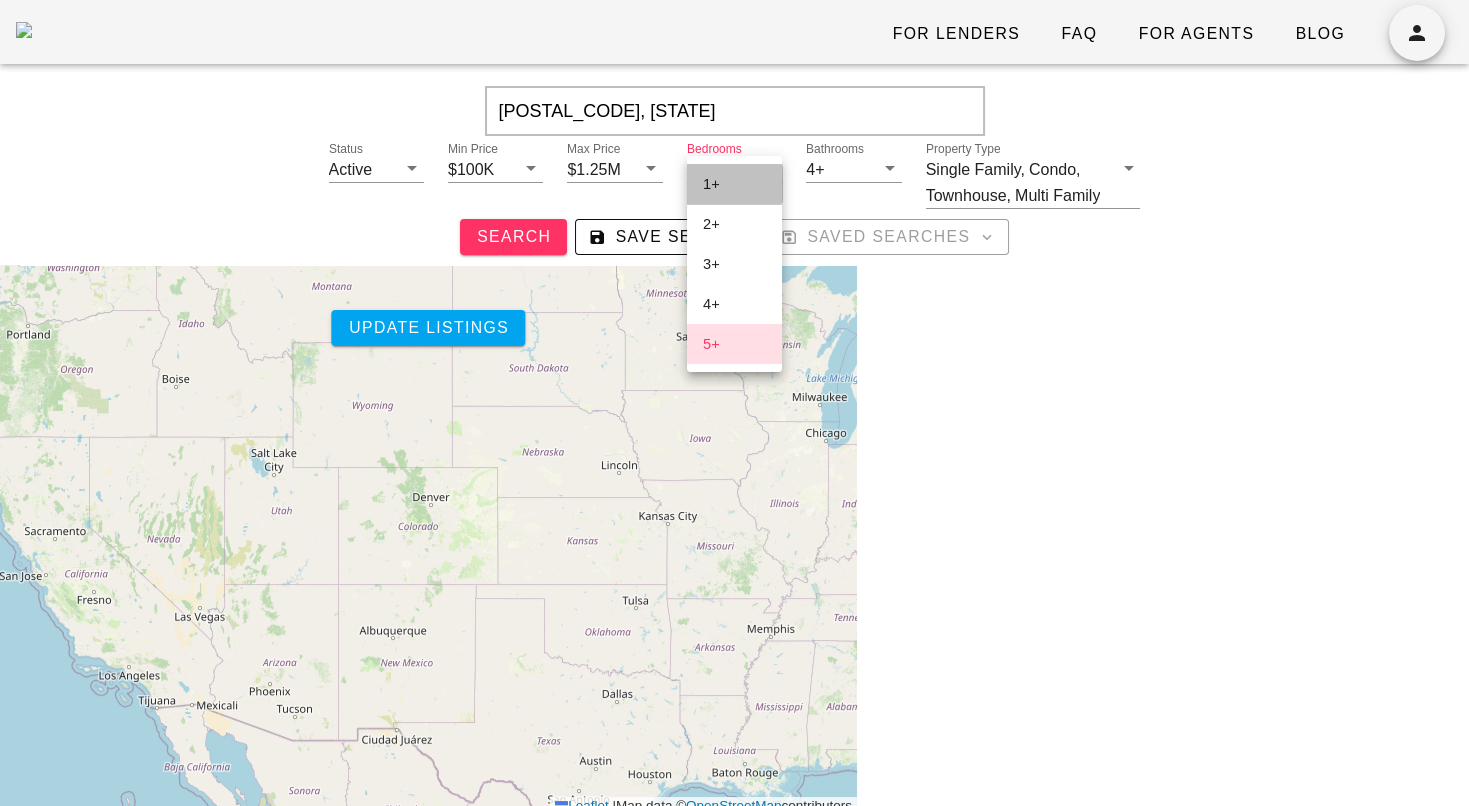 click on "1+" at bounding box center (734, 184) 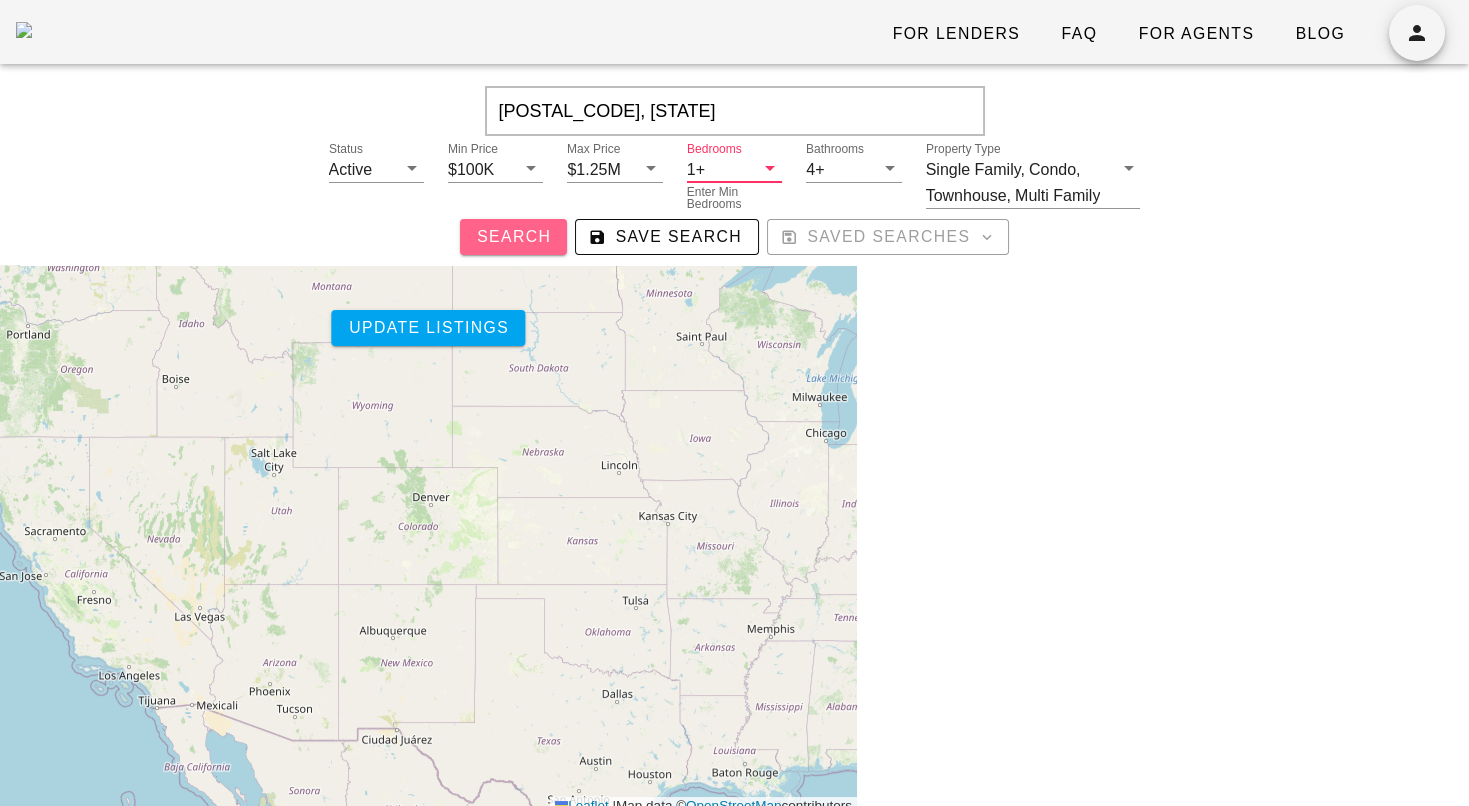 click on "Search" at bounding box center [513, 237] 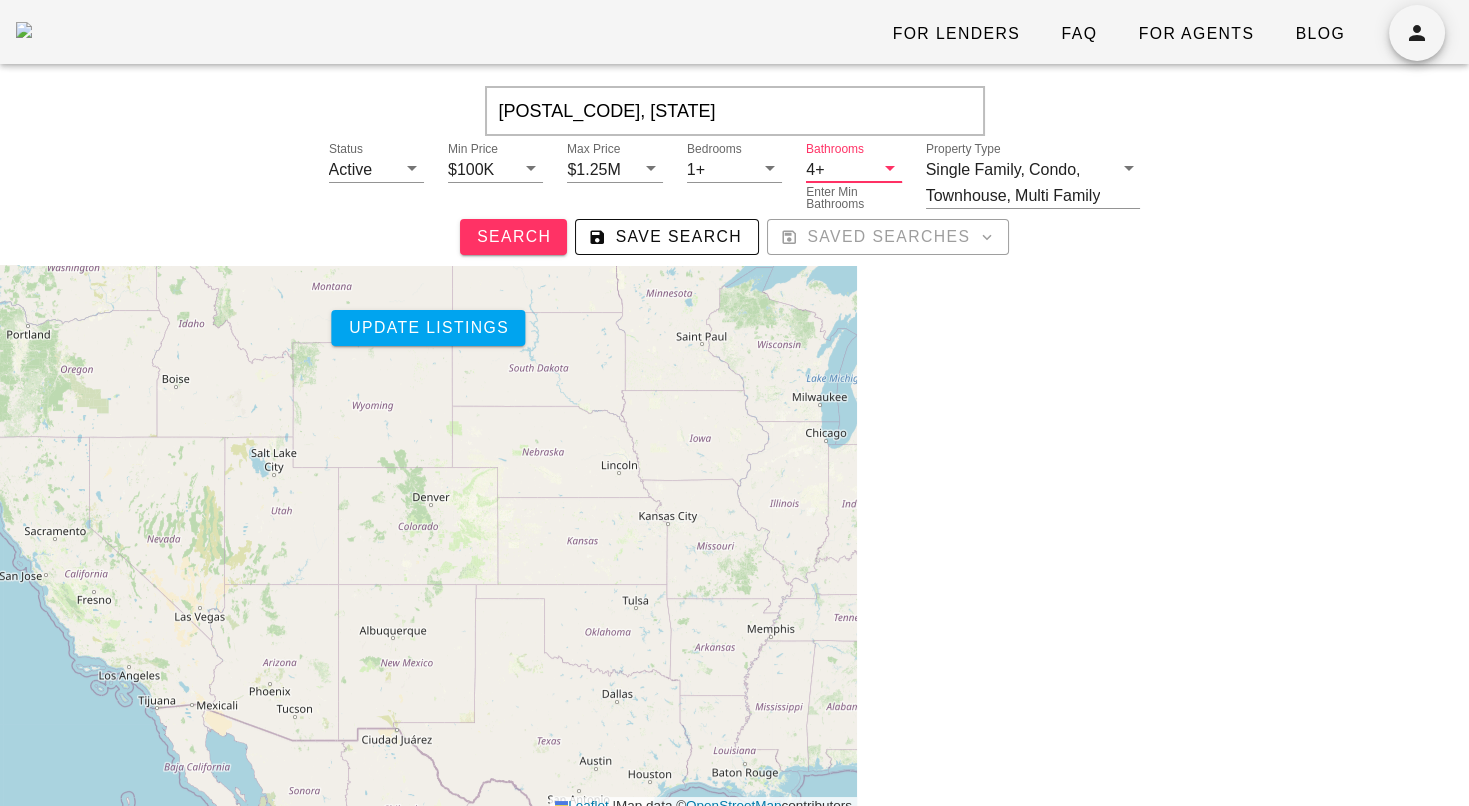 click on "Bathrooms" at bounding box center (850, 169) 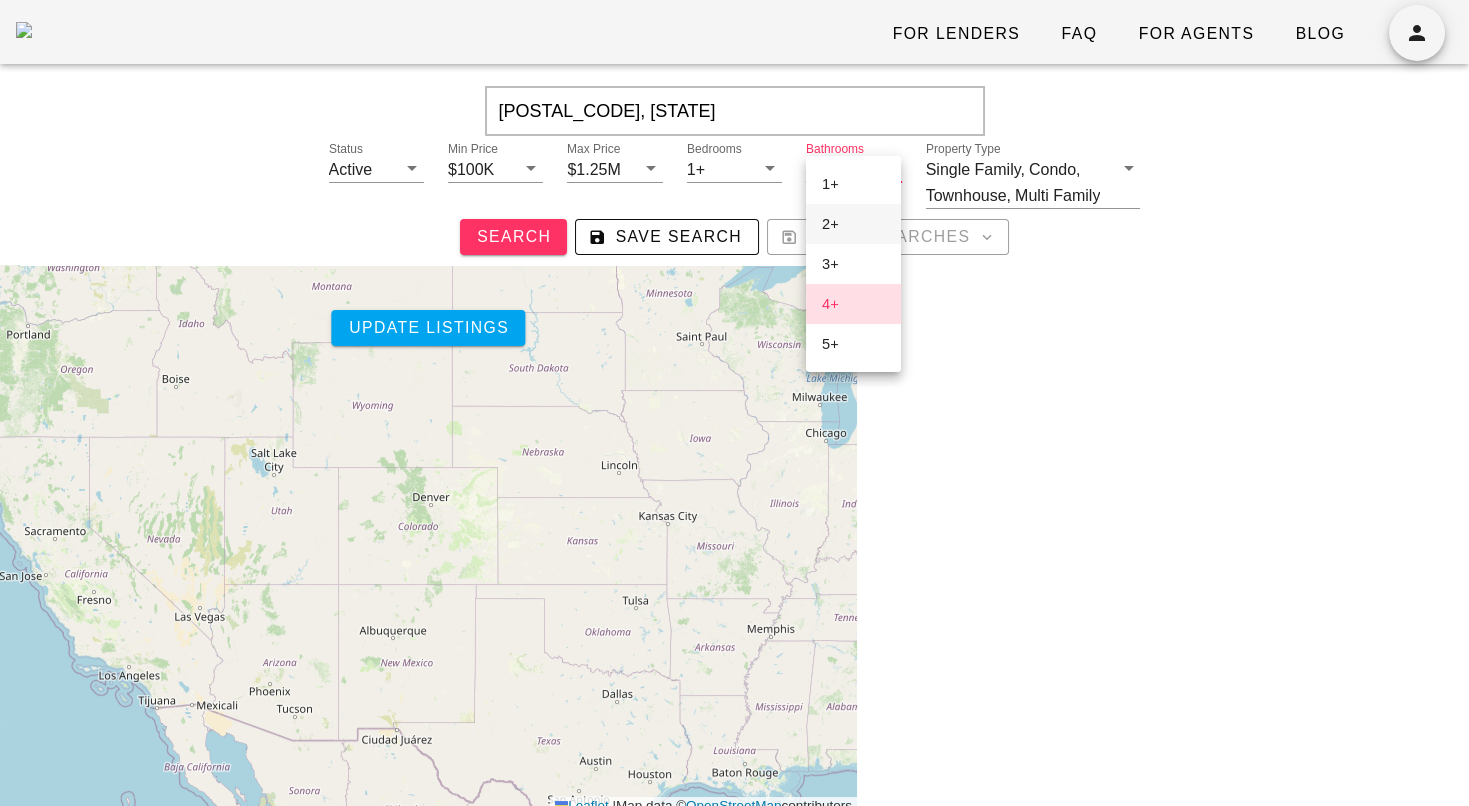 click on "2+" at bounding box center [853, 224] 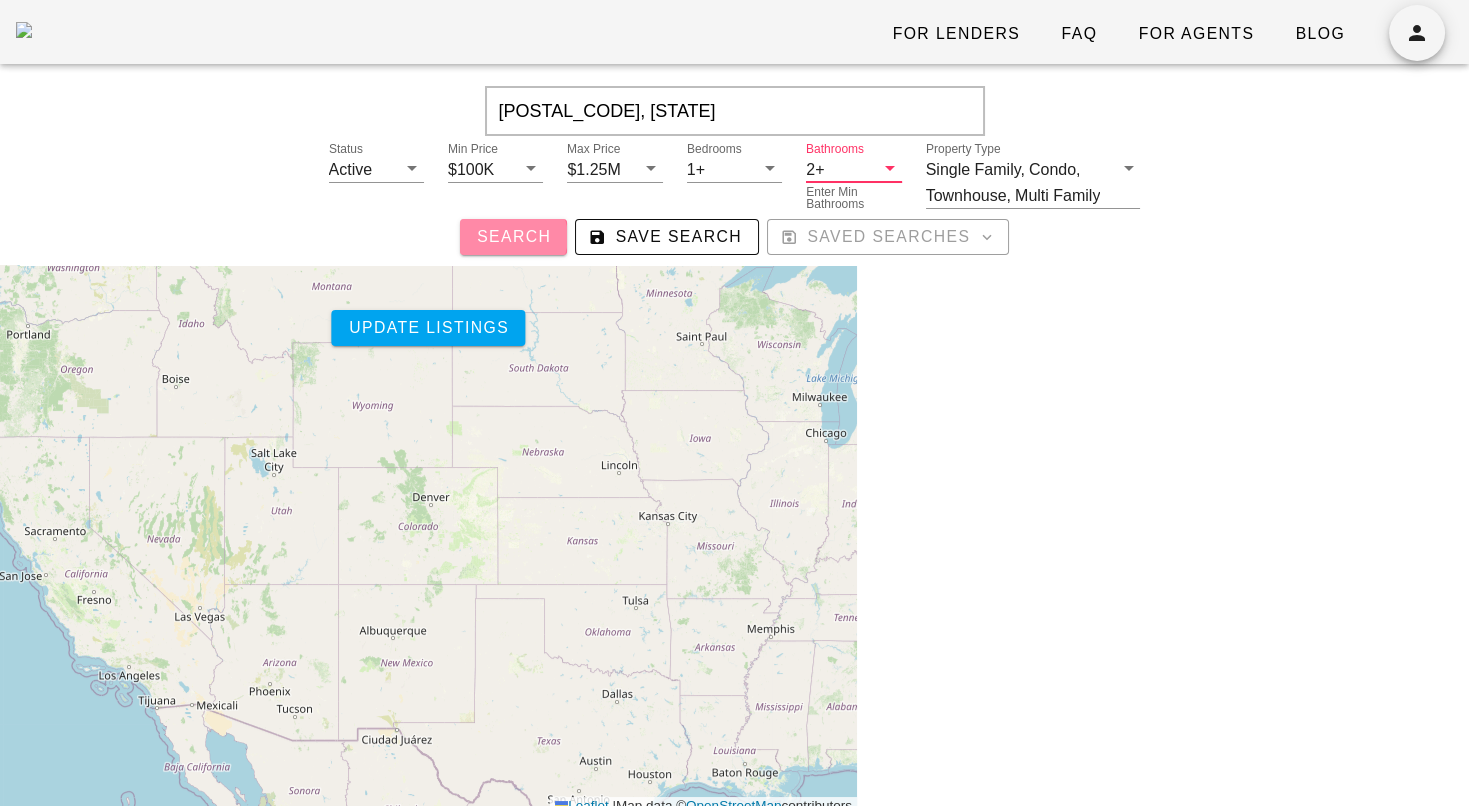 click on "Search" at bounding box center [513, 237] 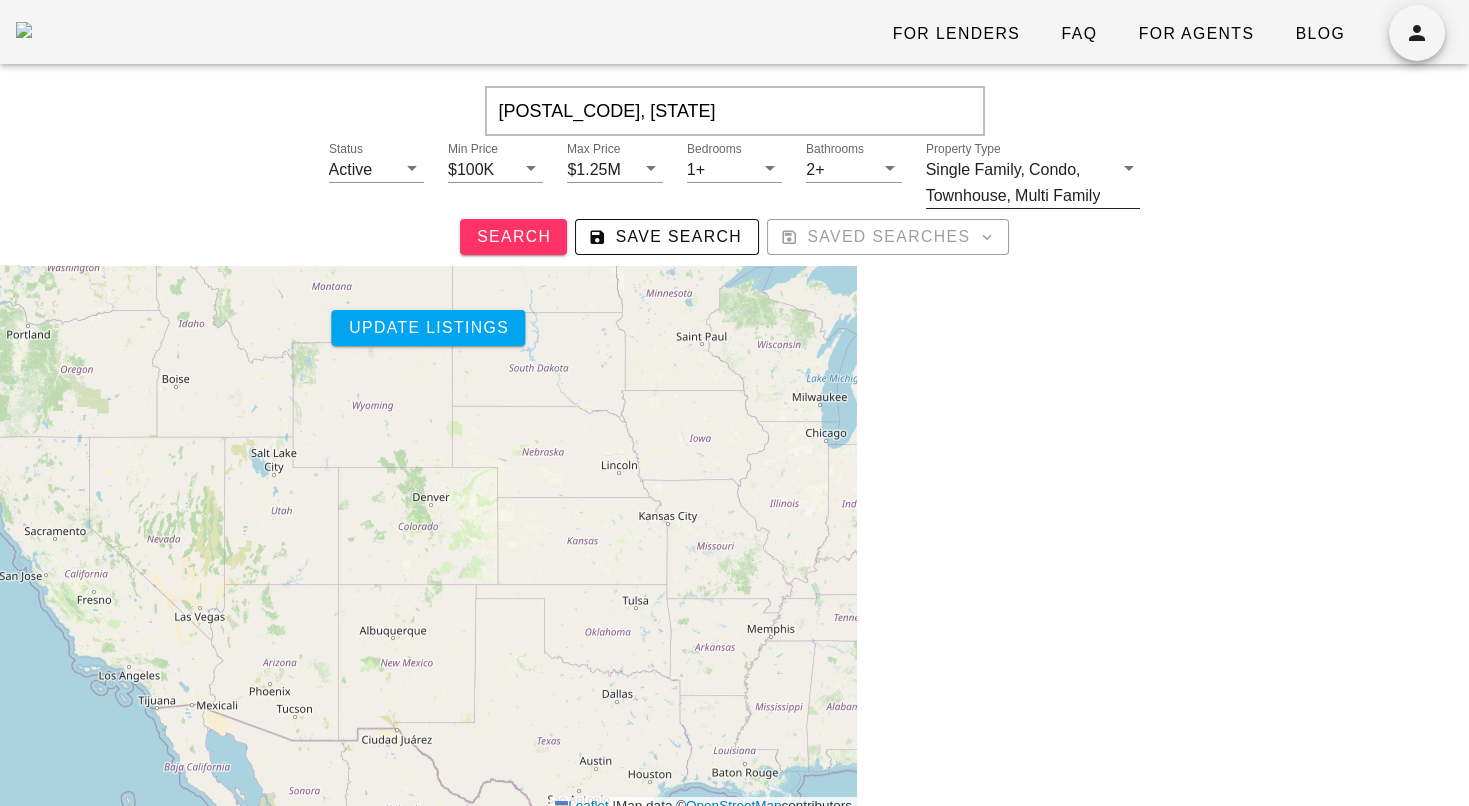 click on "Single Family,  Condo,  Townhouse,  Multi Family" at bounding box center [1019, 182] 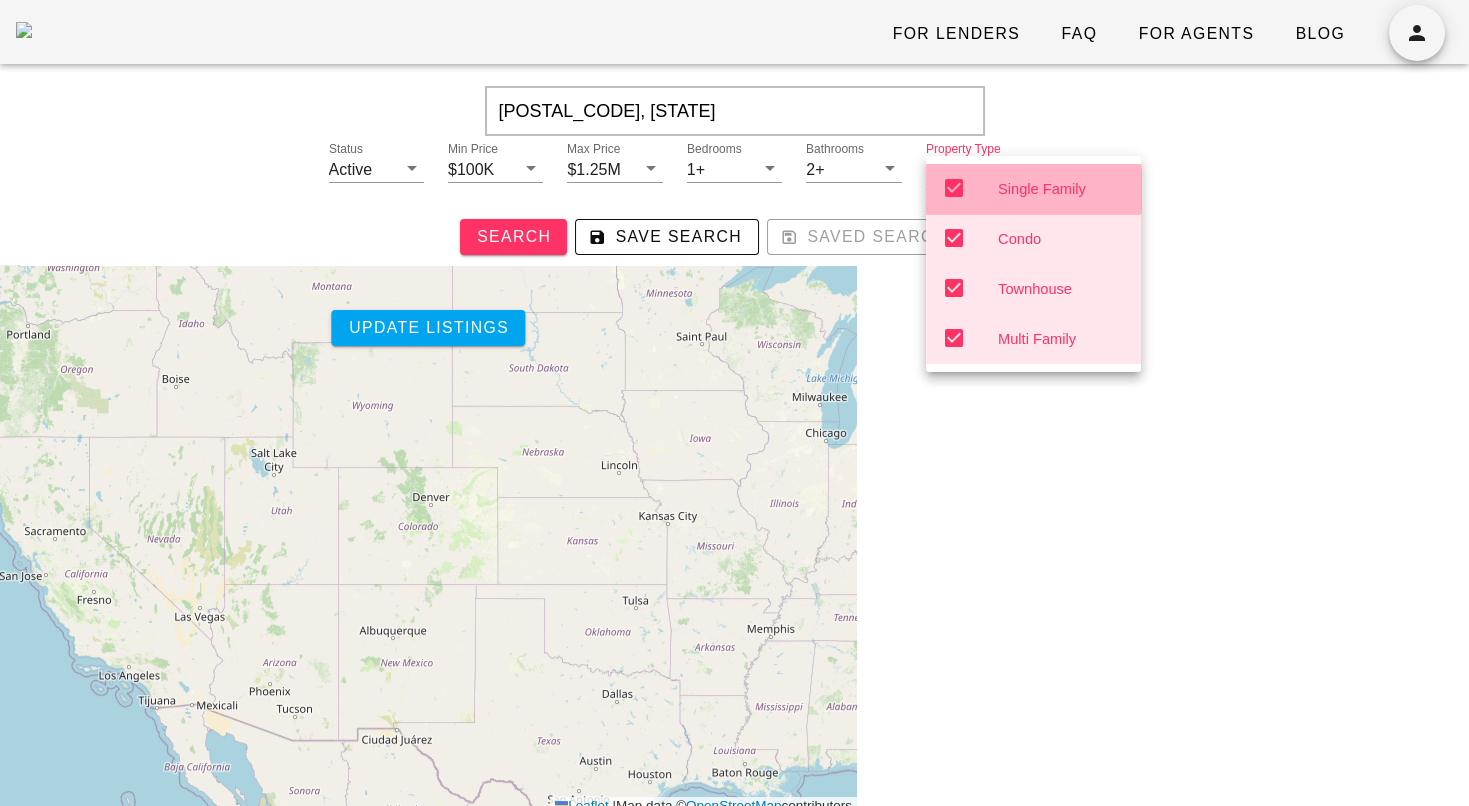 click on "Single Family" at bounding box center [1061, 189] 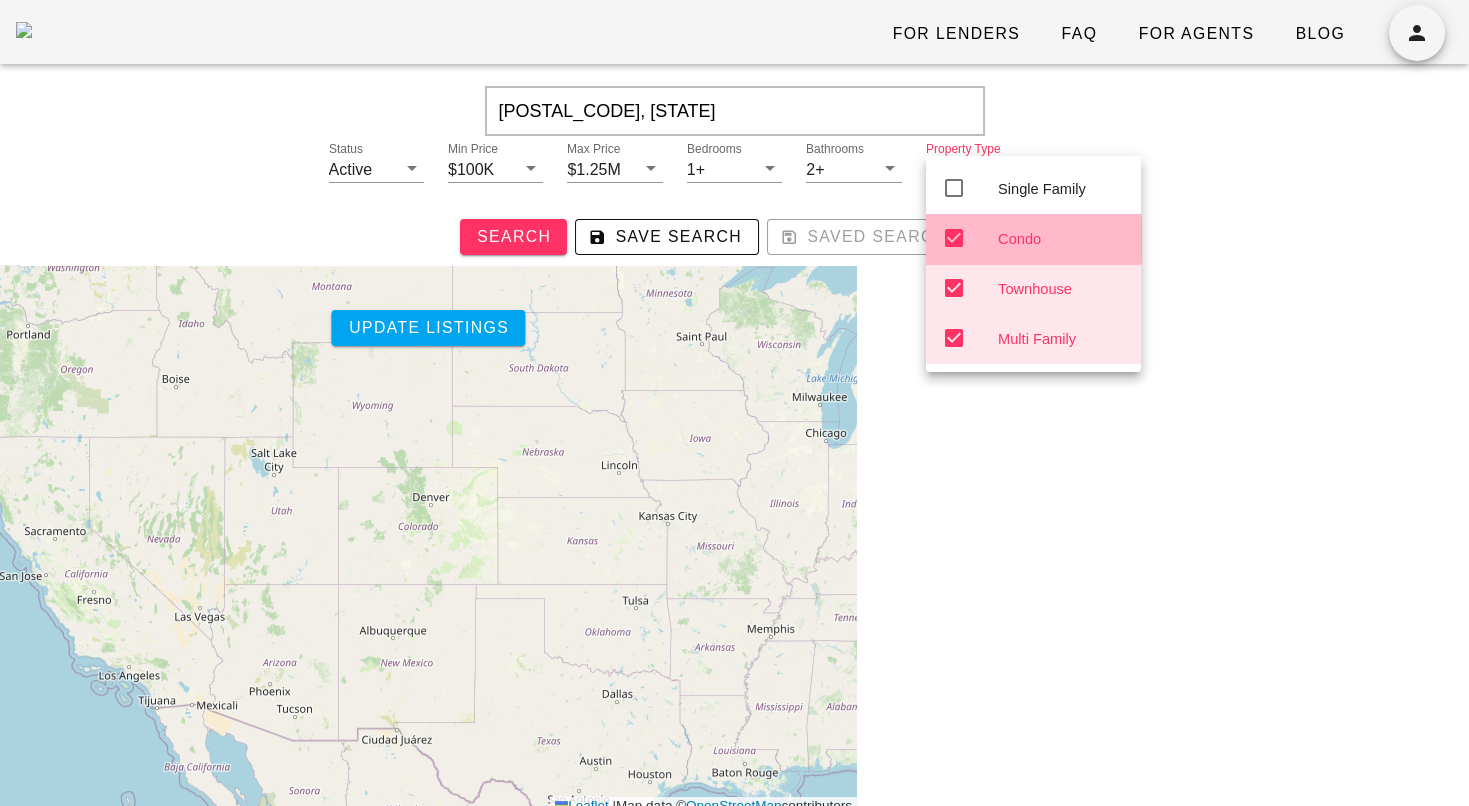 click on "Condo" at bounding box center [1061, 239] 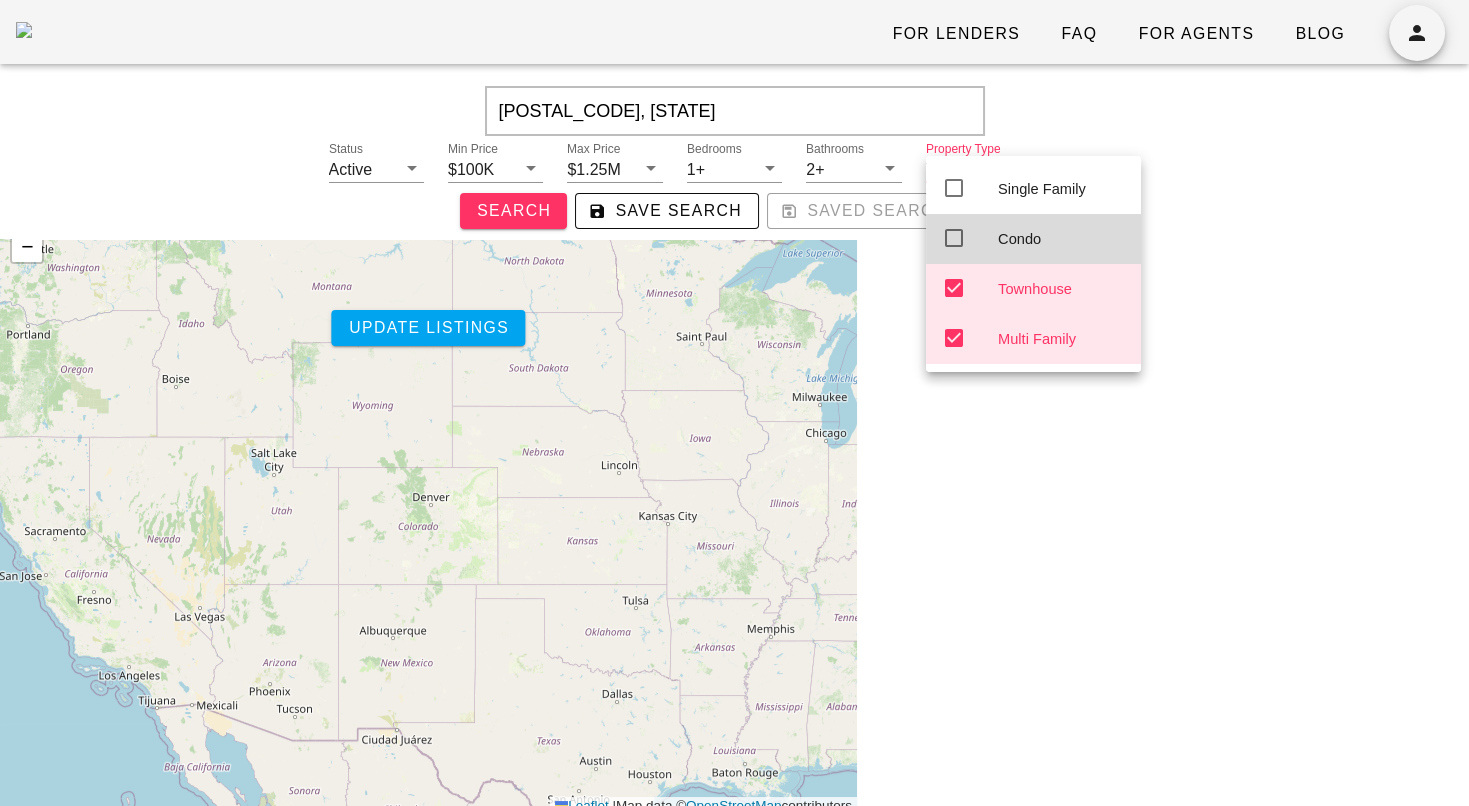 click on "Townhouse" at bounding box center (1061, 289) 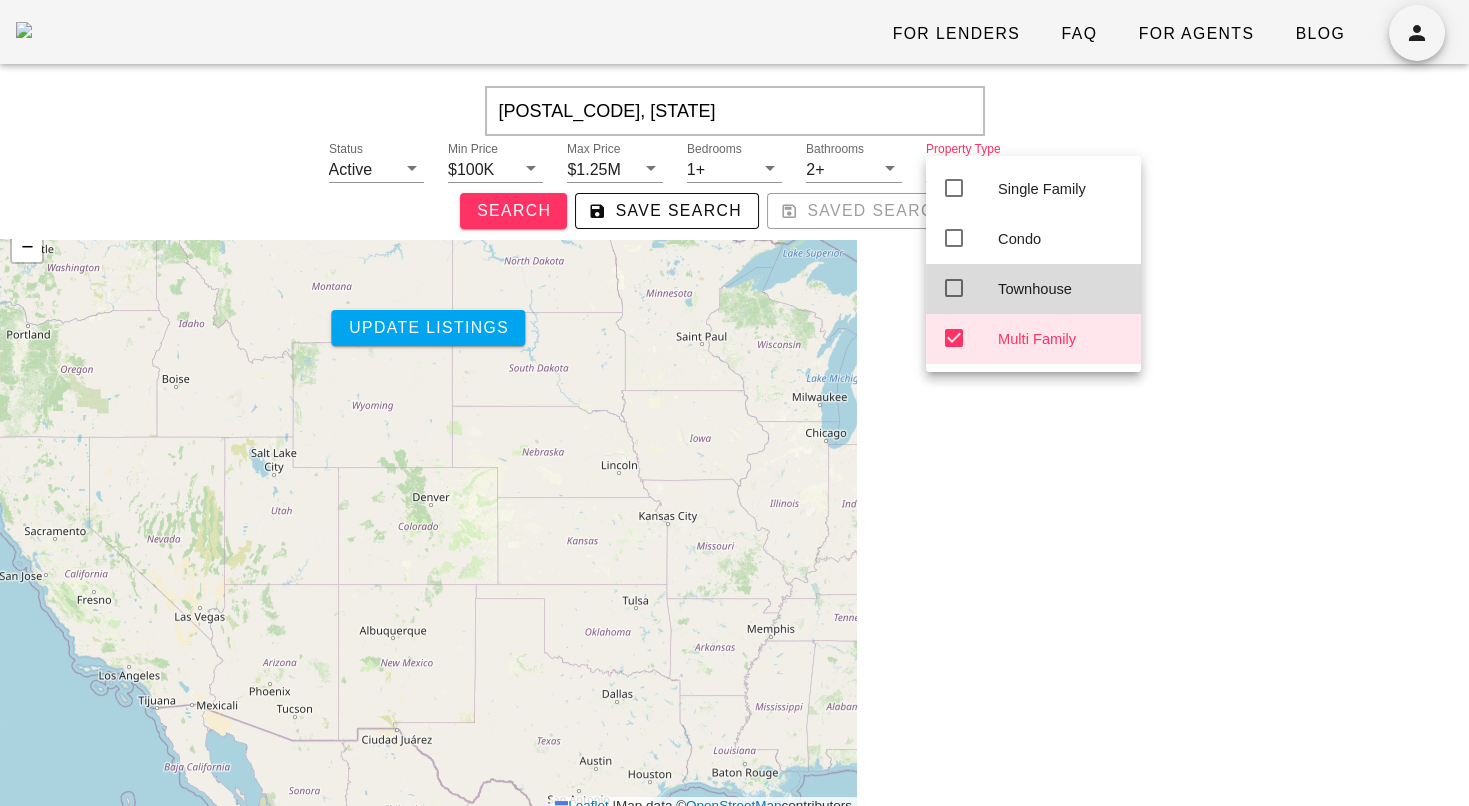 click on "Multi Family" at bounding box center (1061, 339) 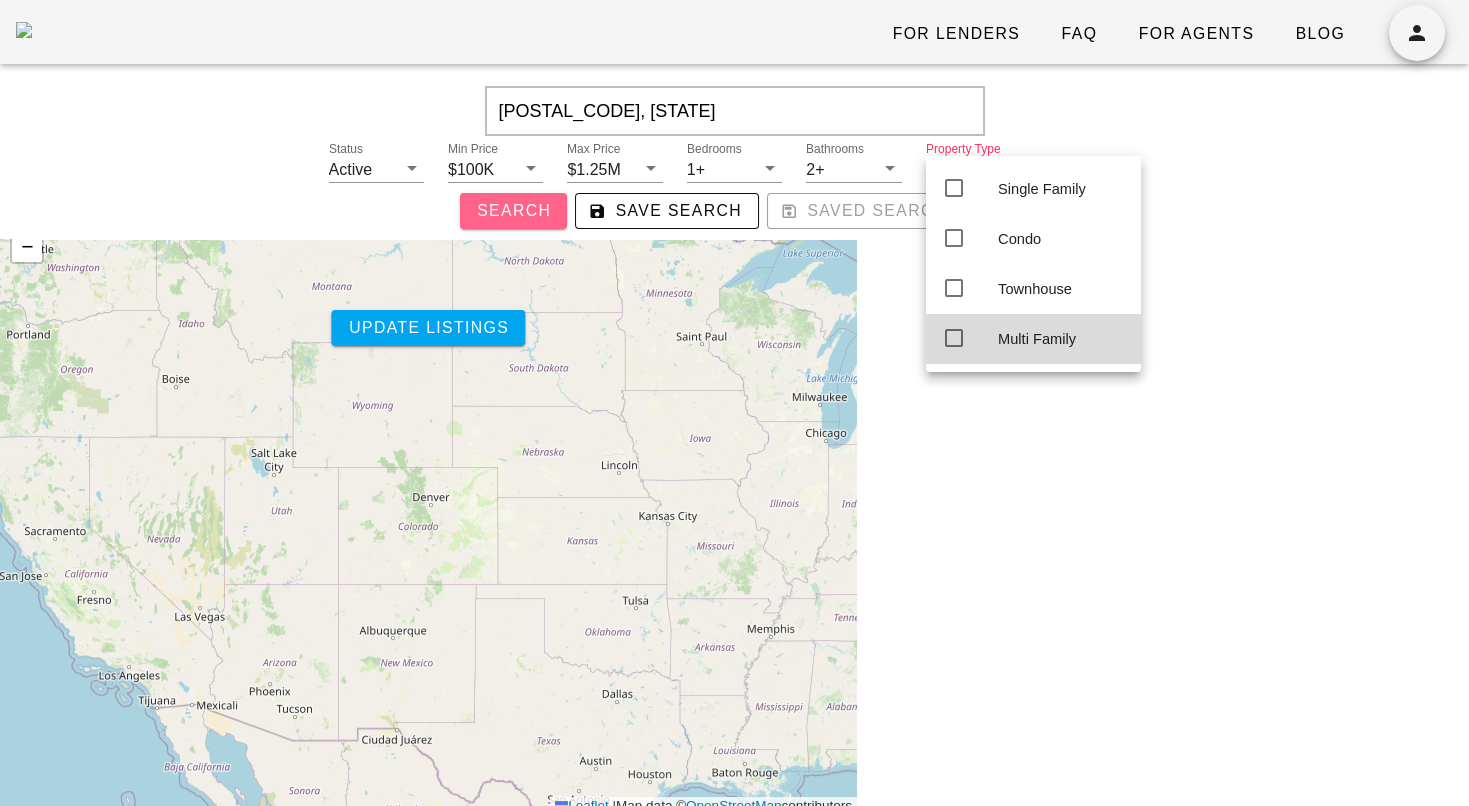 click on "Search" at bounding box center (513, 211) 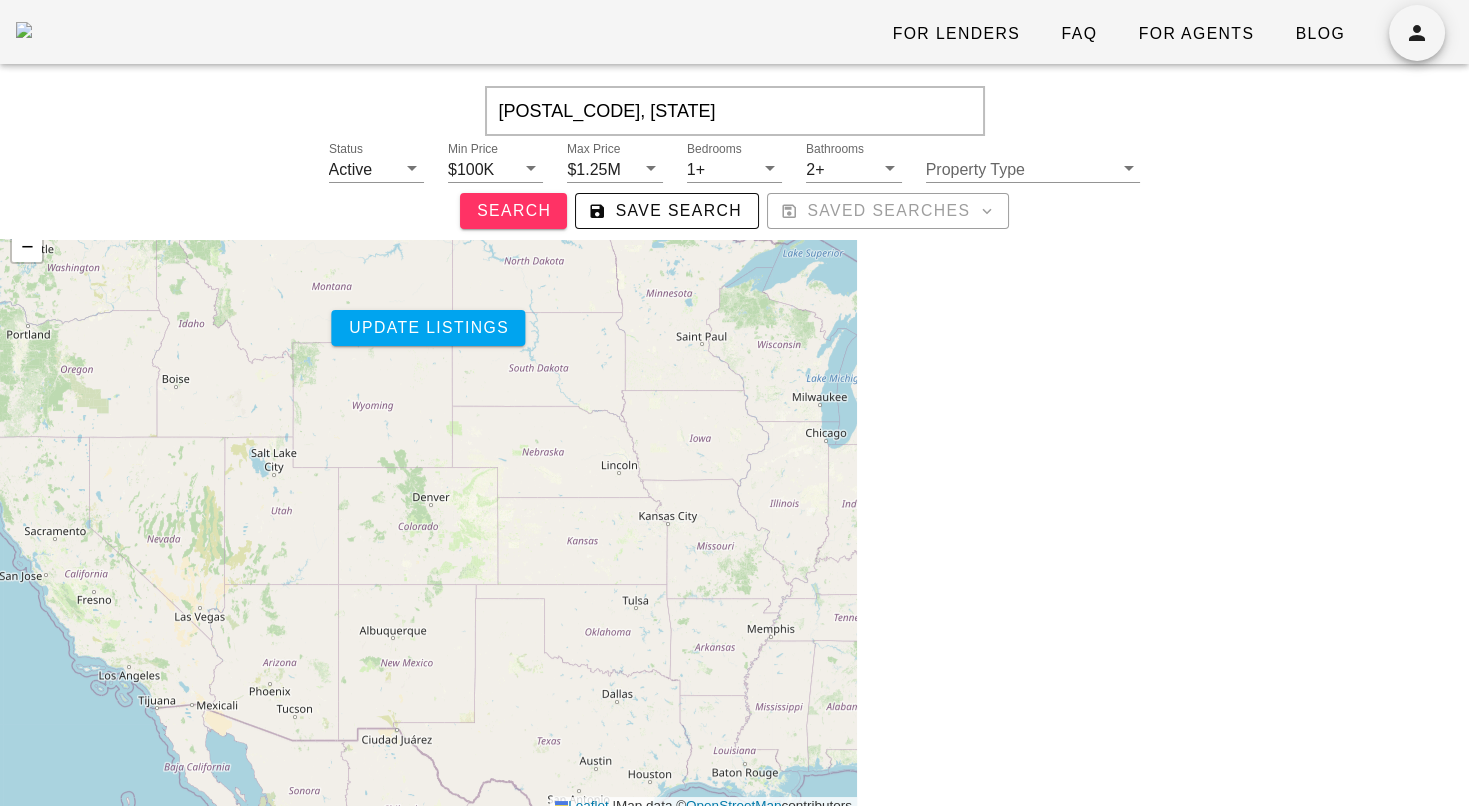 drag, startPoint x: 608, startPoint y: 111, endPoint x: 425, endPoint y: 104, distance: 183.13383 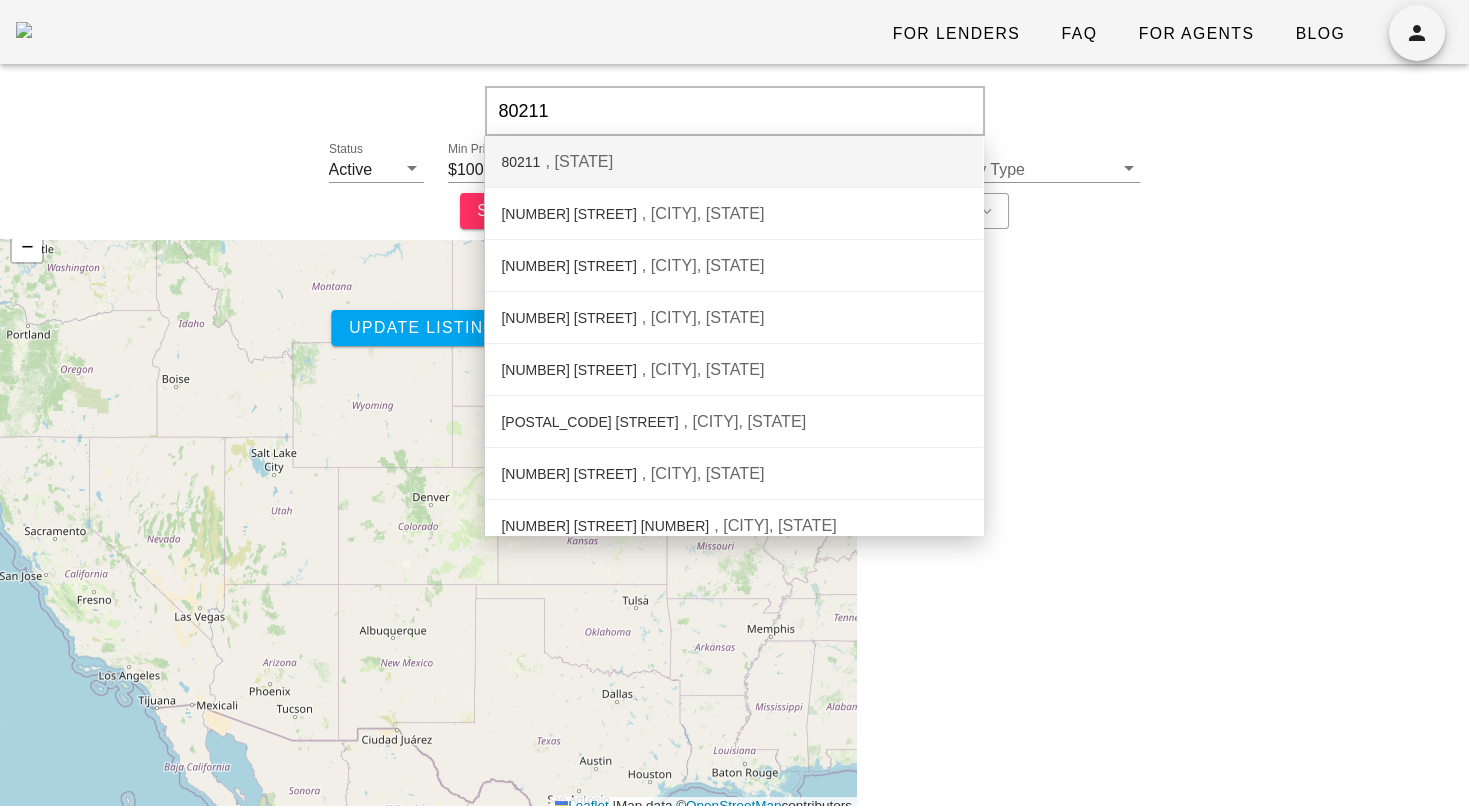 click on "CO" at bounding box center (579, 161) 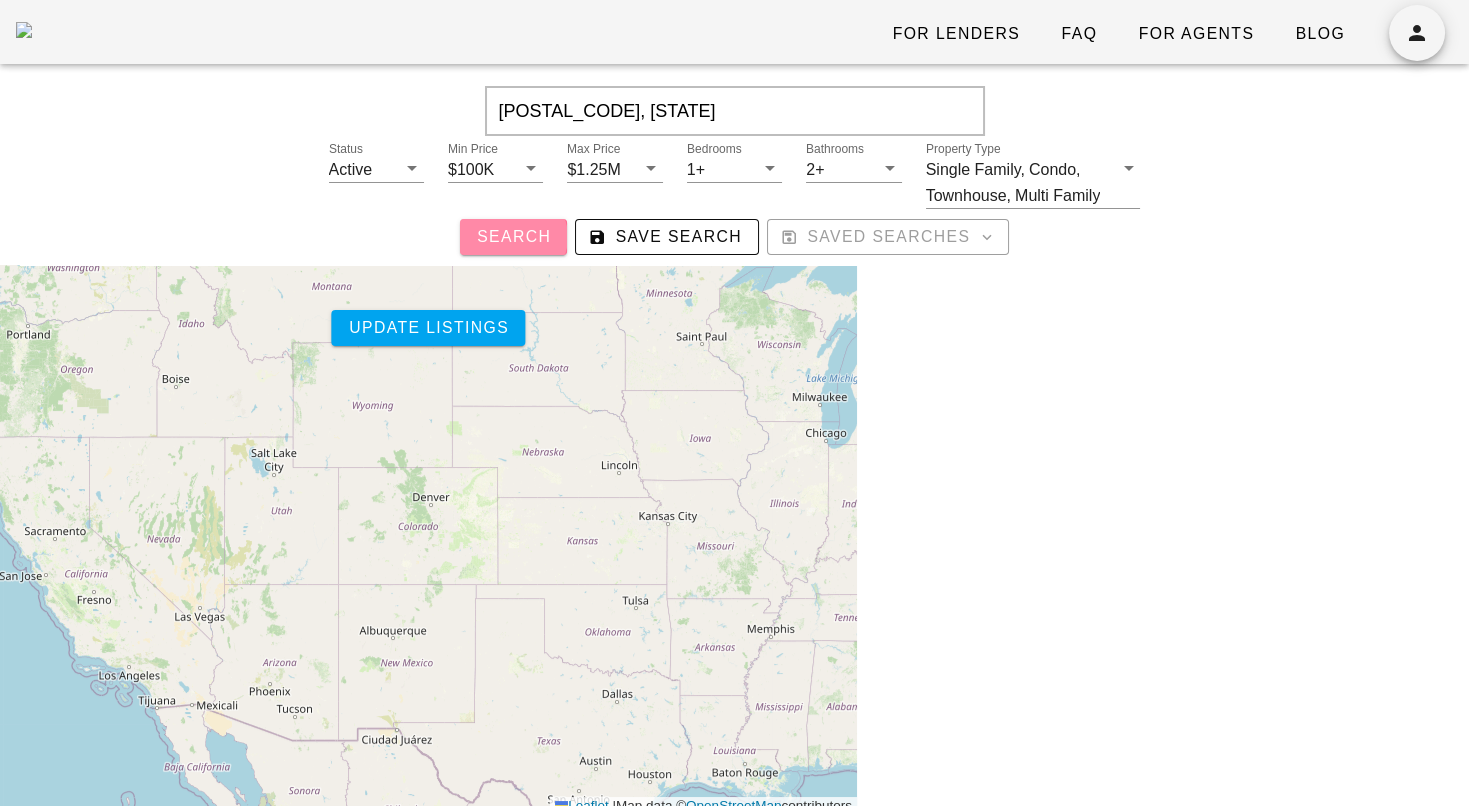 click on "Search" at bounding box center (513, 237) 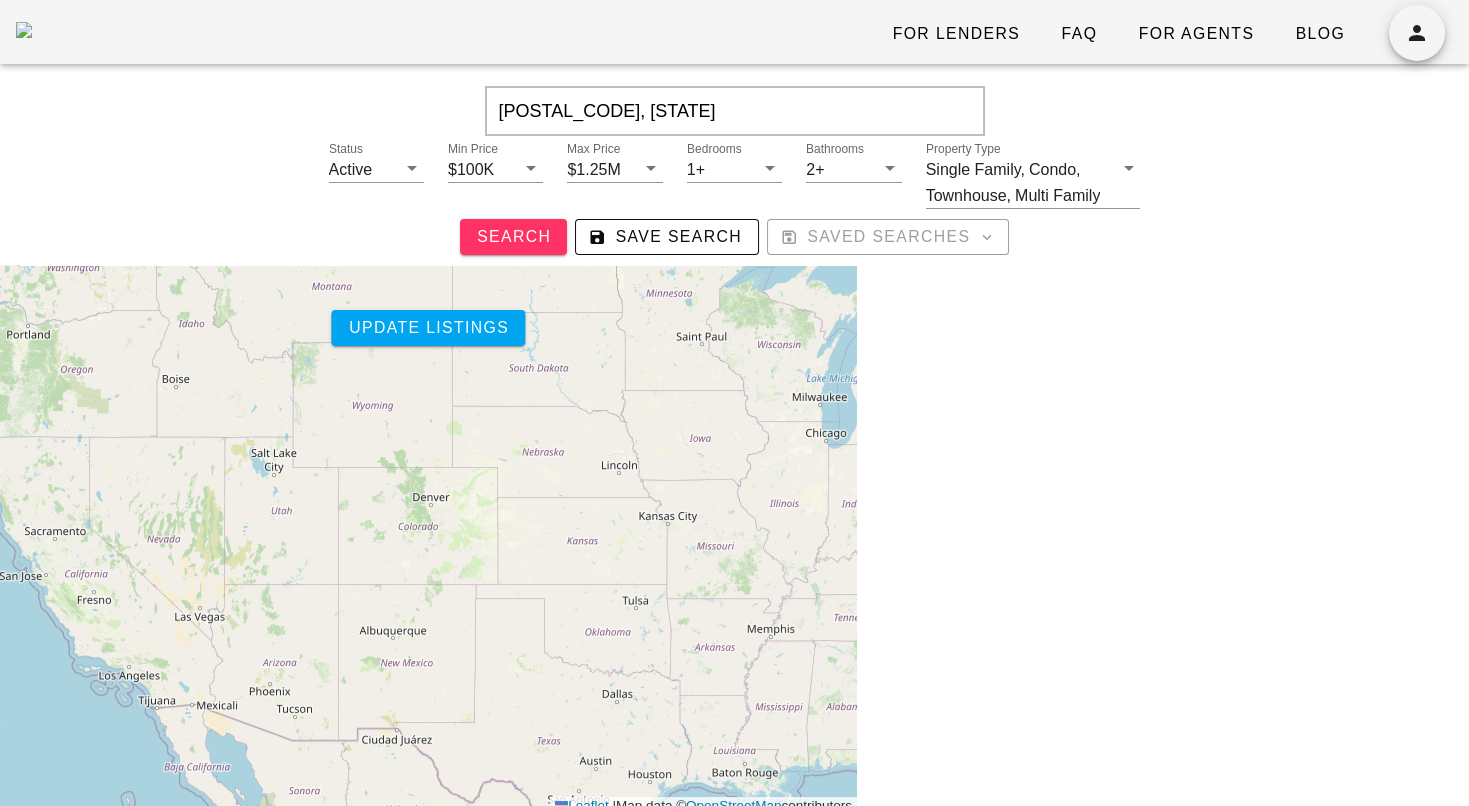 click at bounding box center (1163, 599) 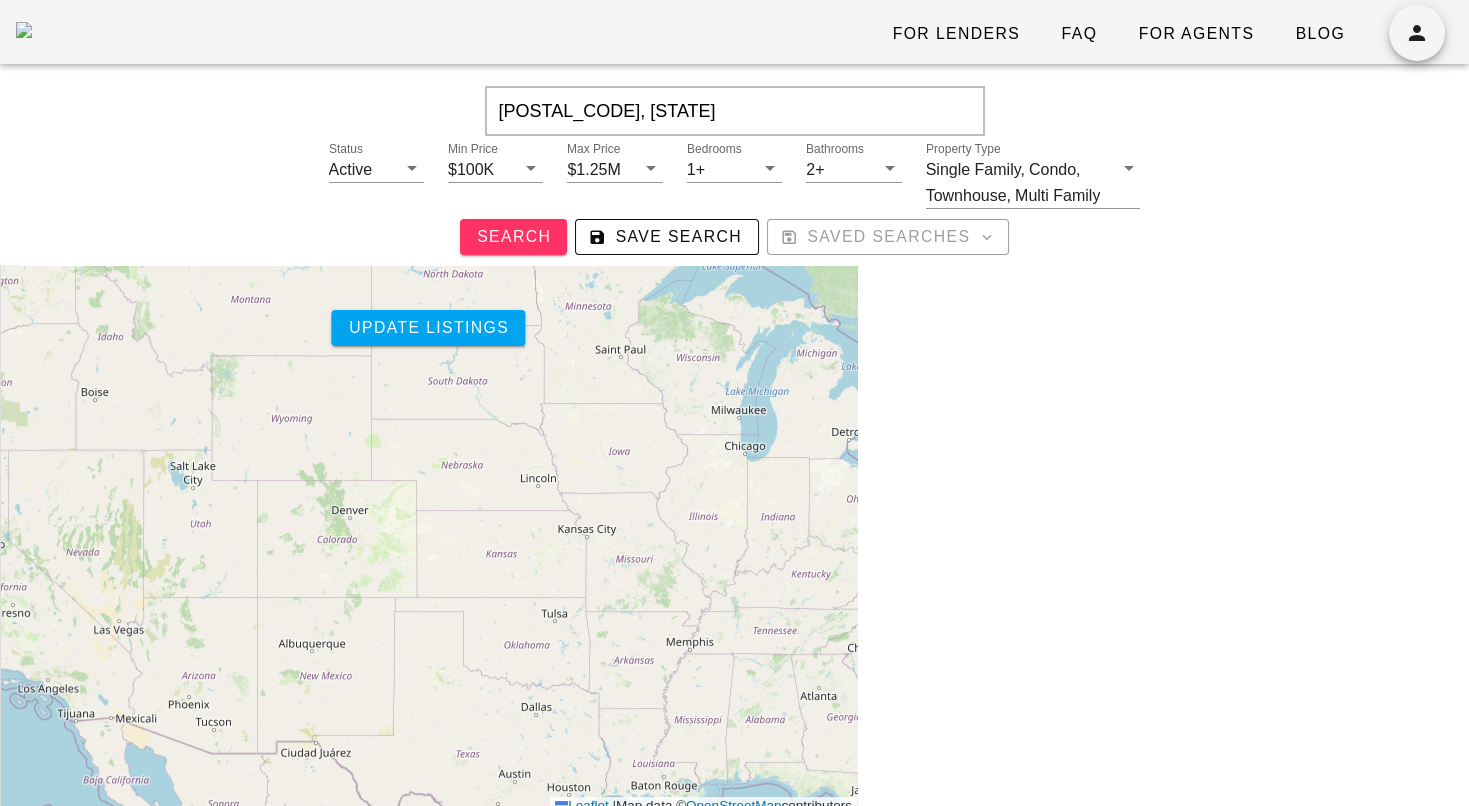 drag, startPoint x: 579, startPoint y: 612, endPoint x: 482, endPoint y: 640, distance: 100.96039 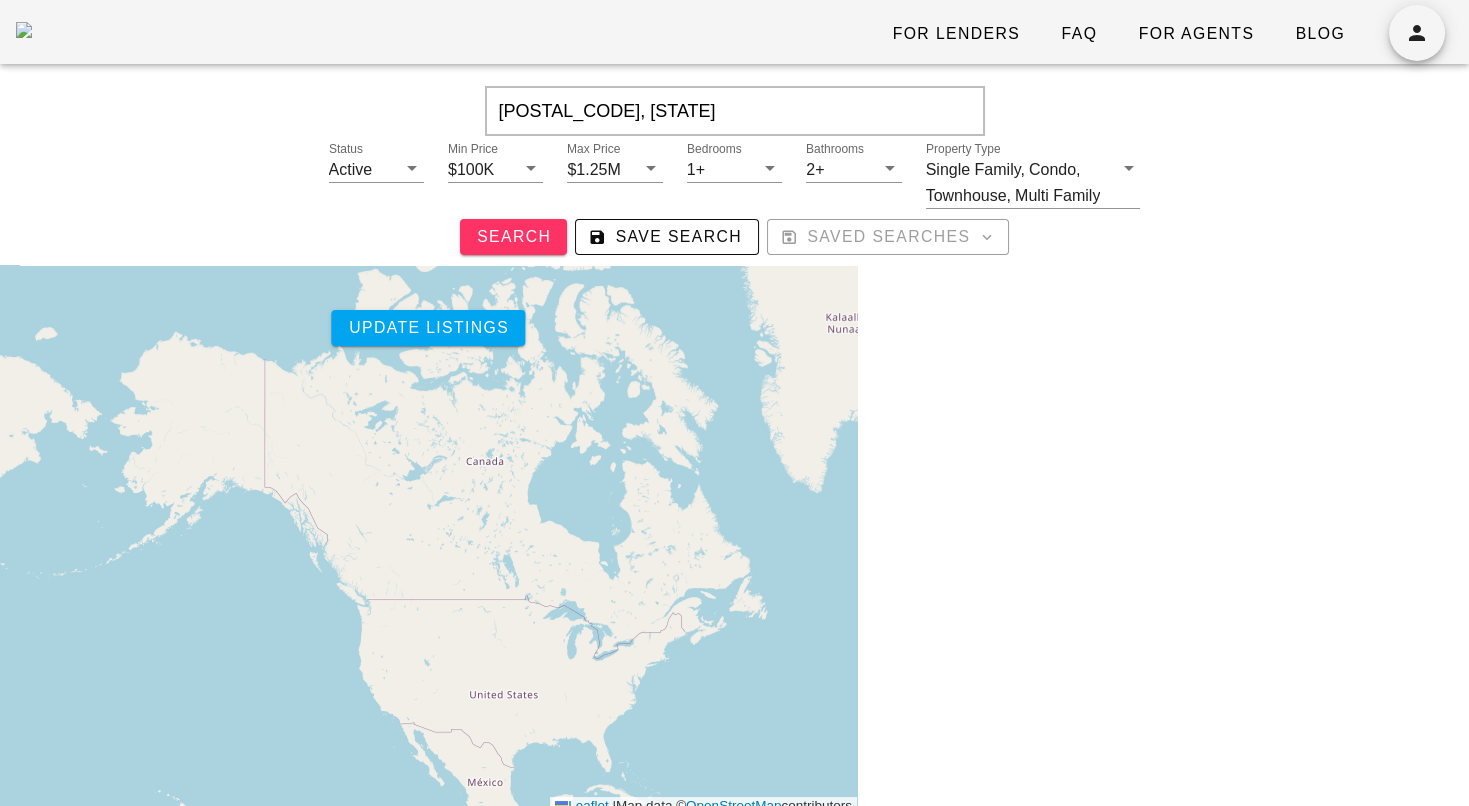 drag, startPoint x: 620, startPoint y: 108, endPoint x: 429, endPoint y: 105, distance: 191.02356 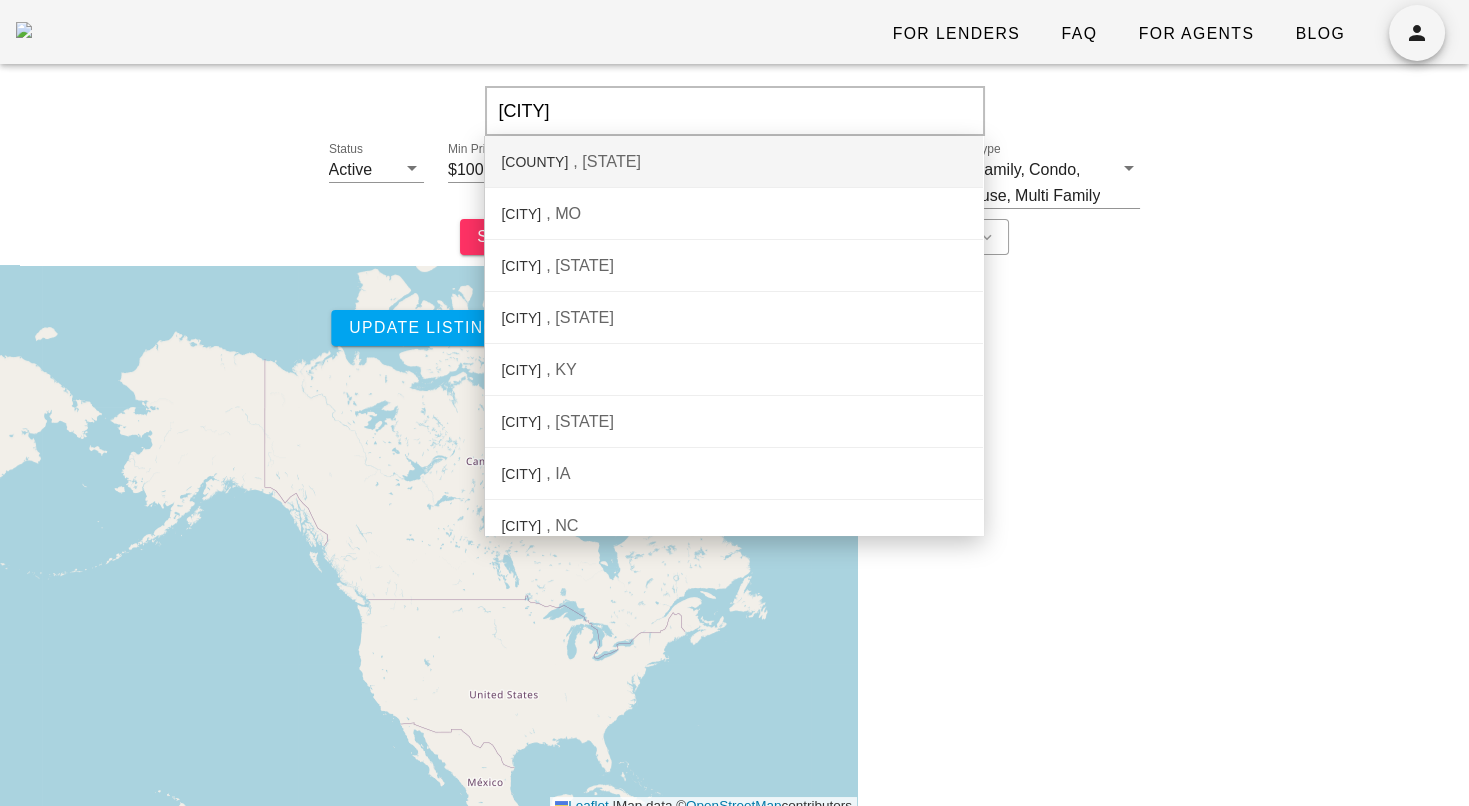 type on "Denver" 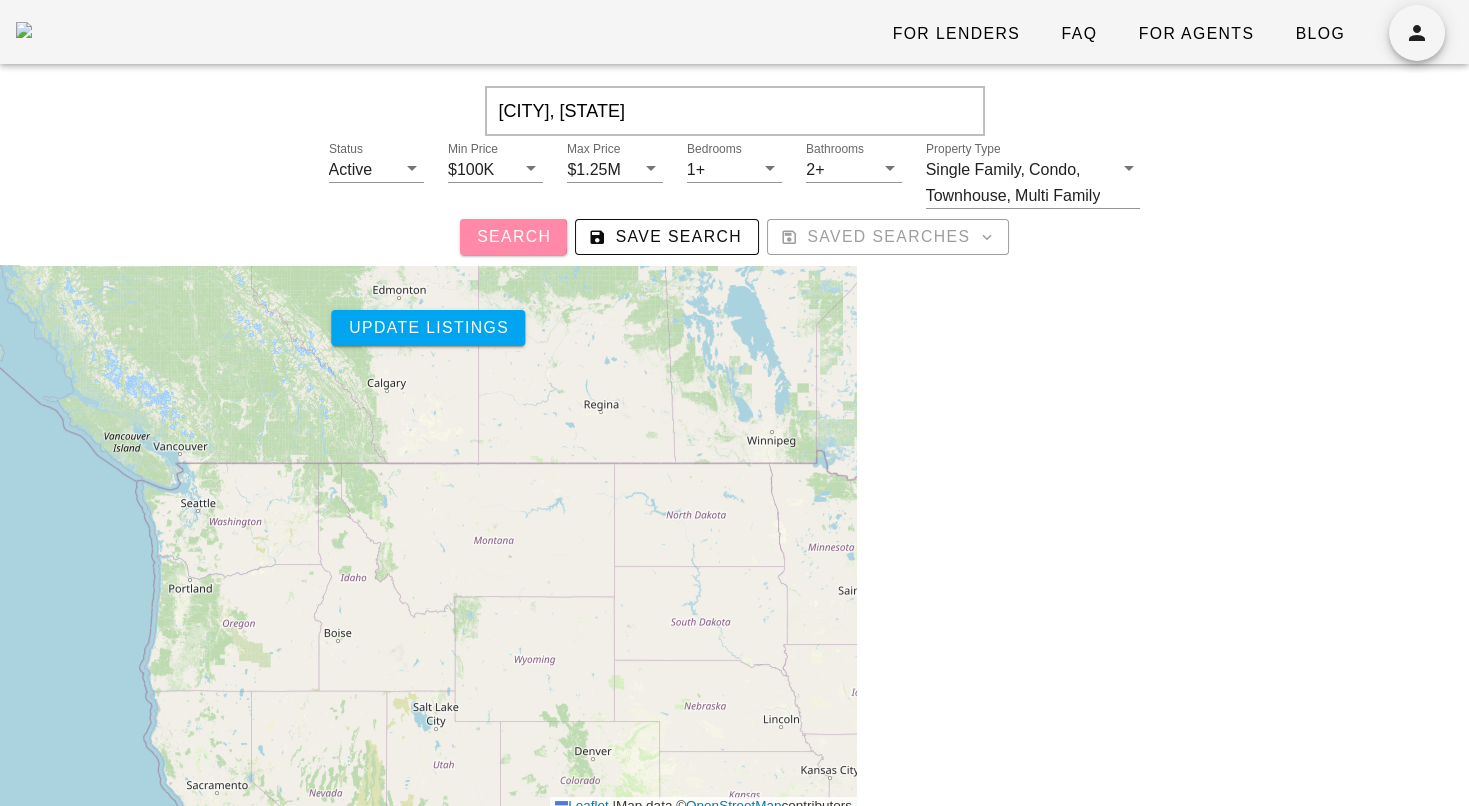 click on "Search" at bounding box center [513, 237] 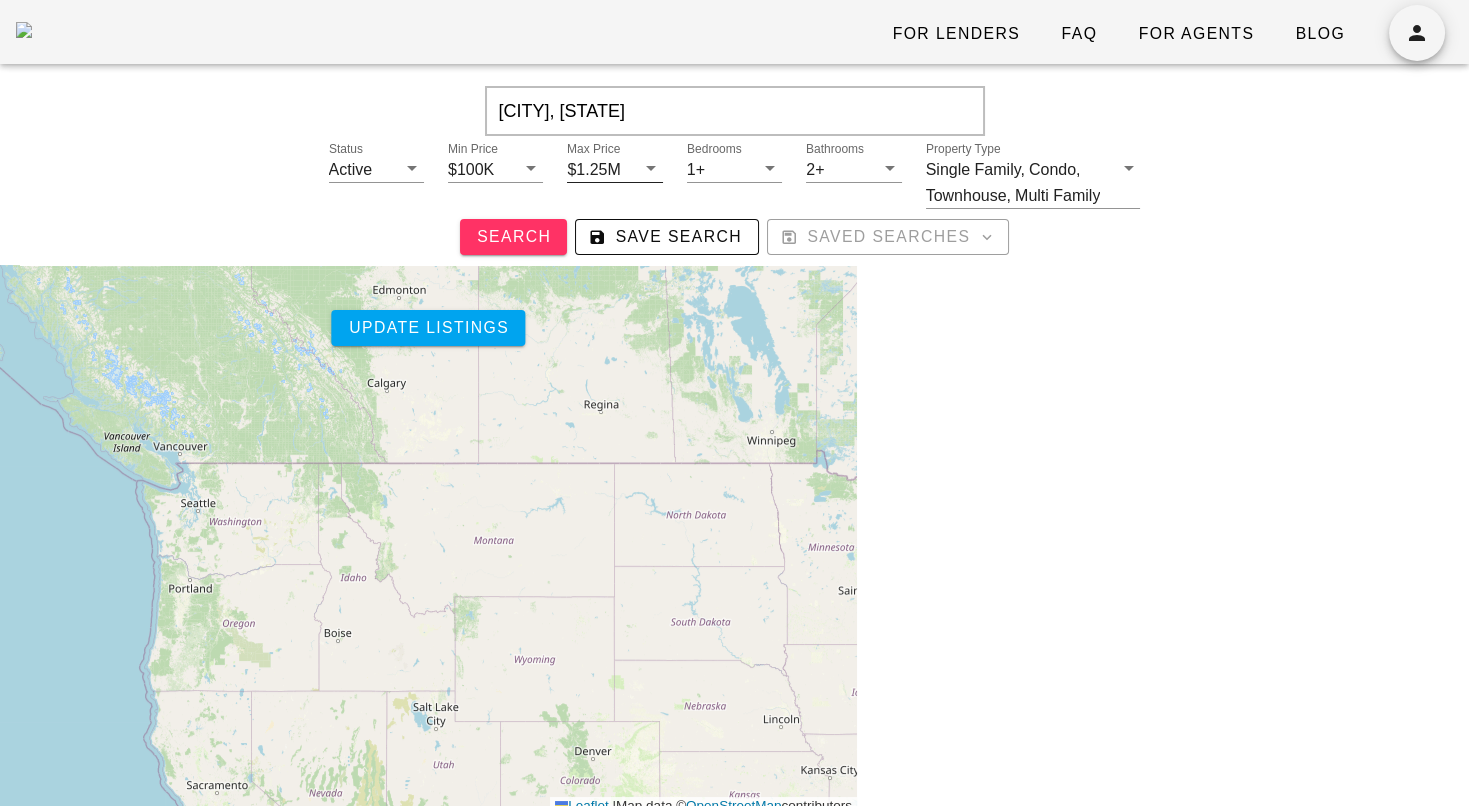 click on "$1.25M" at bounding box center (351, 170) 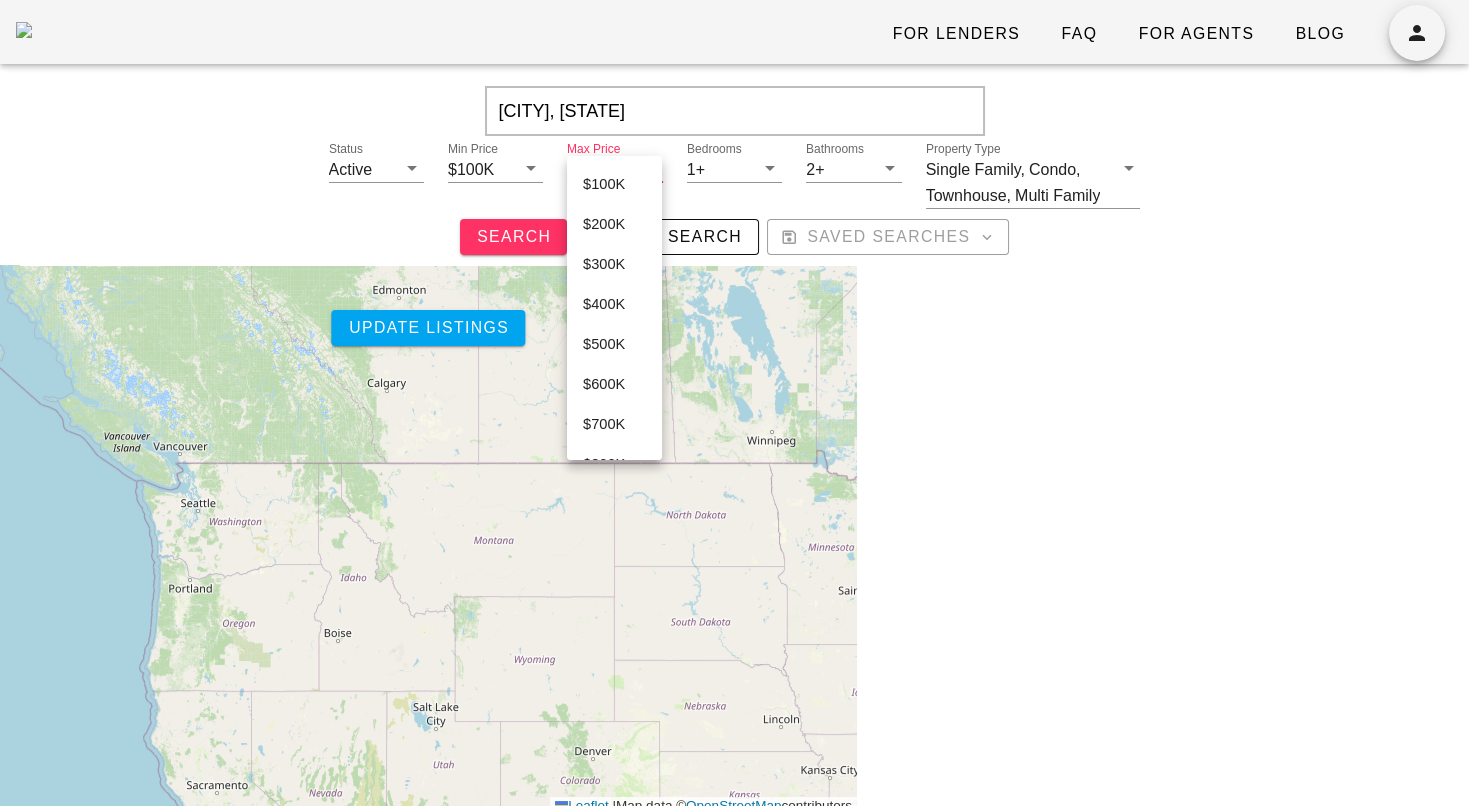 click at bounding box center (1163, 599) 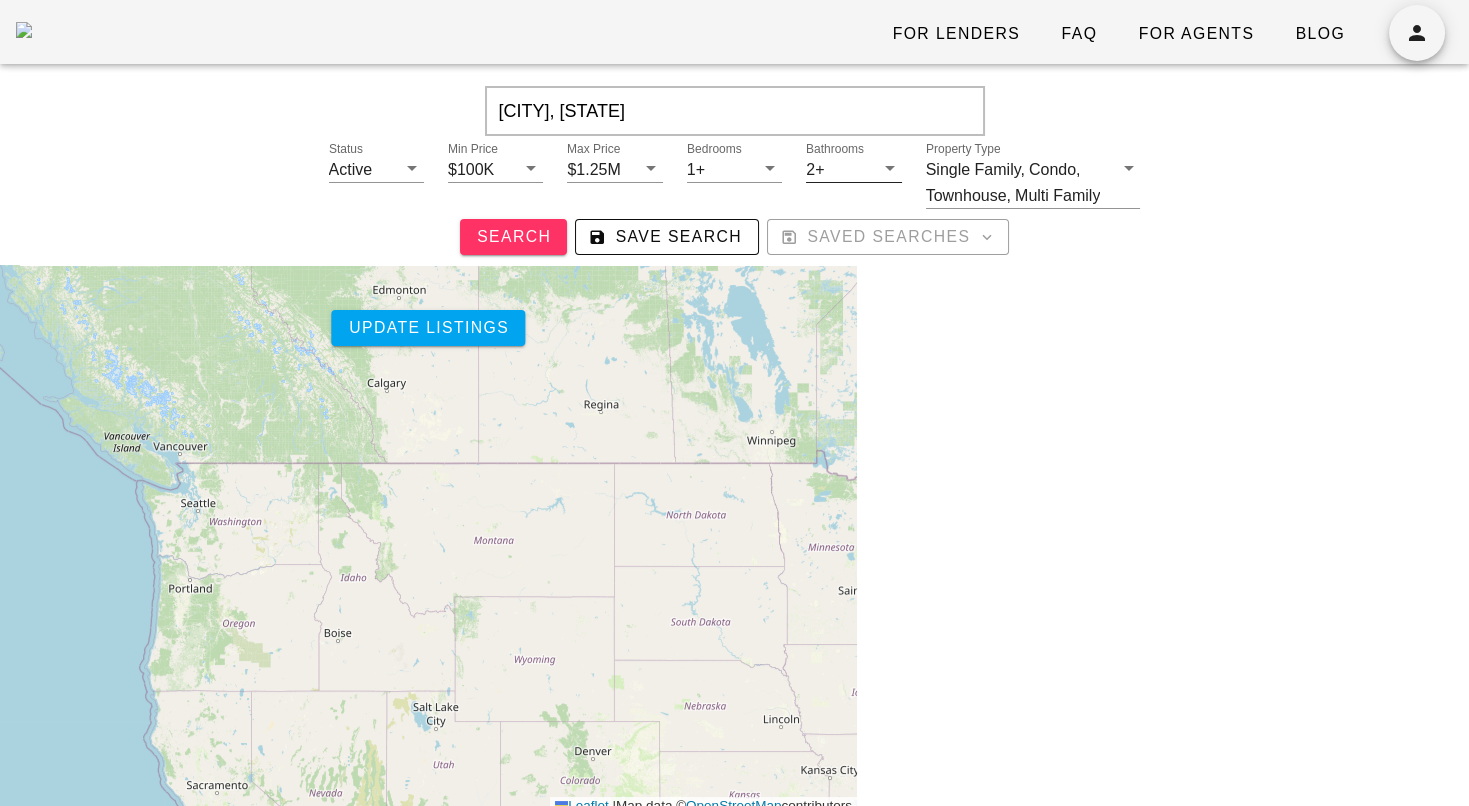 scroll, scrollTop: 0, scrollLeft: 0, axis: both 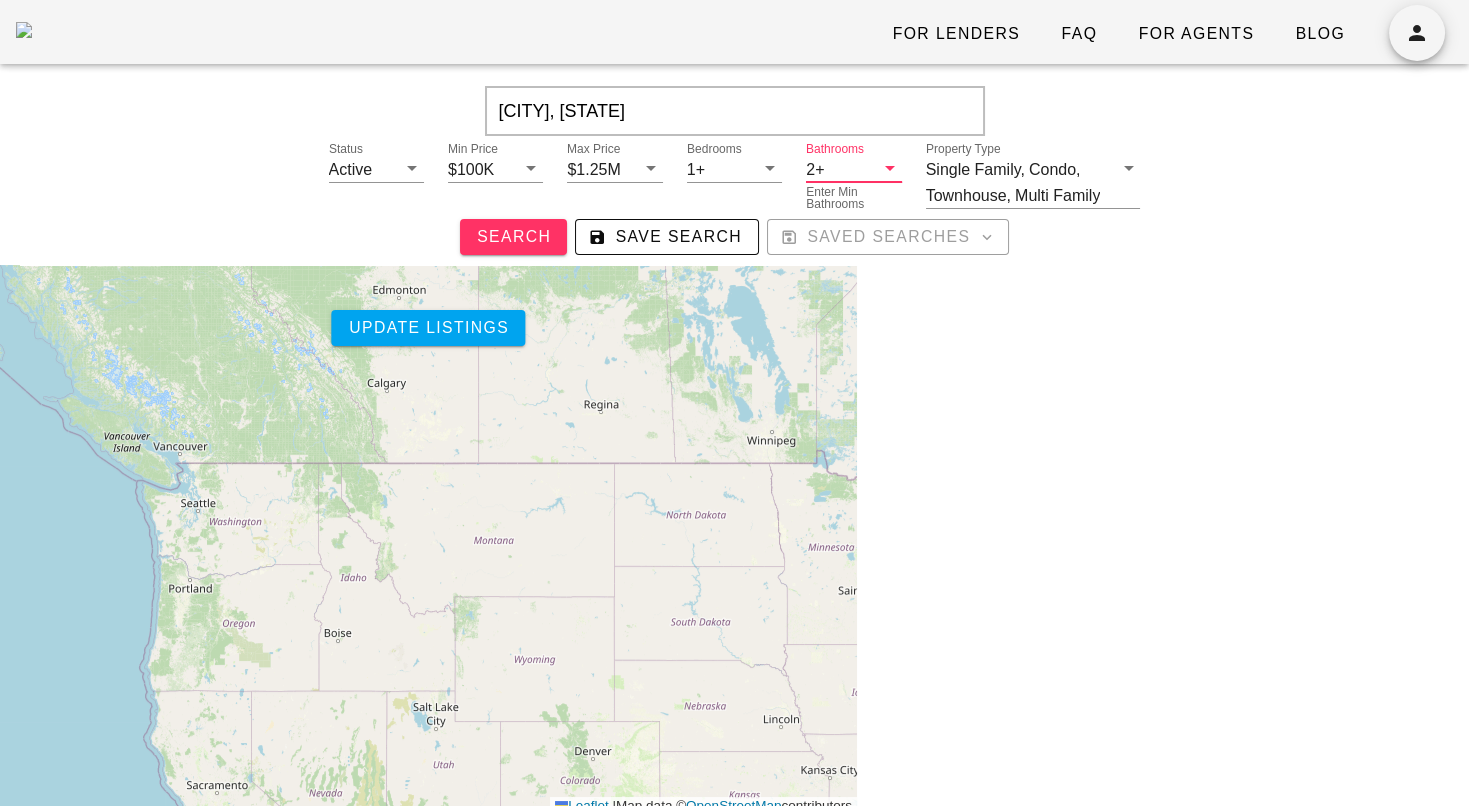 click on "Bathrooms" at bounding box center [850, 169] 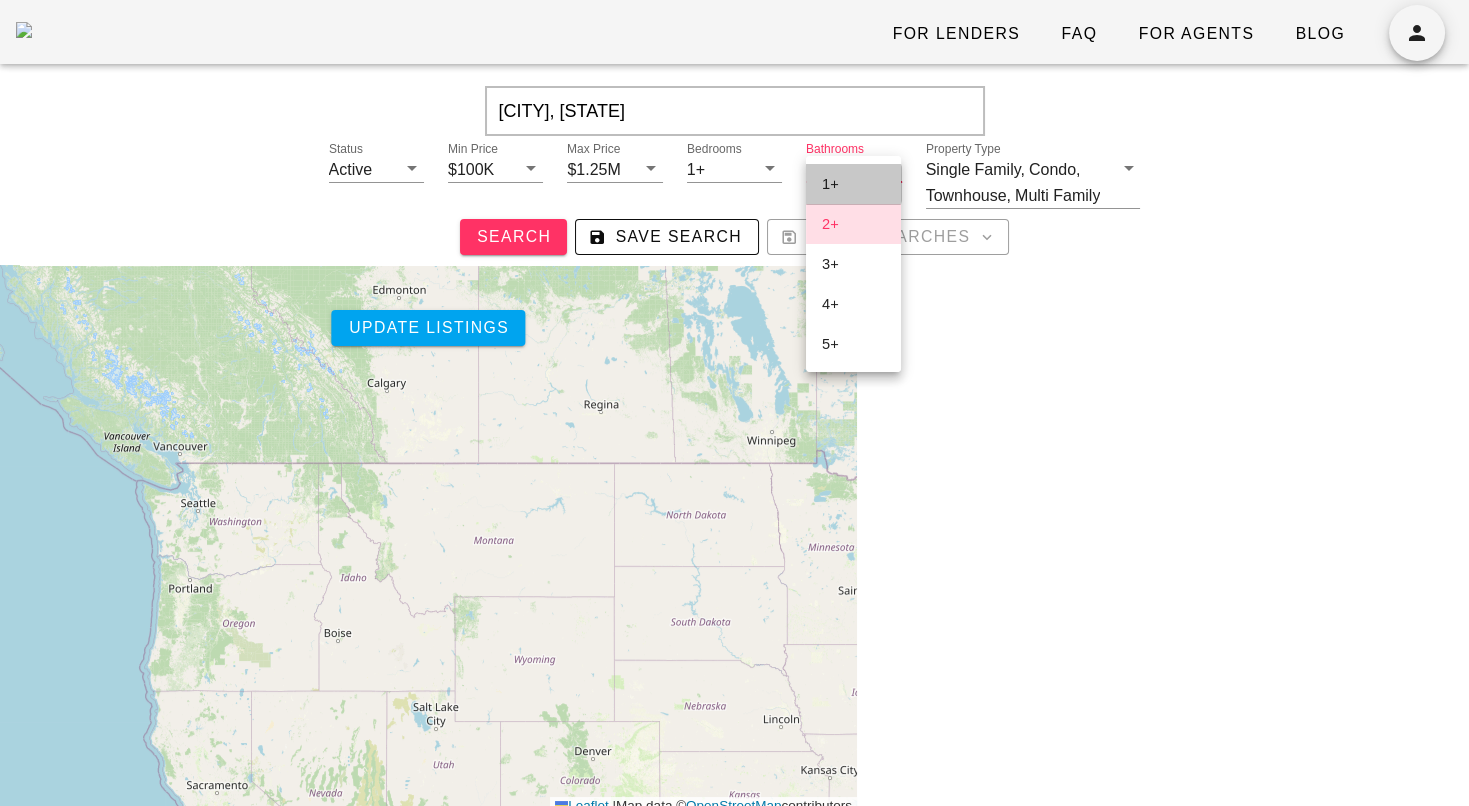 click on "1+" at bounding box center (853, 184) 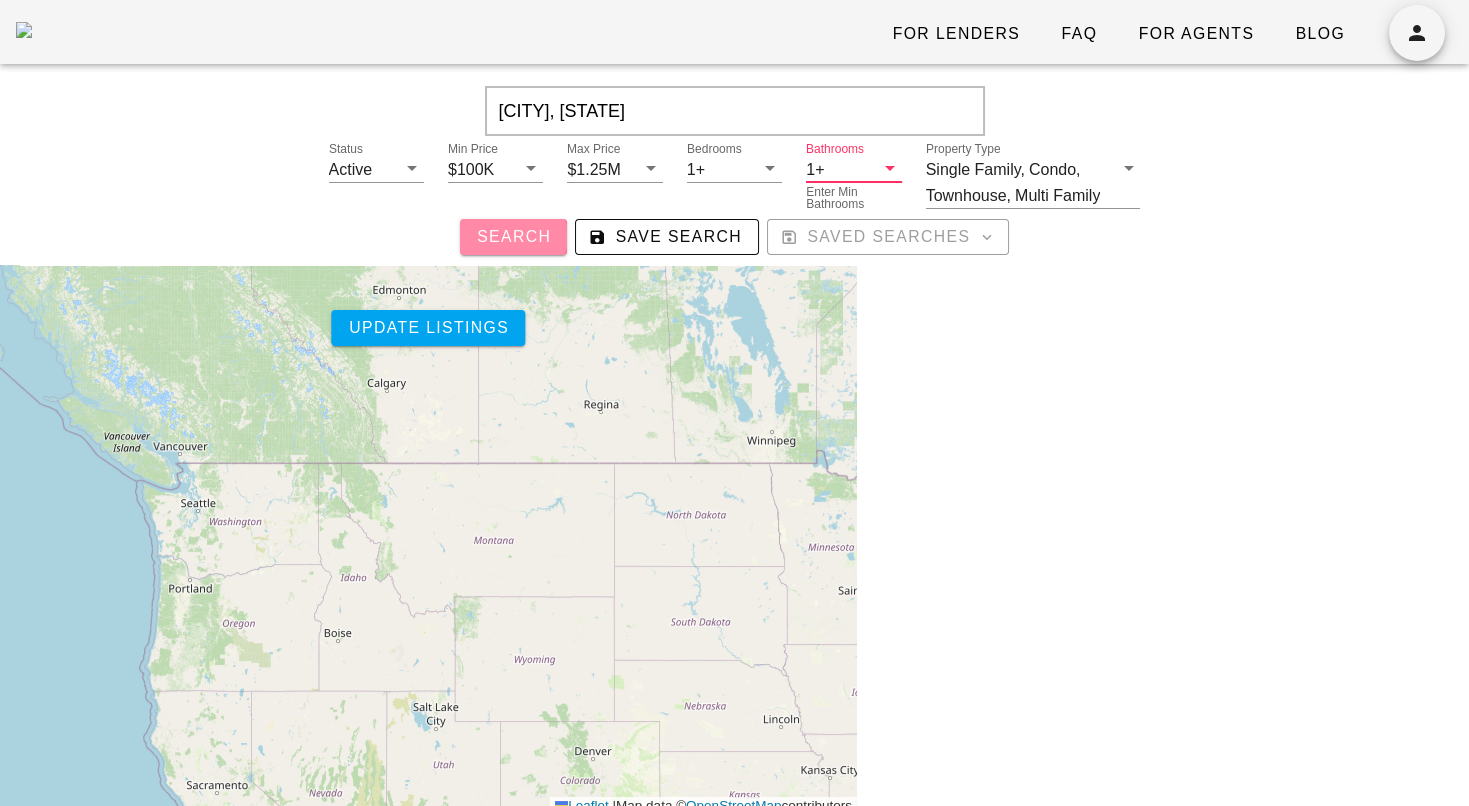 click on "Search" at bounding box center [513, 237] 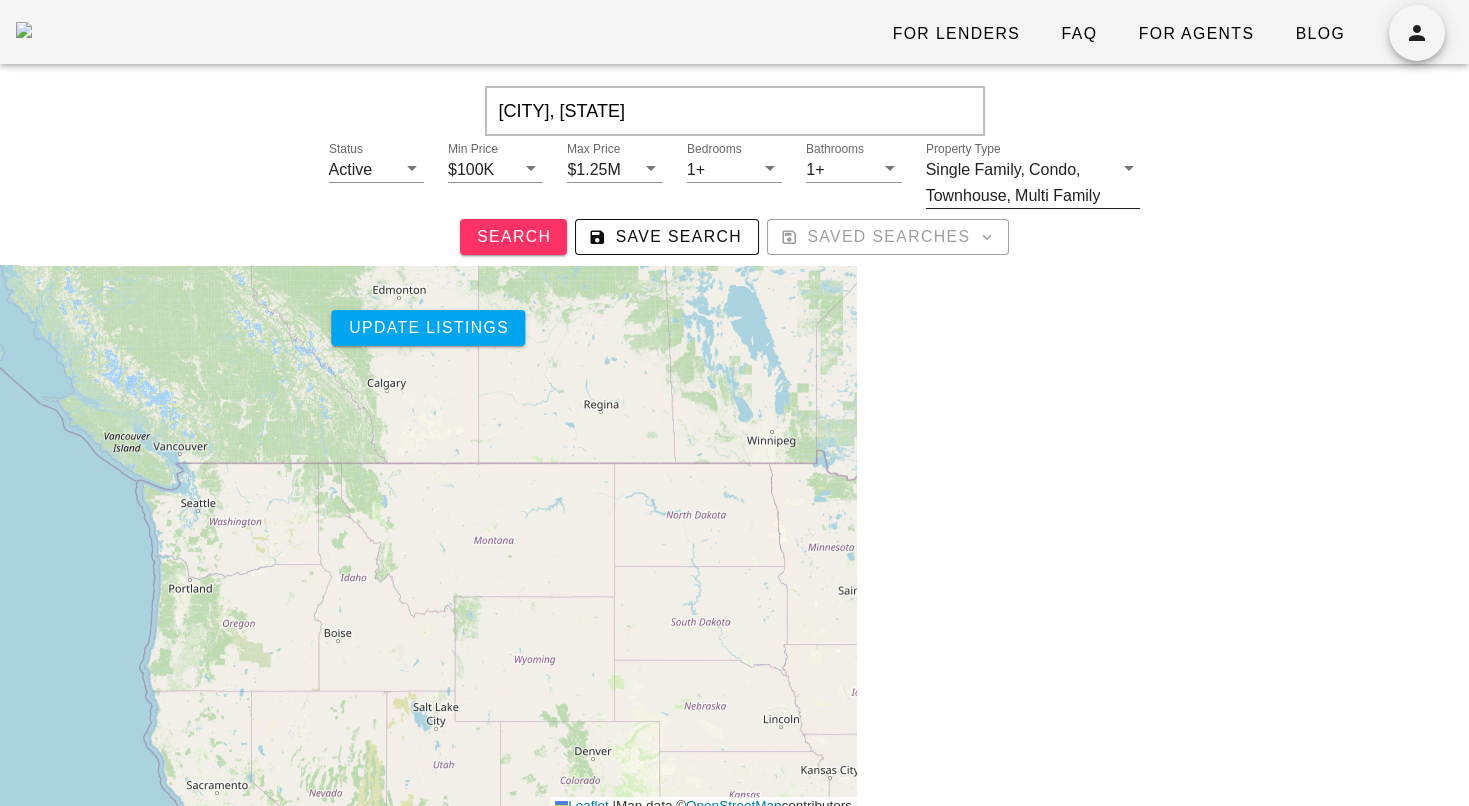 click on "Multi Family" at bounding box center (1057, 196) 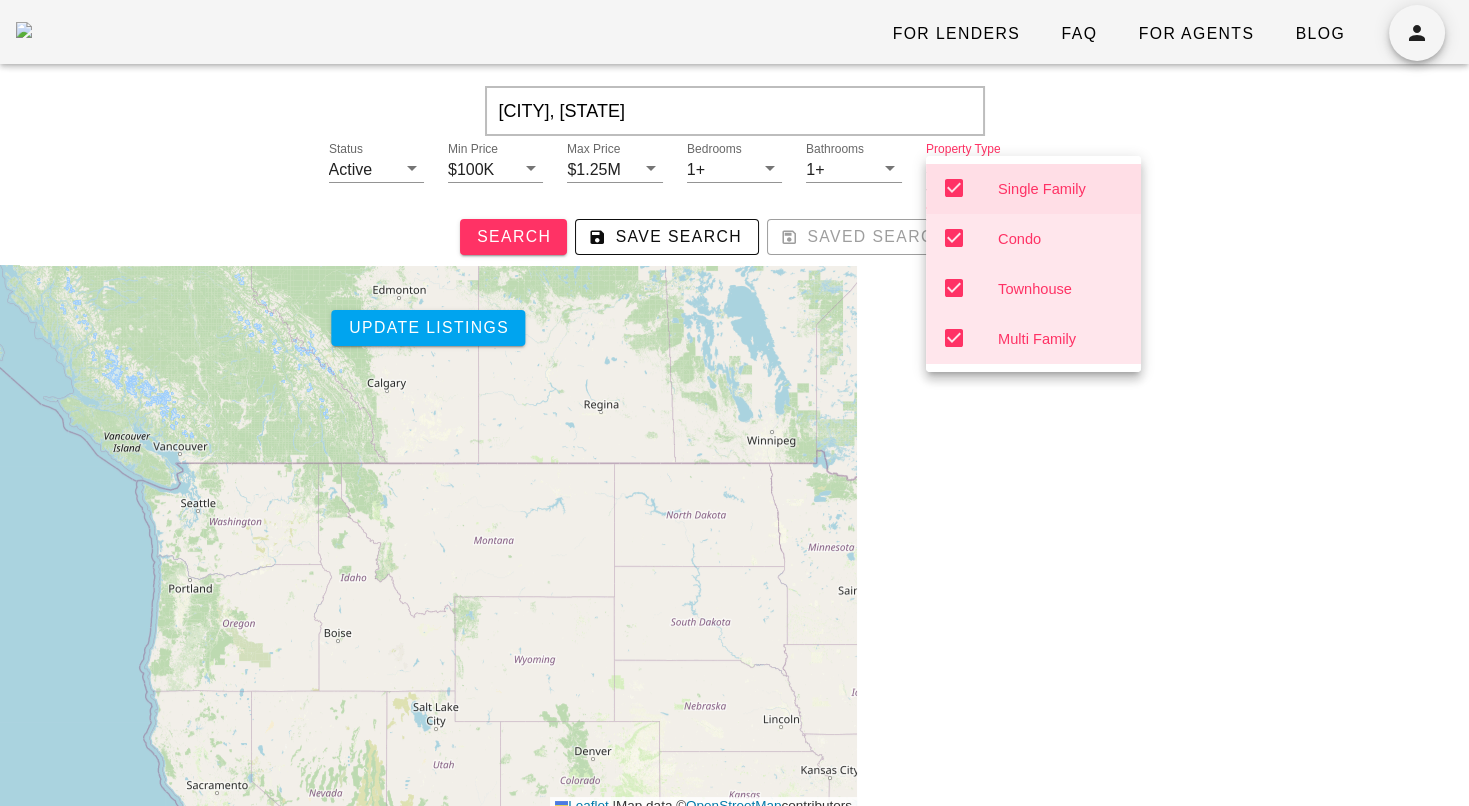 click at bounding box center (1163, 599) 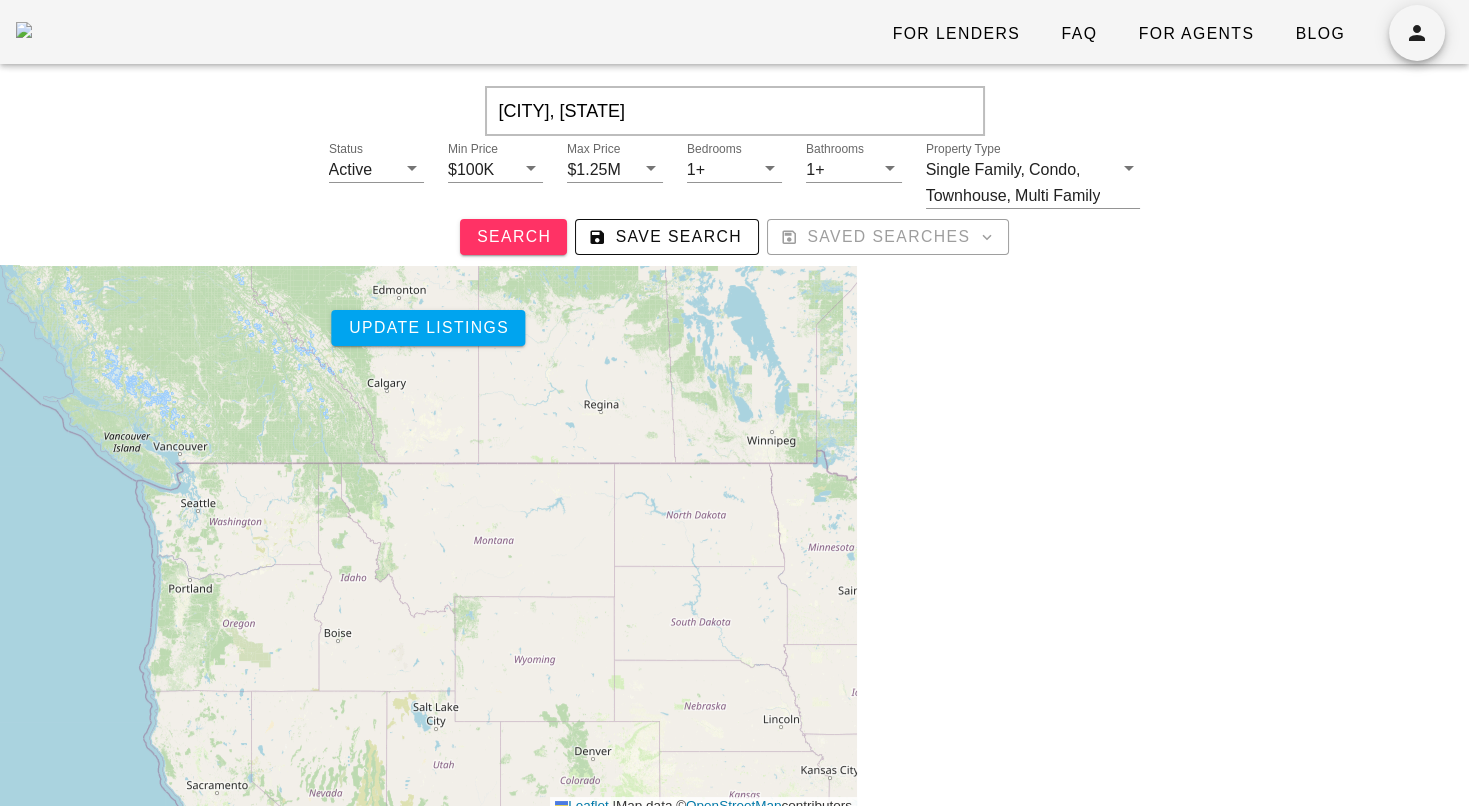 click at bounding box center [1163, 599] 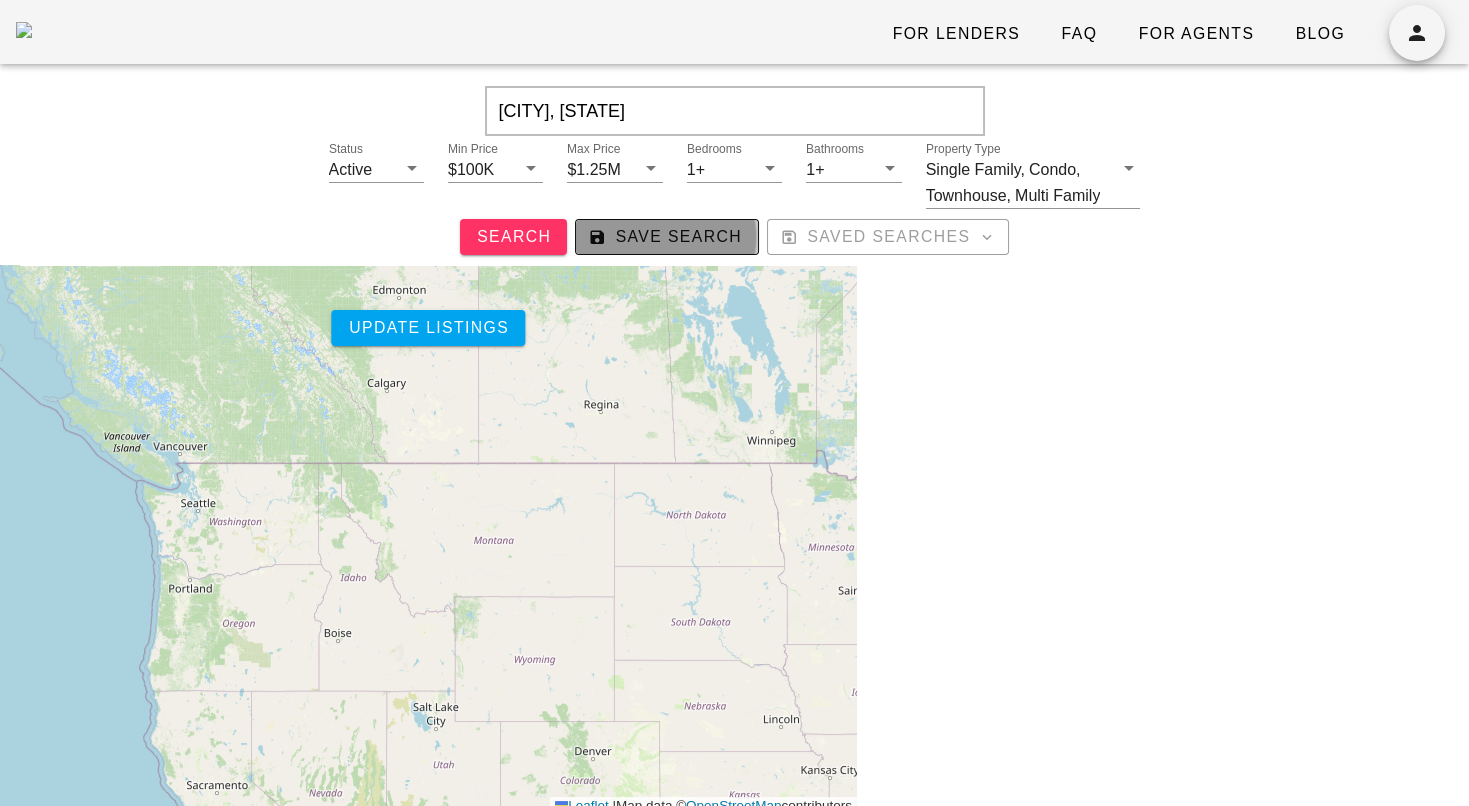 click on "Save Search" at bounding box center [667, 237] 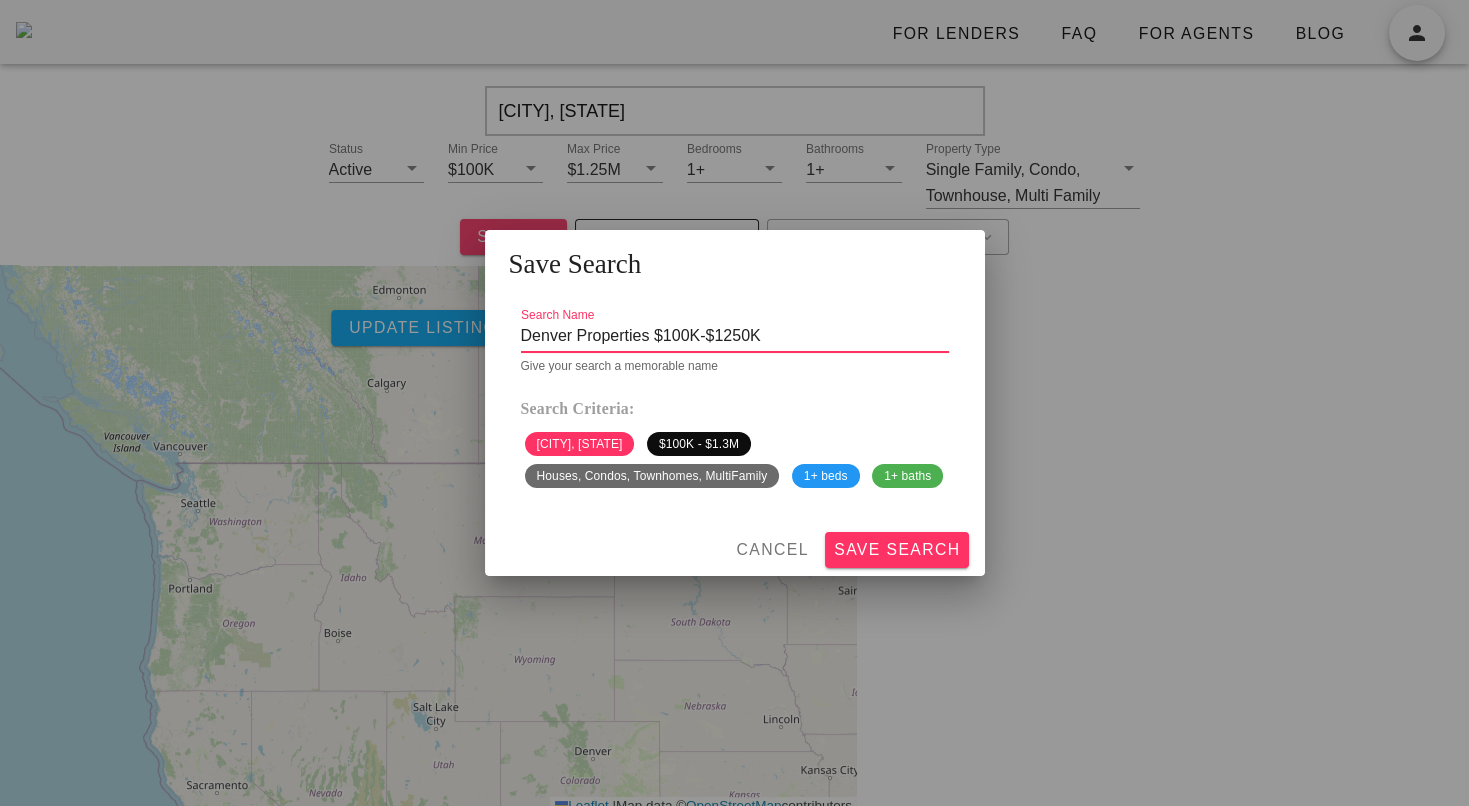 click on "Denver Properties $100K-$1250K" at bounding box center (735, 336) 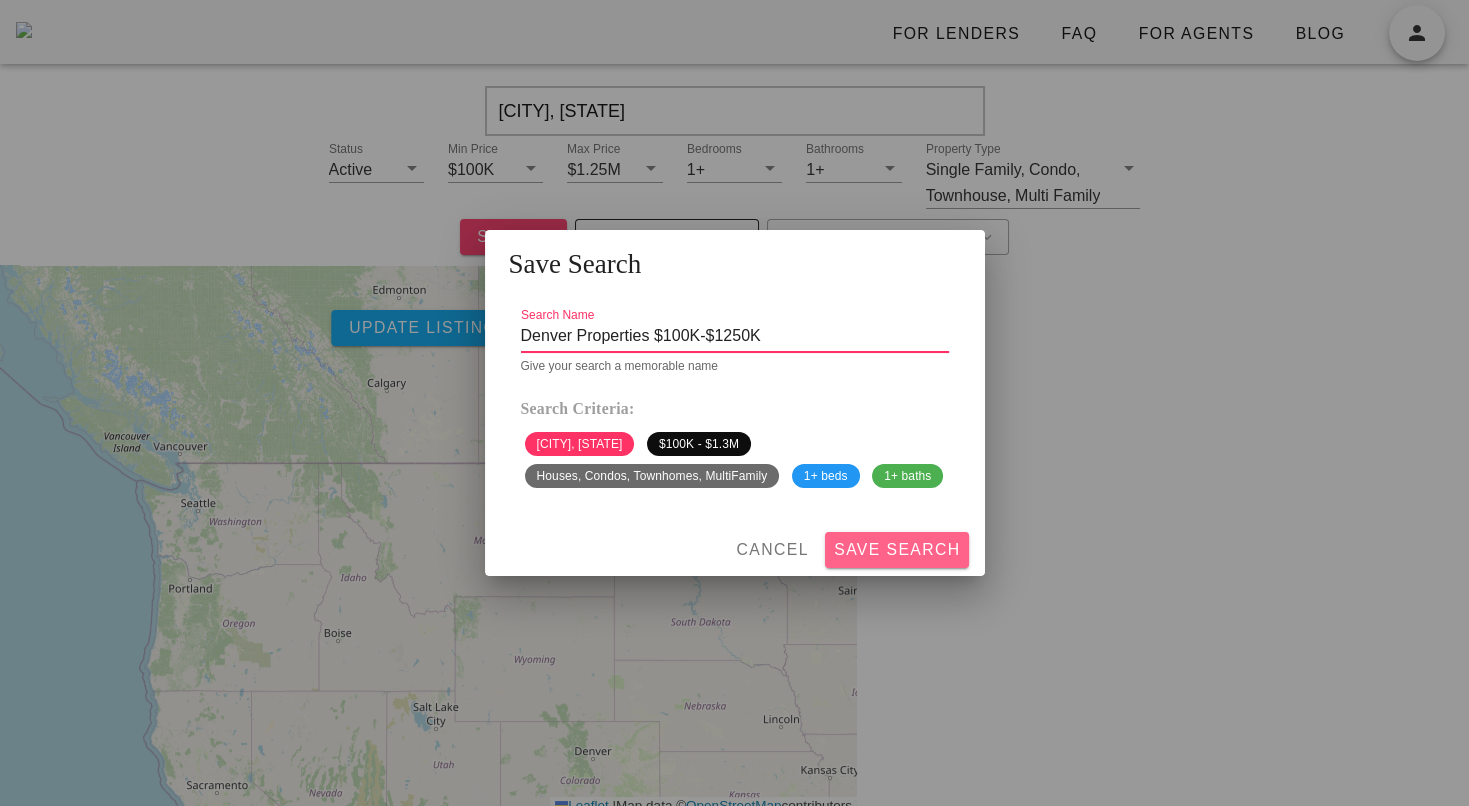 click on "Save Search" at bounding box center [897, 550] 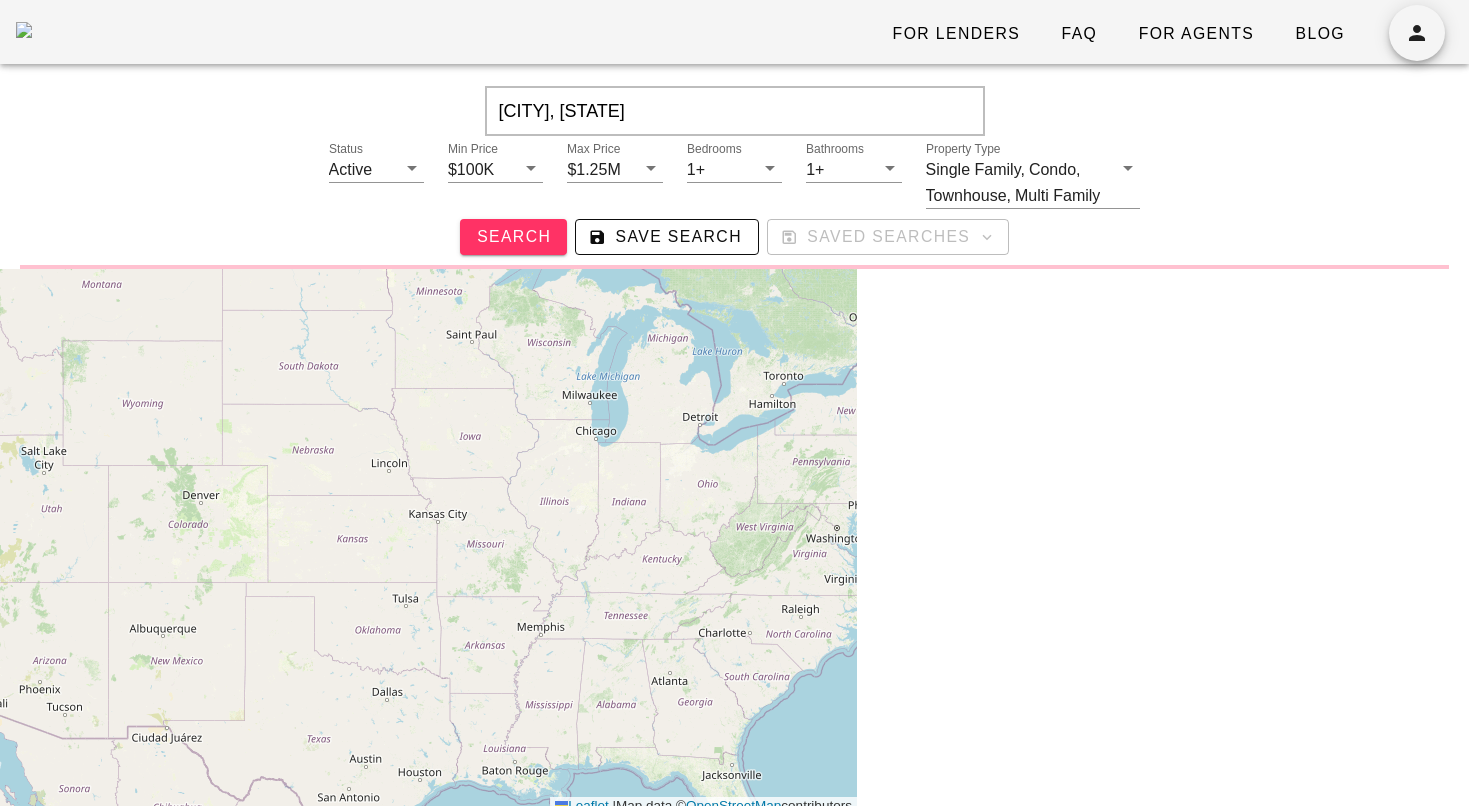 scroll, scrollTop: 0, scrollLeft: 0, axis: both 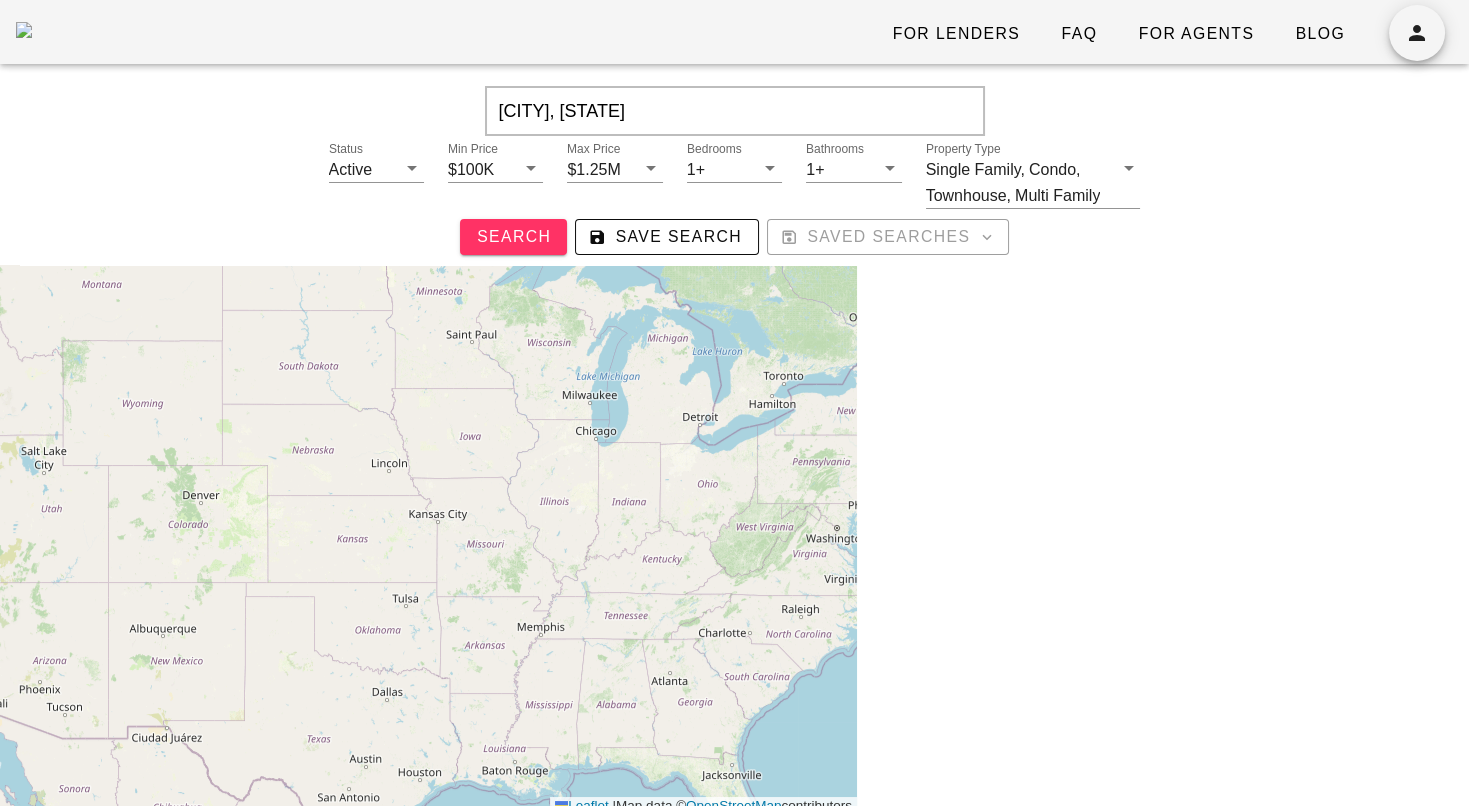 click at bounding box center [1163, 599] 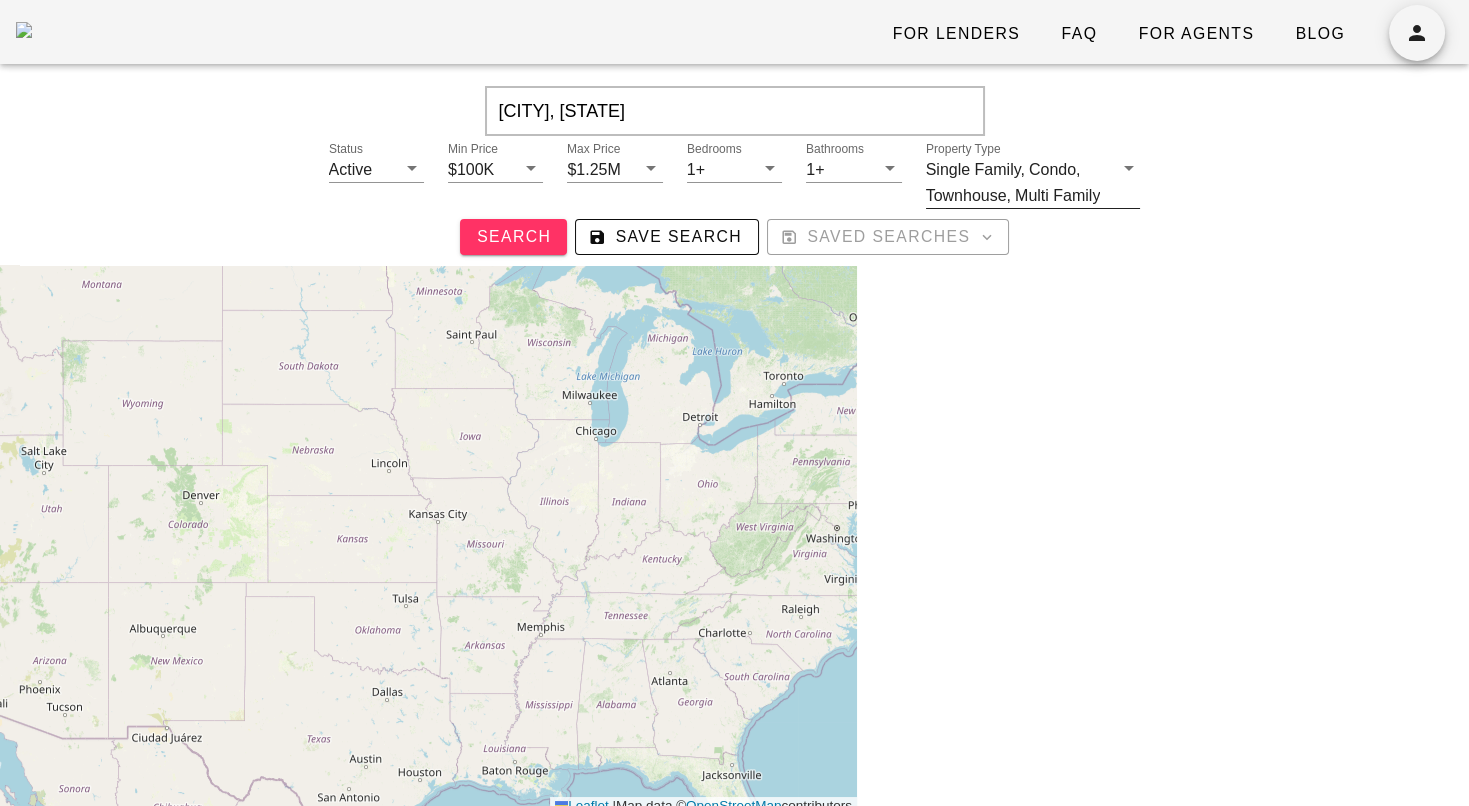 click on "Multi Family" at bounding box center (1057, 196) 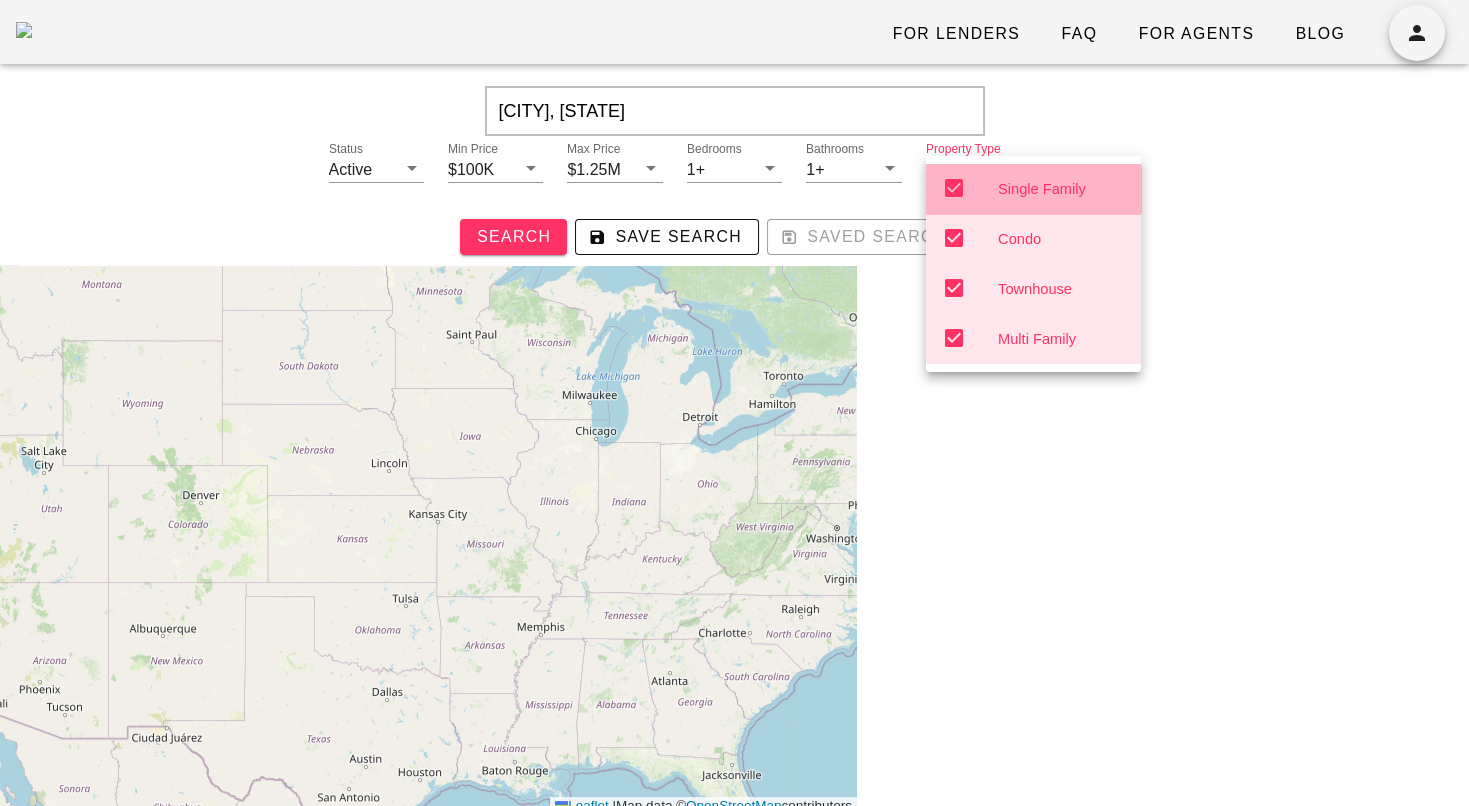 click on "Single Family" at bounding box center [1061, 189] 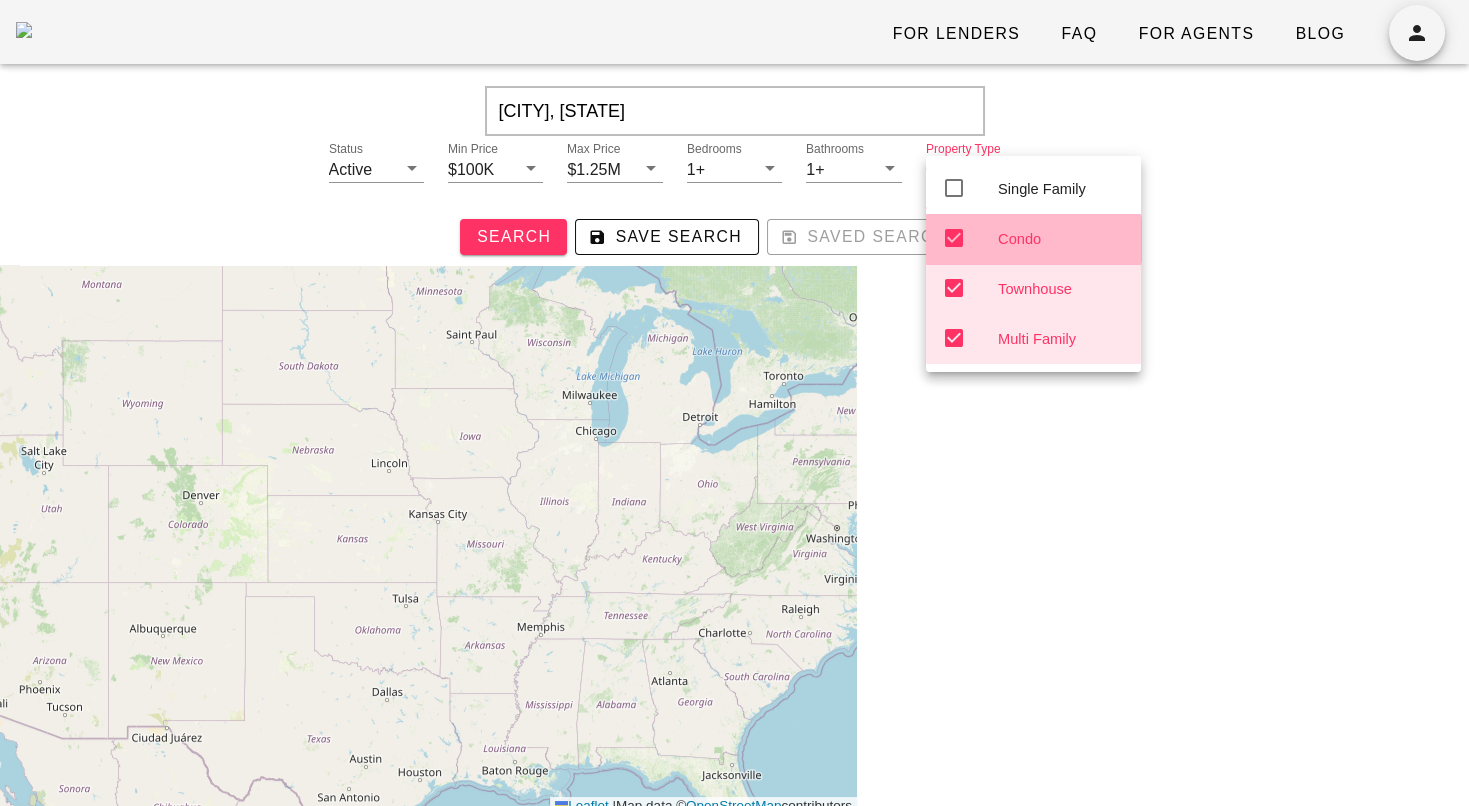 click on "Condo" at bounding box center [1061, 239] 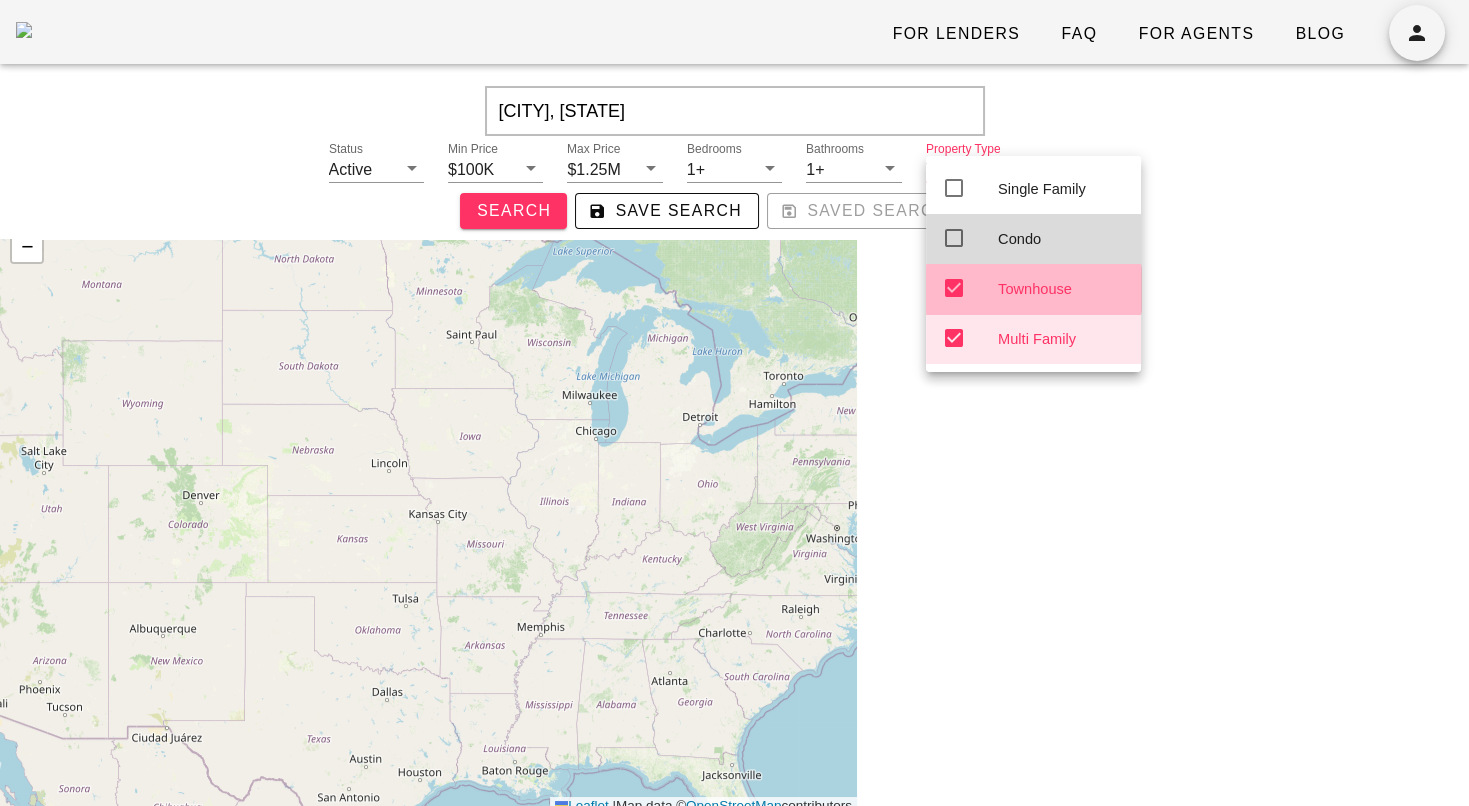 click on "Townhouse" at bounding box center (1061, 289) 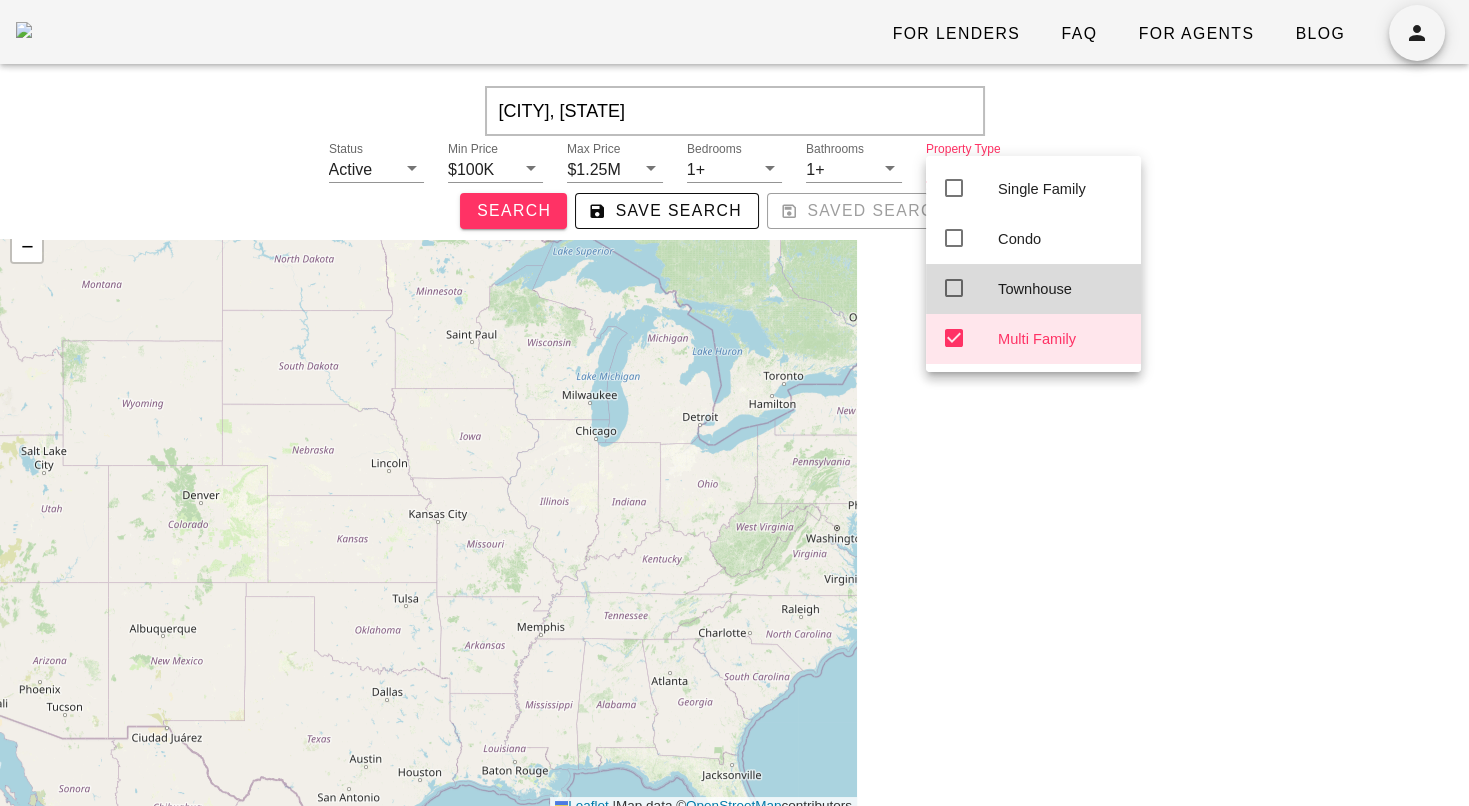 click on "Multi Family" at bounding box center (1061, 339) 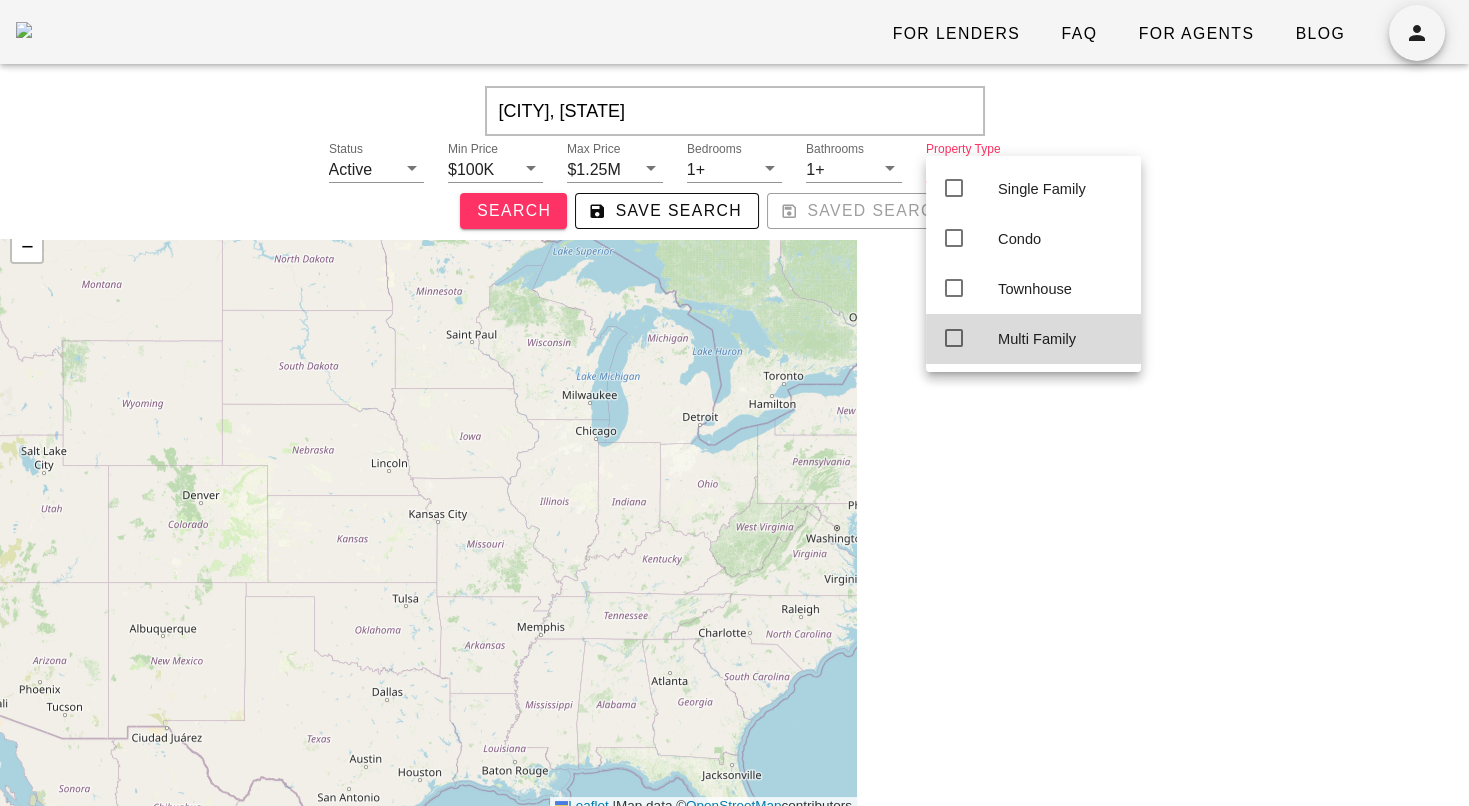 click at bounding box center (1163, 599) 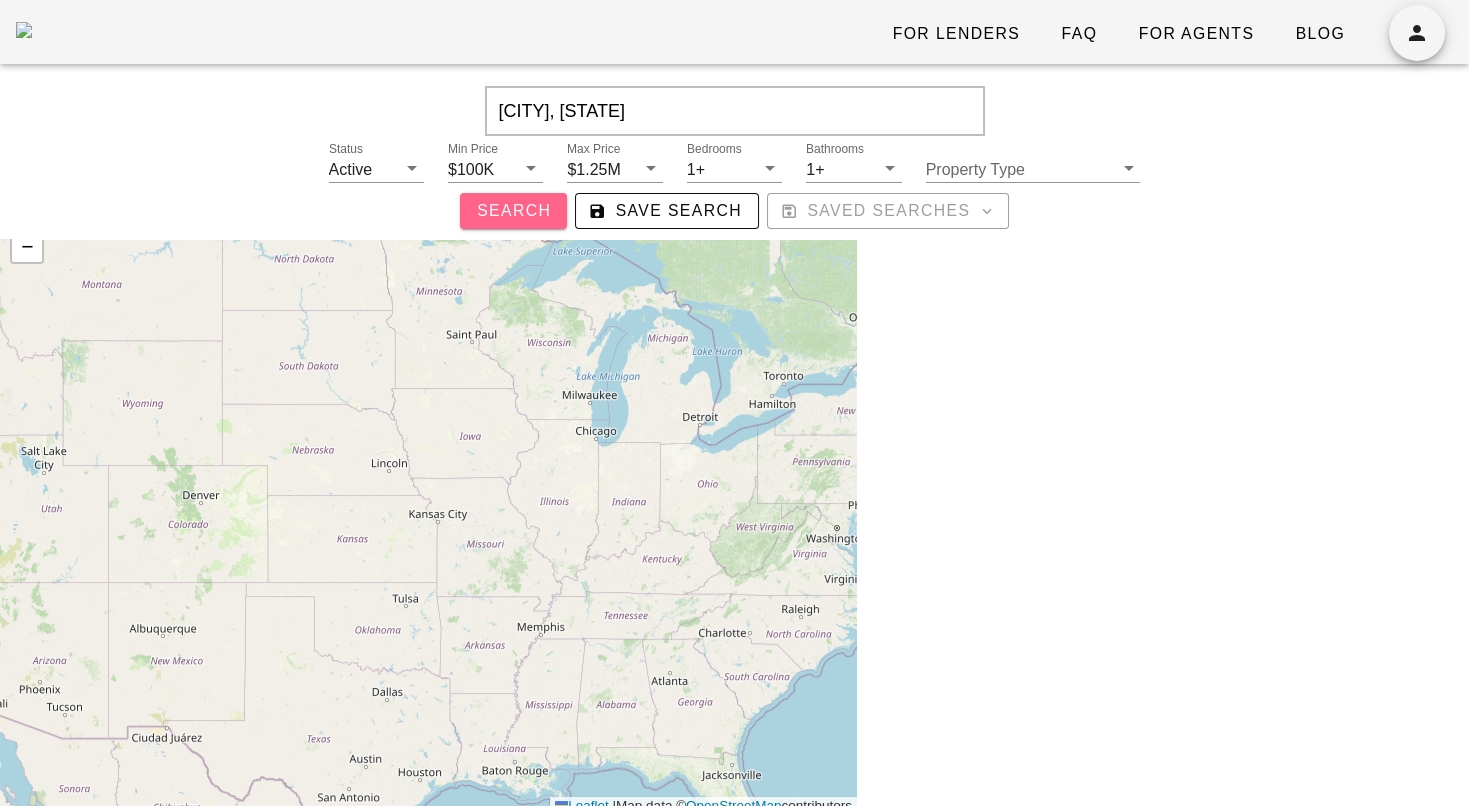click on "Search" at bounding box center [513, 211] 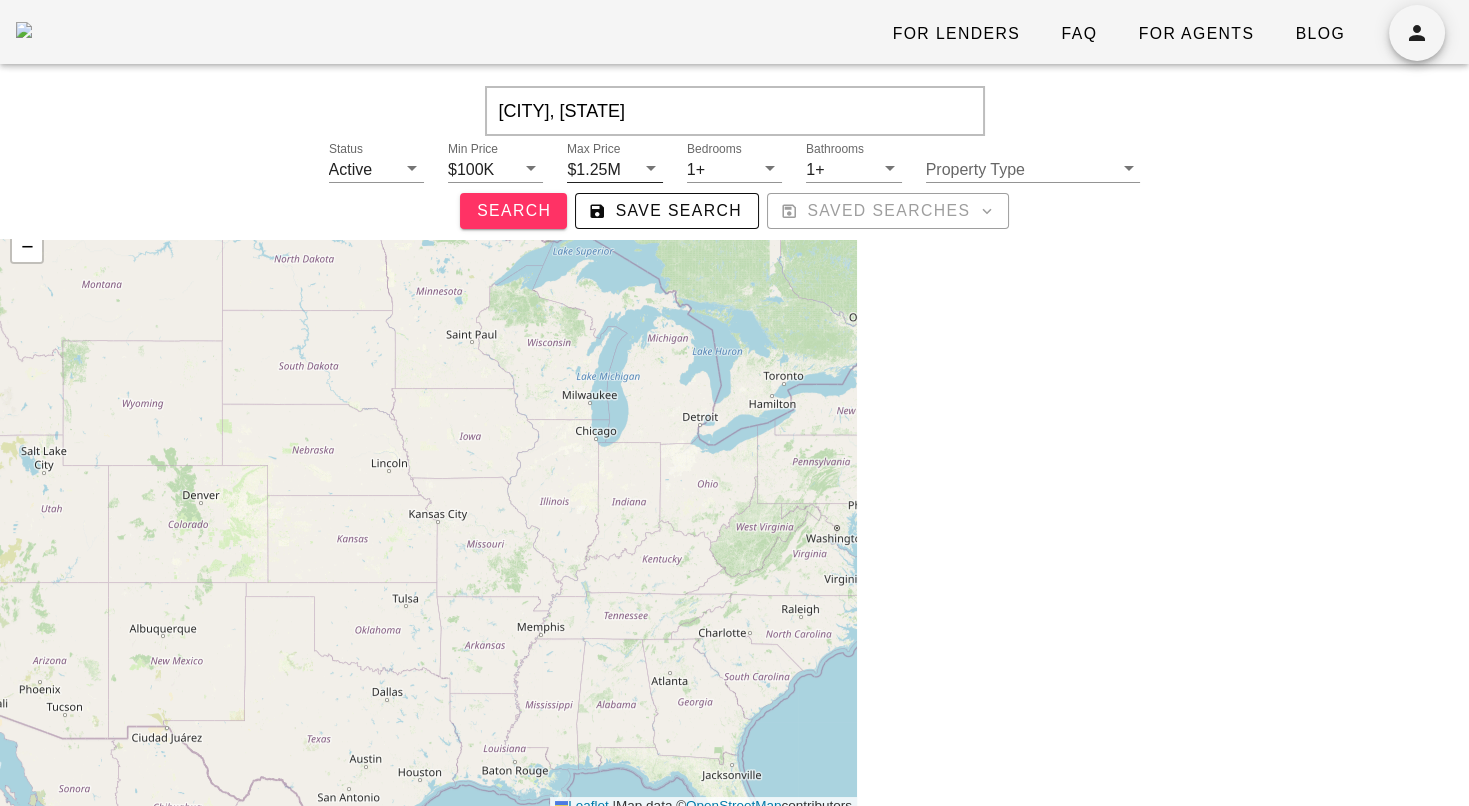 click at bounding box center (412, 168) 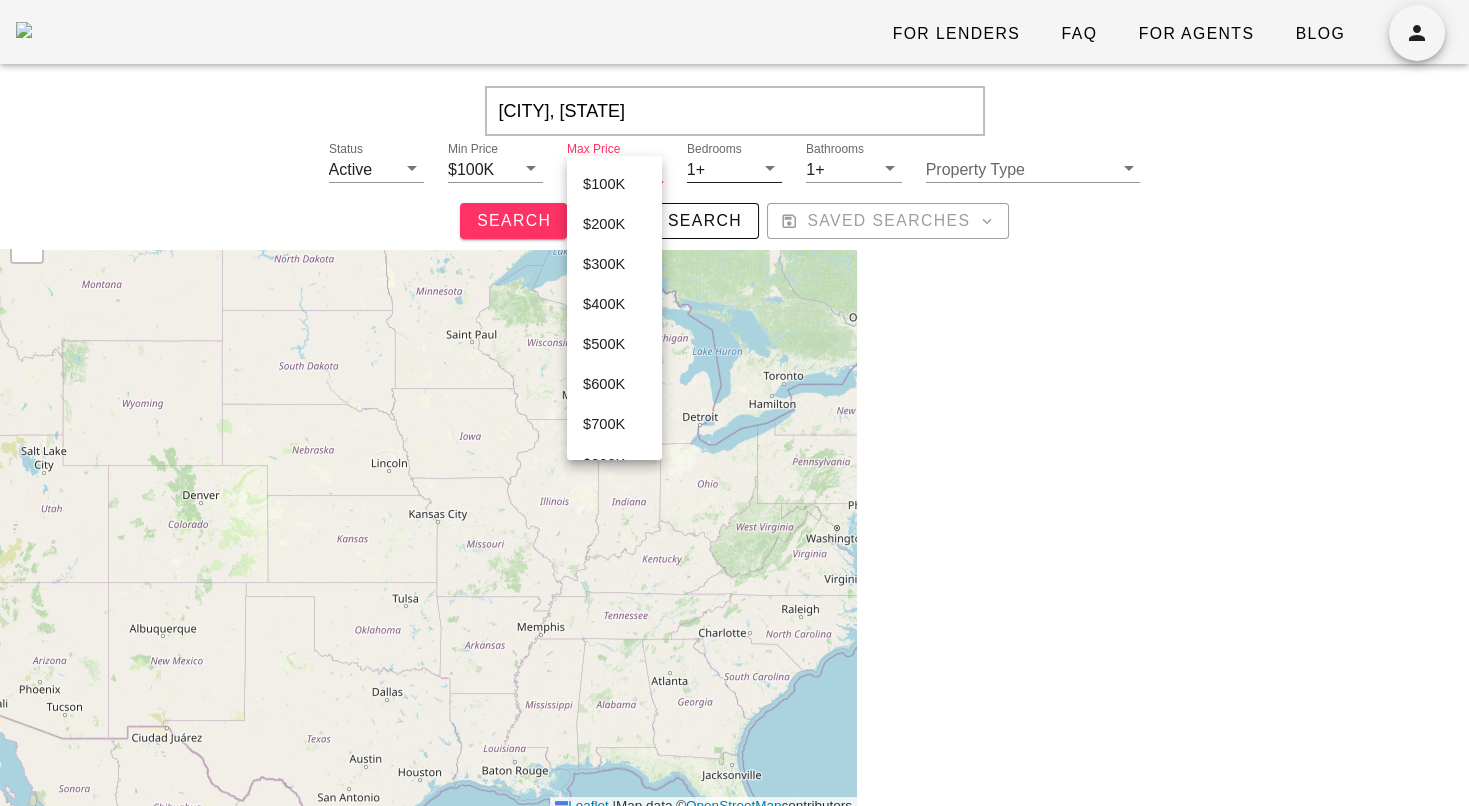 click on "Bedrooms 1+" at bounding box center [376, 169] 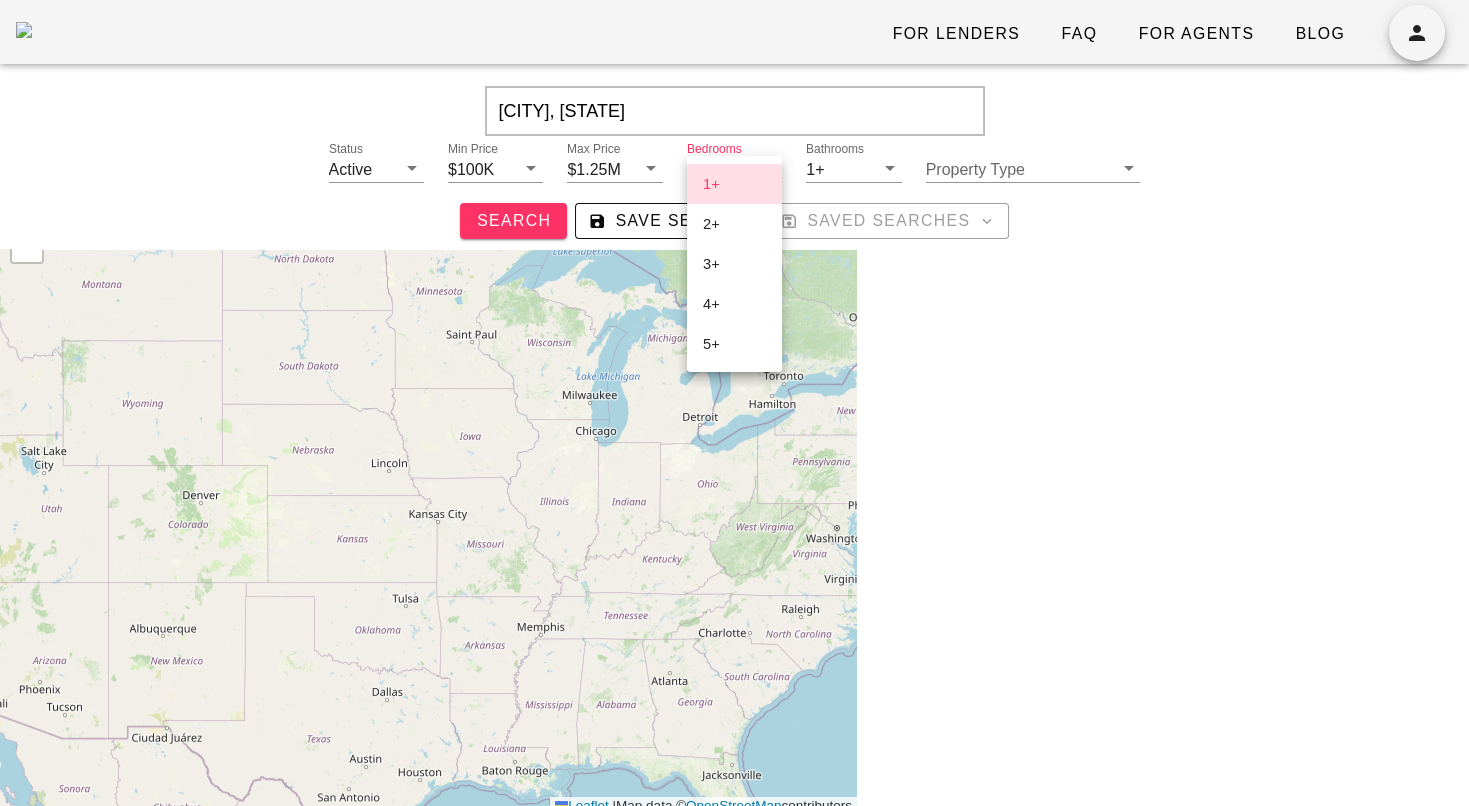 scroll, scrollTop: 0, scrollLeft: 0, axis: both 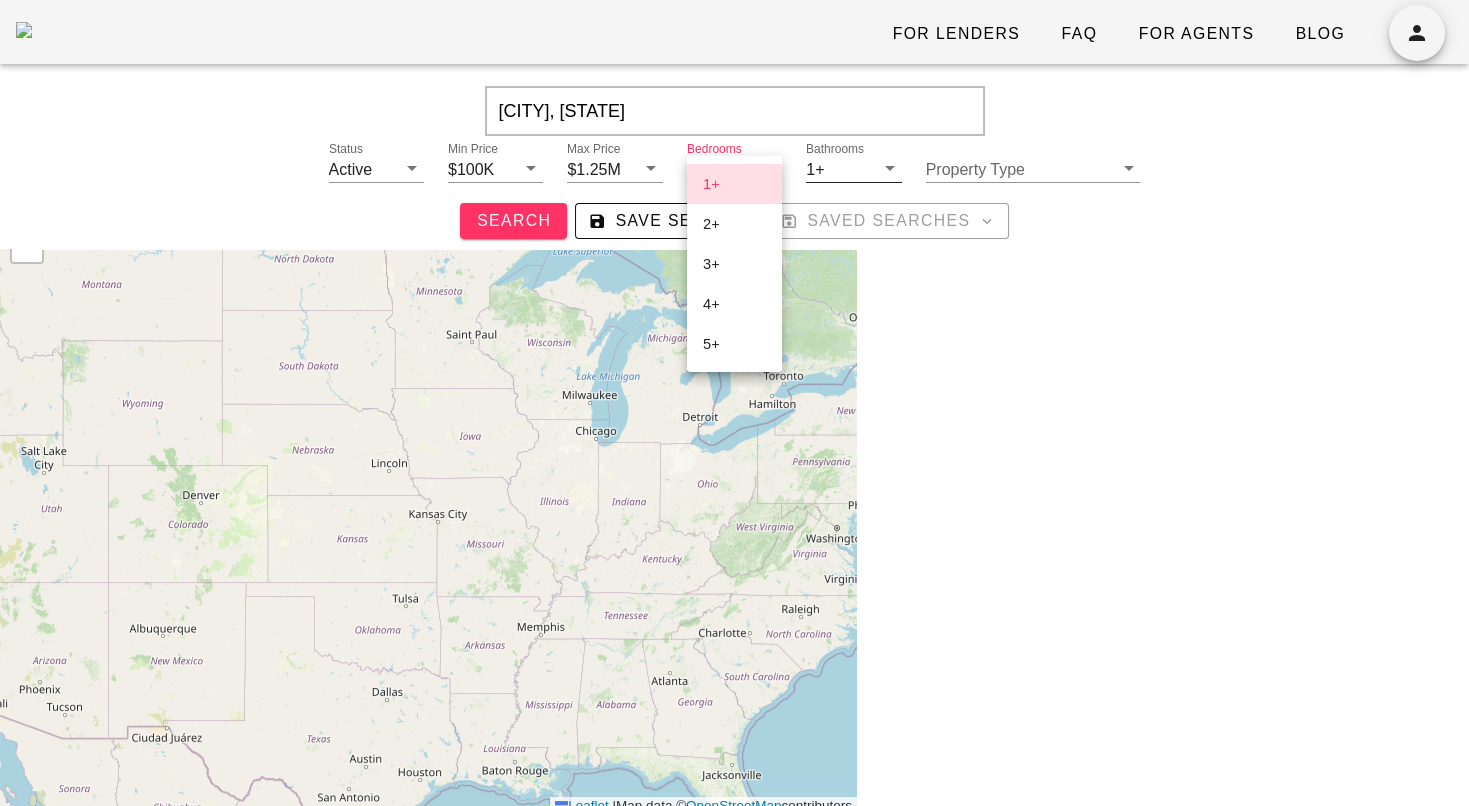 click on "Bathrooms 1+" at bounding box center [376, 169] 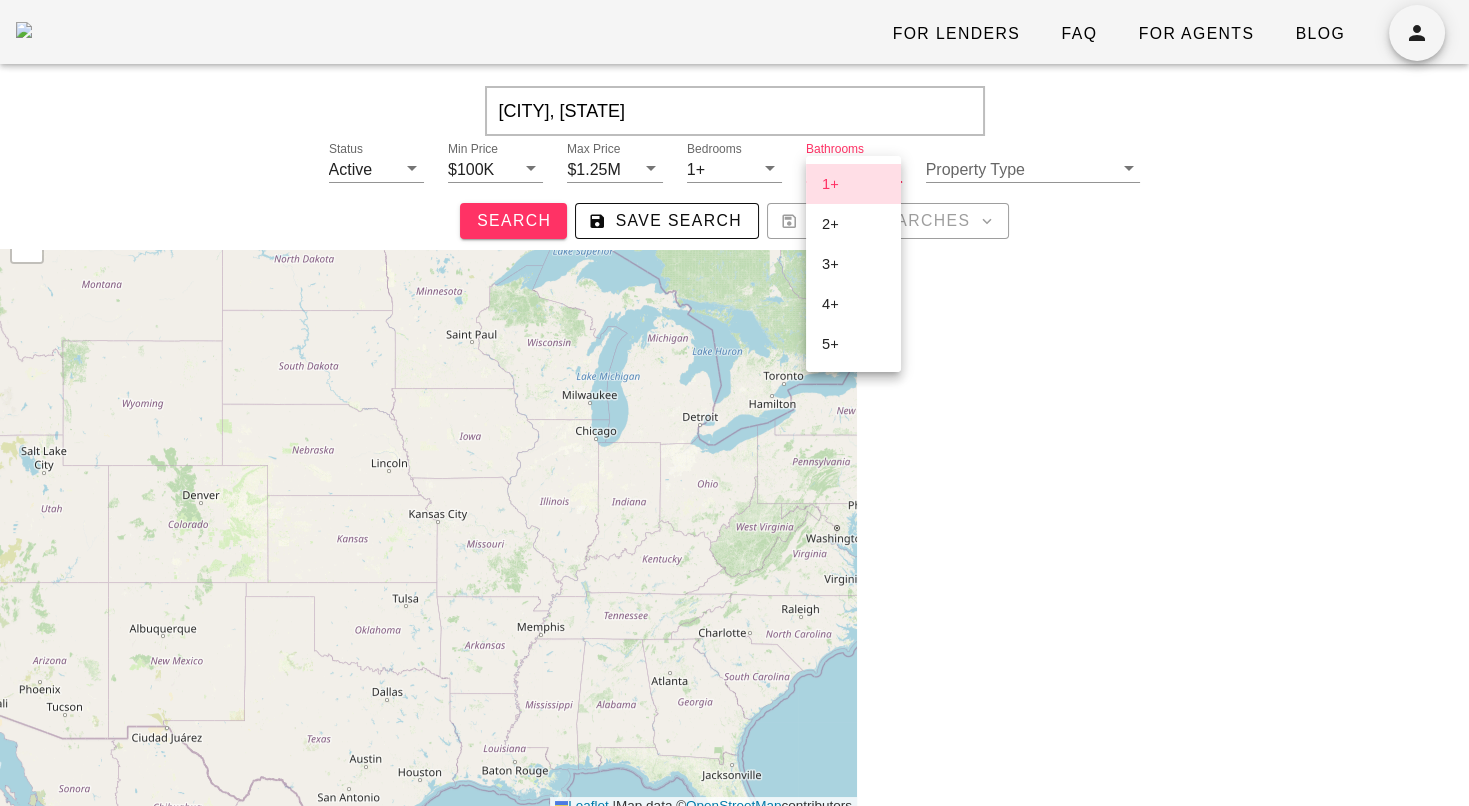 click on "Search
Save Search
Saved Searches" at bounding box center (734, 221) 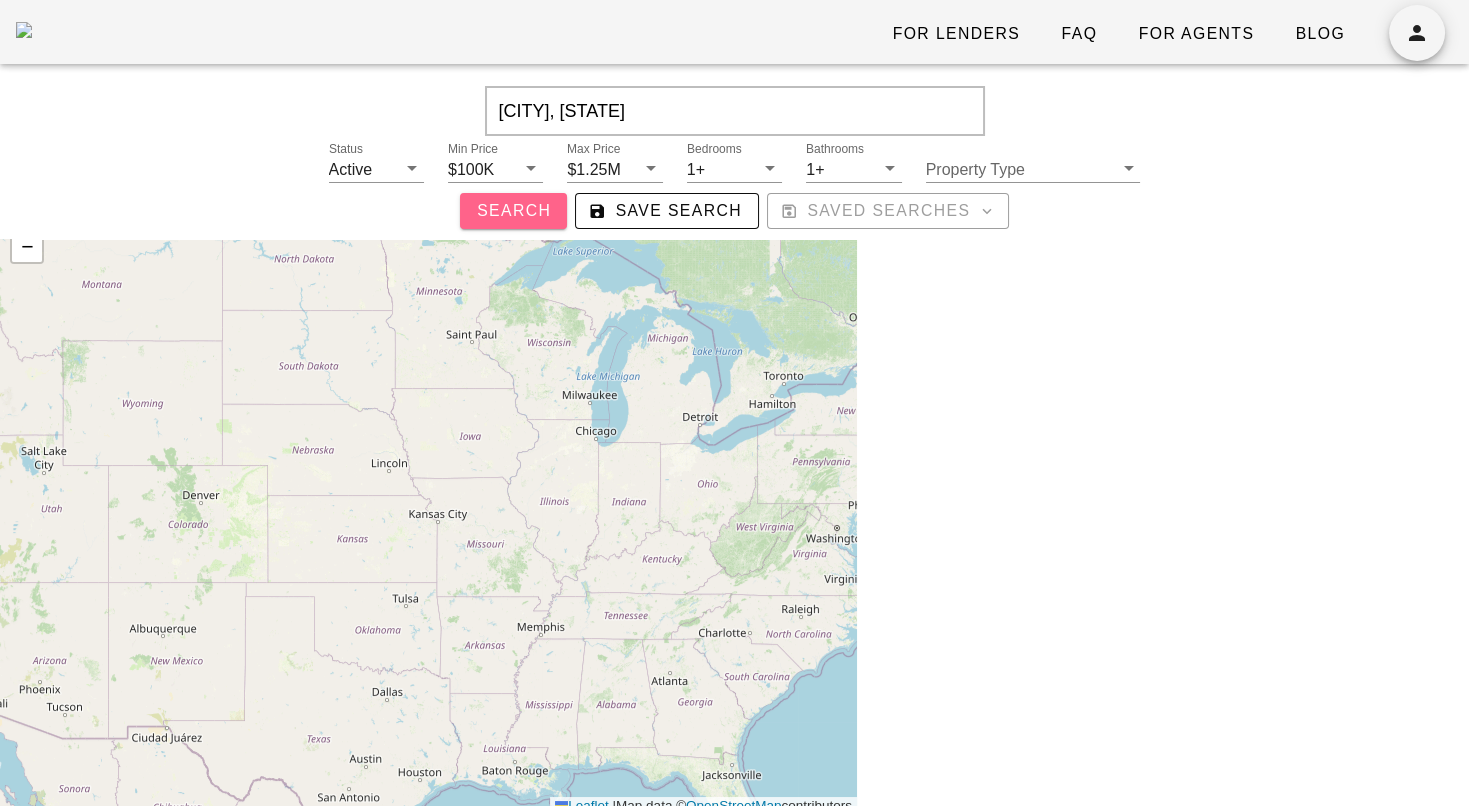 click on "Search" at bounding box center [513, 211] 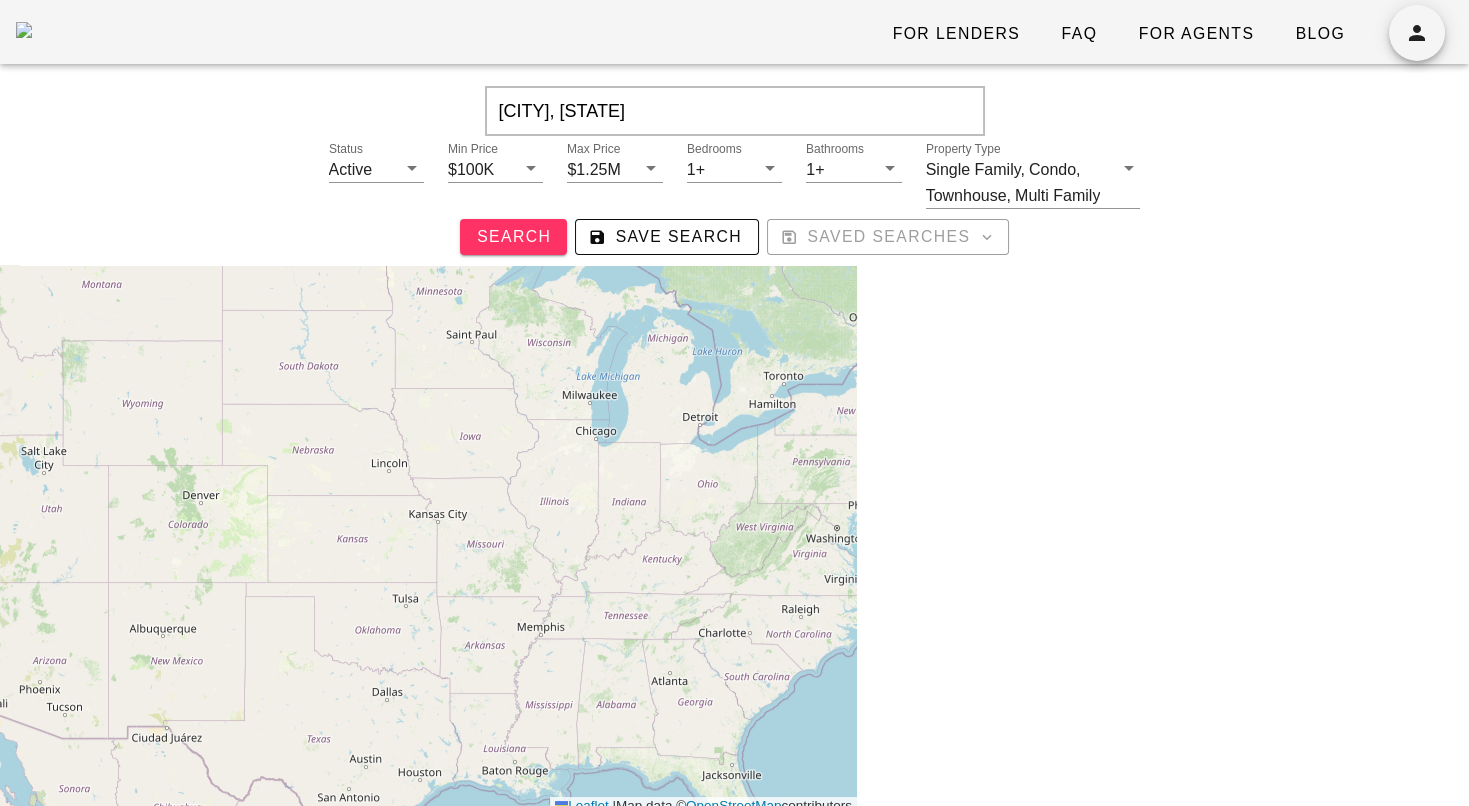 click at bounding box center [24, 30] 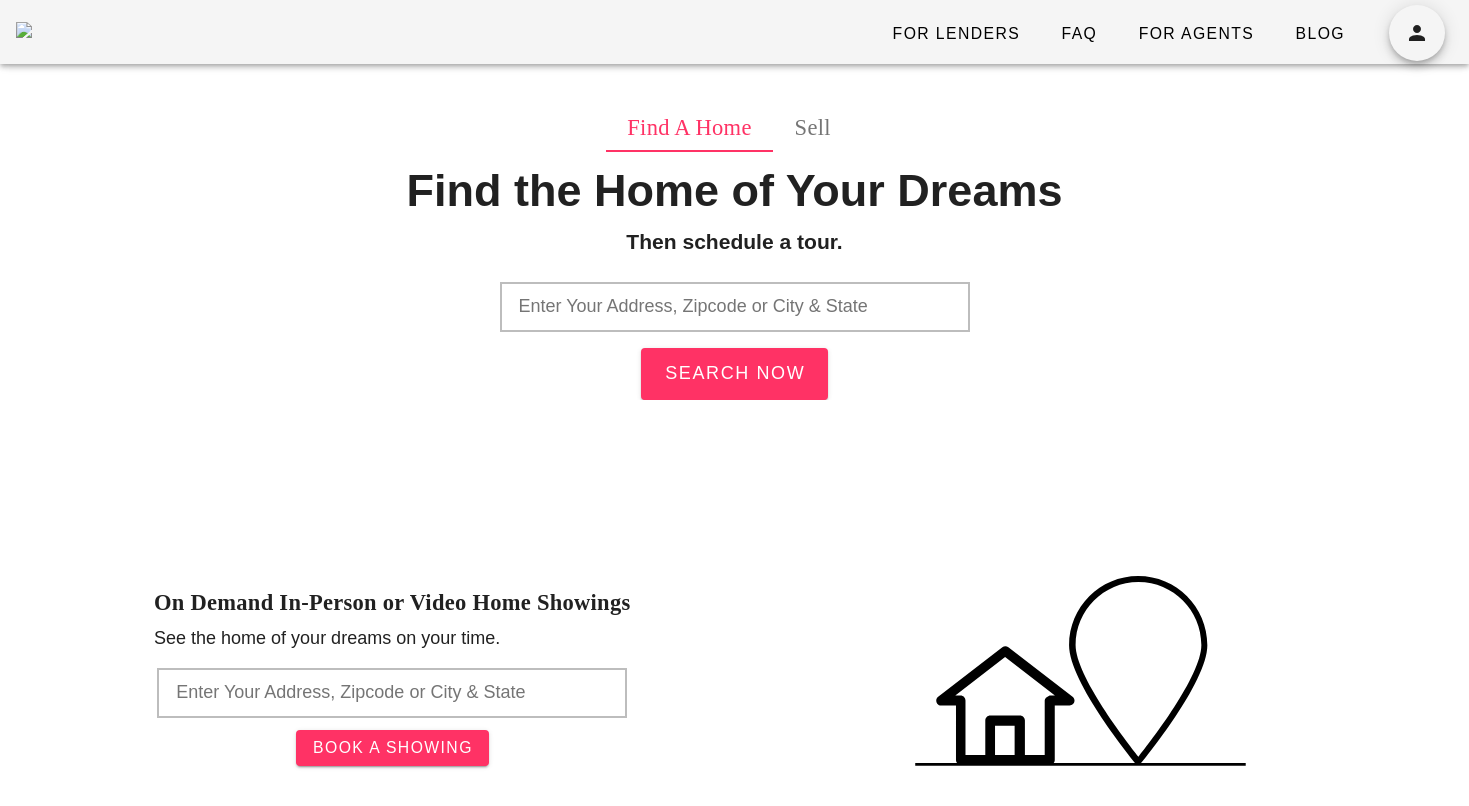scroll, scrollTop: 0, scrollLeft: 0, axis: both 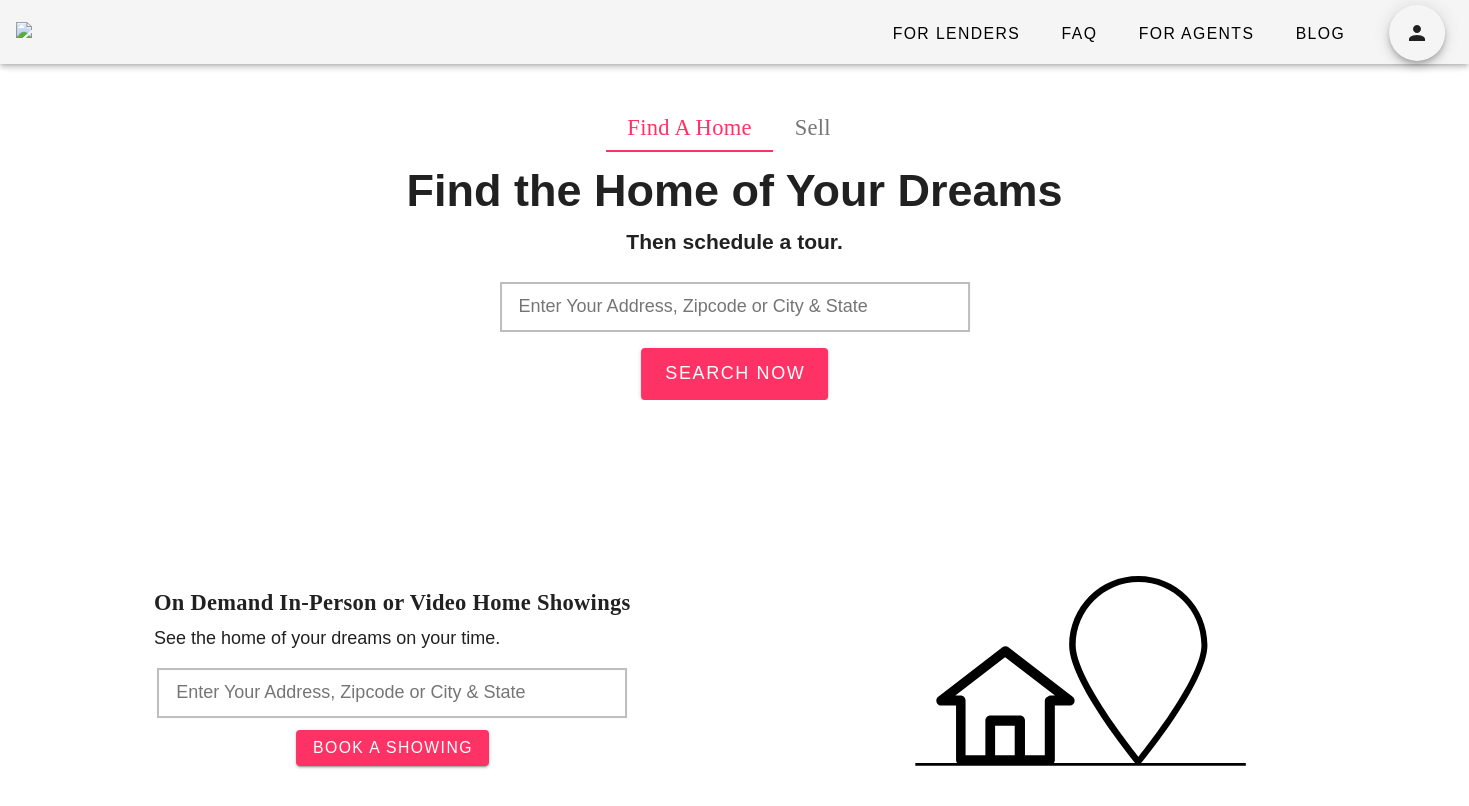 click at bounding box center [735, 307] 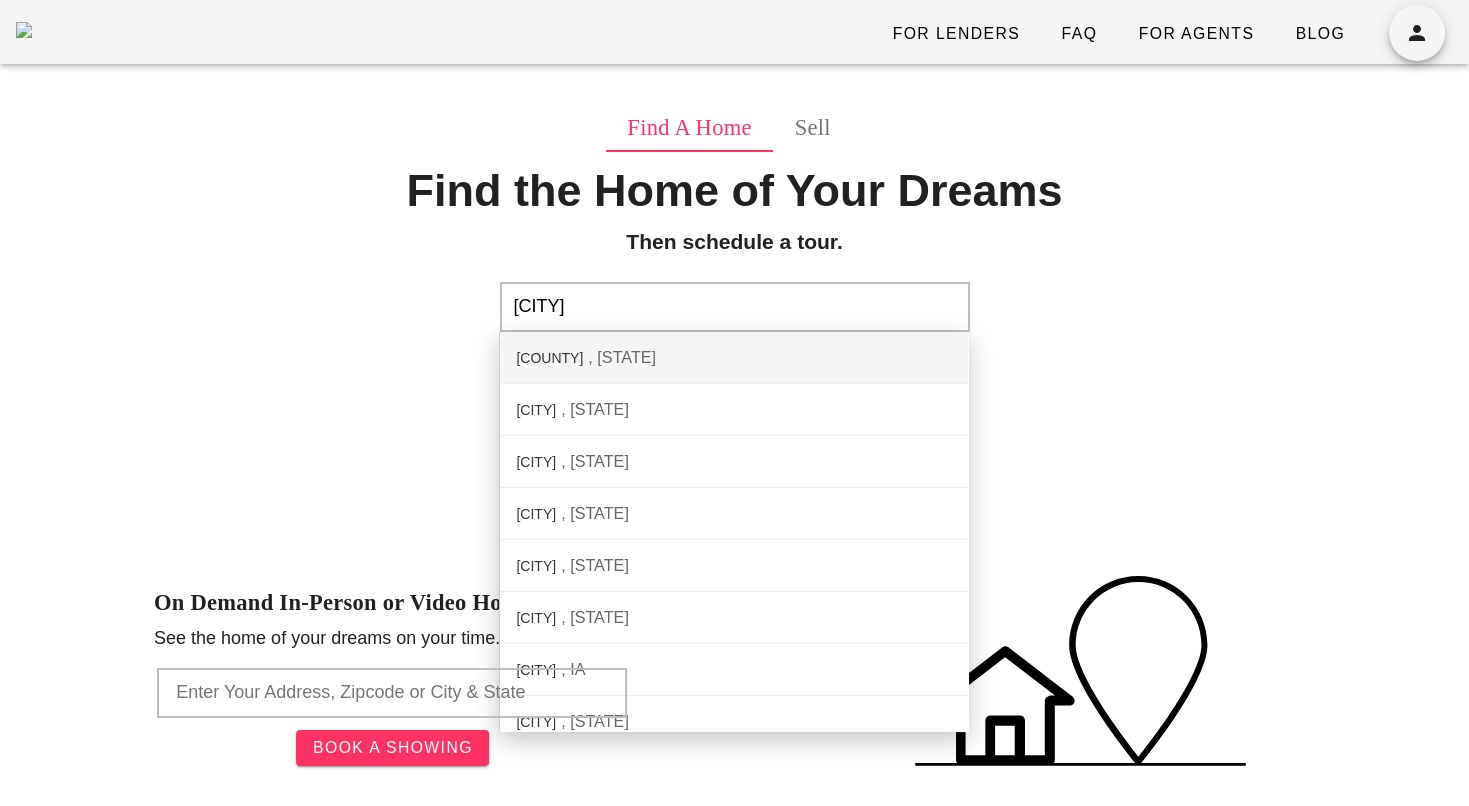 type on "denver" 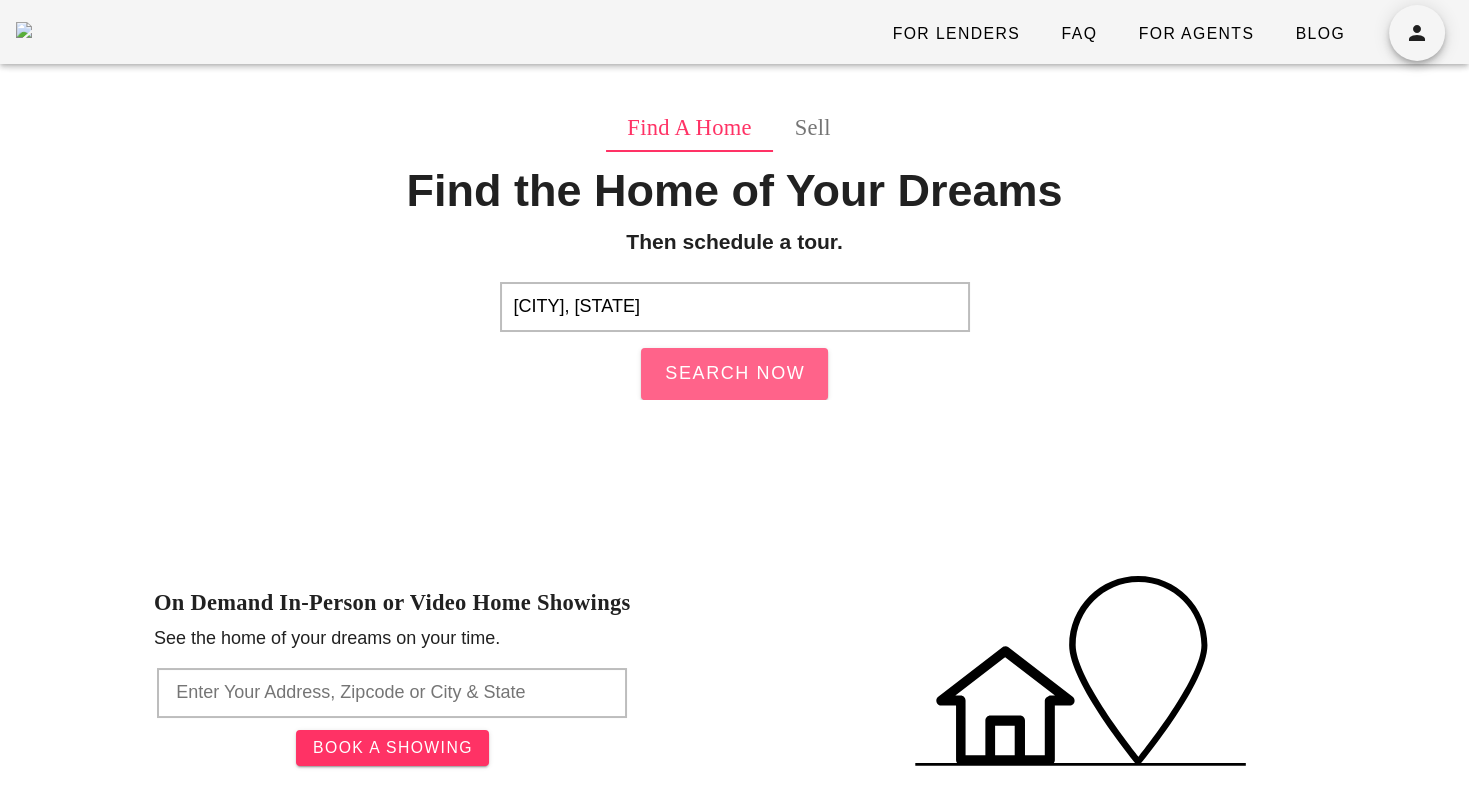 click on "Search Now" at bounding box center (735, 373) 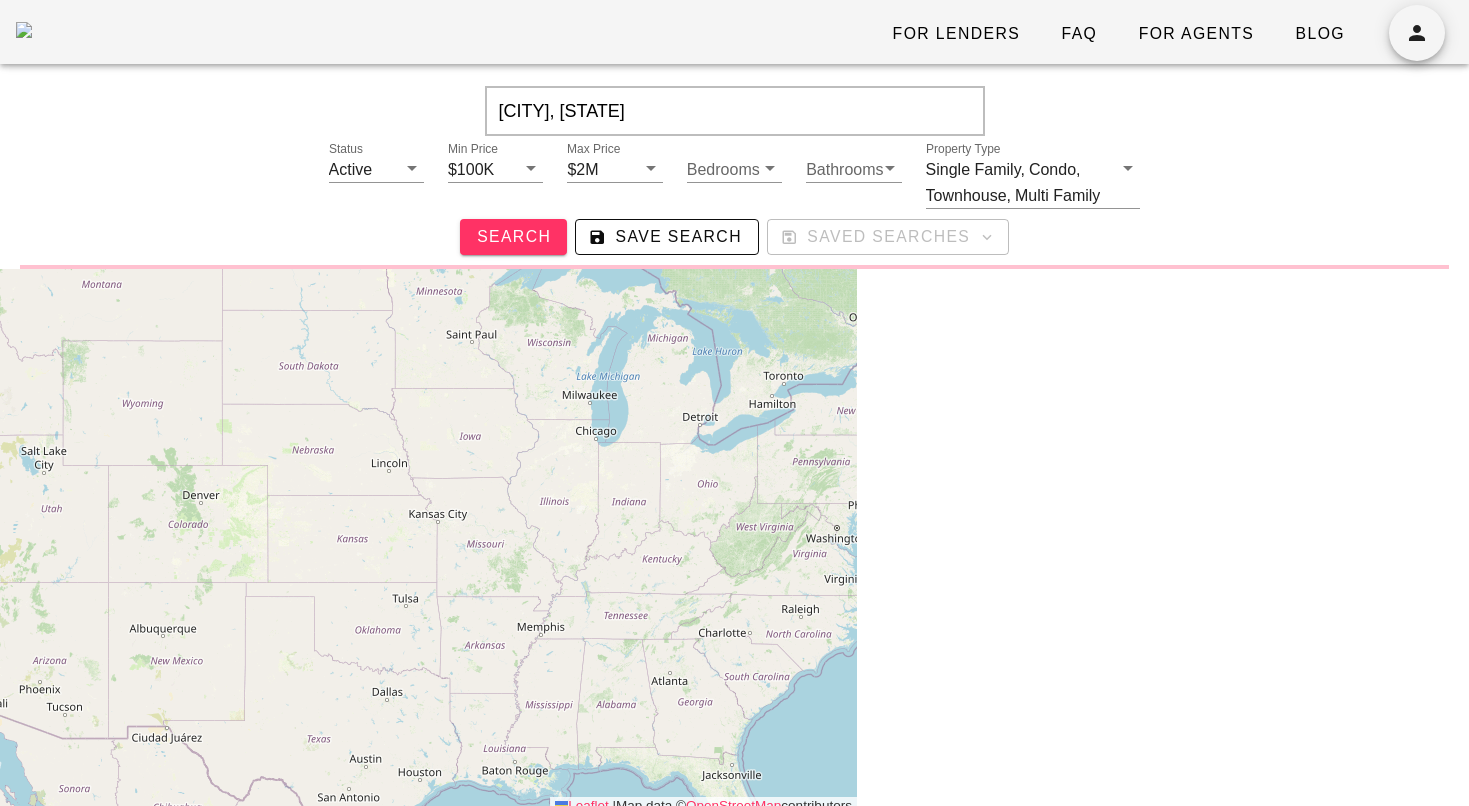 scroll, scrollTop: 0, scrollLeft: 0, axis: both 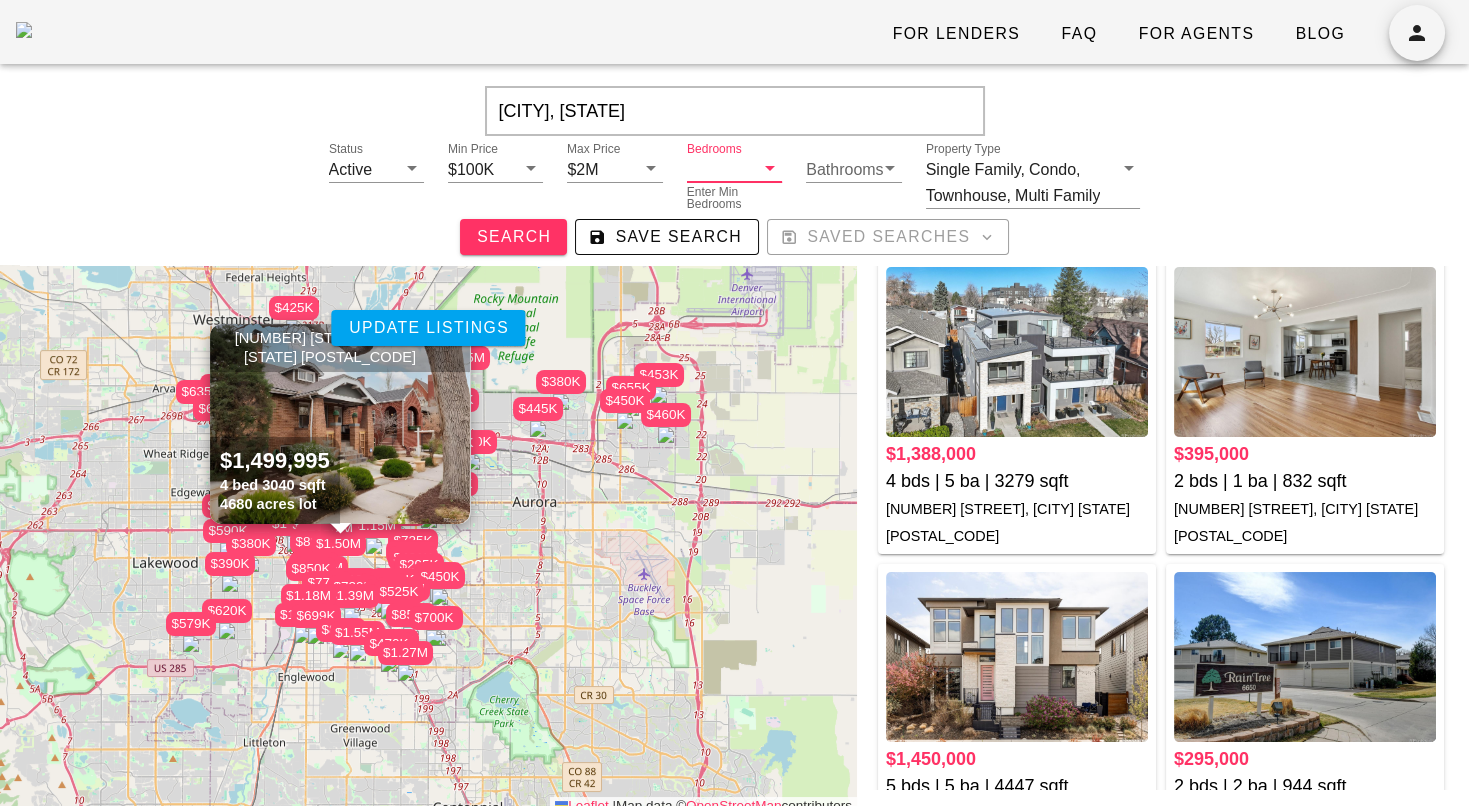 click on "Bedrooms" at bounding box center [720, 169] 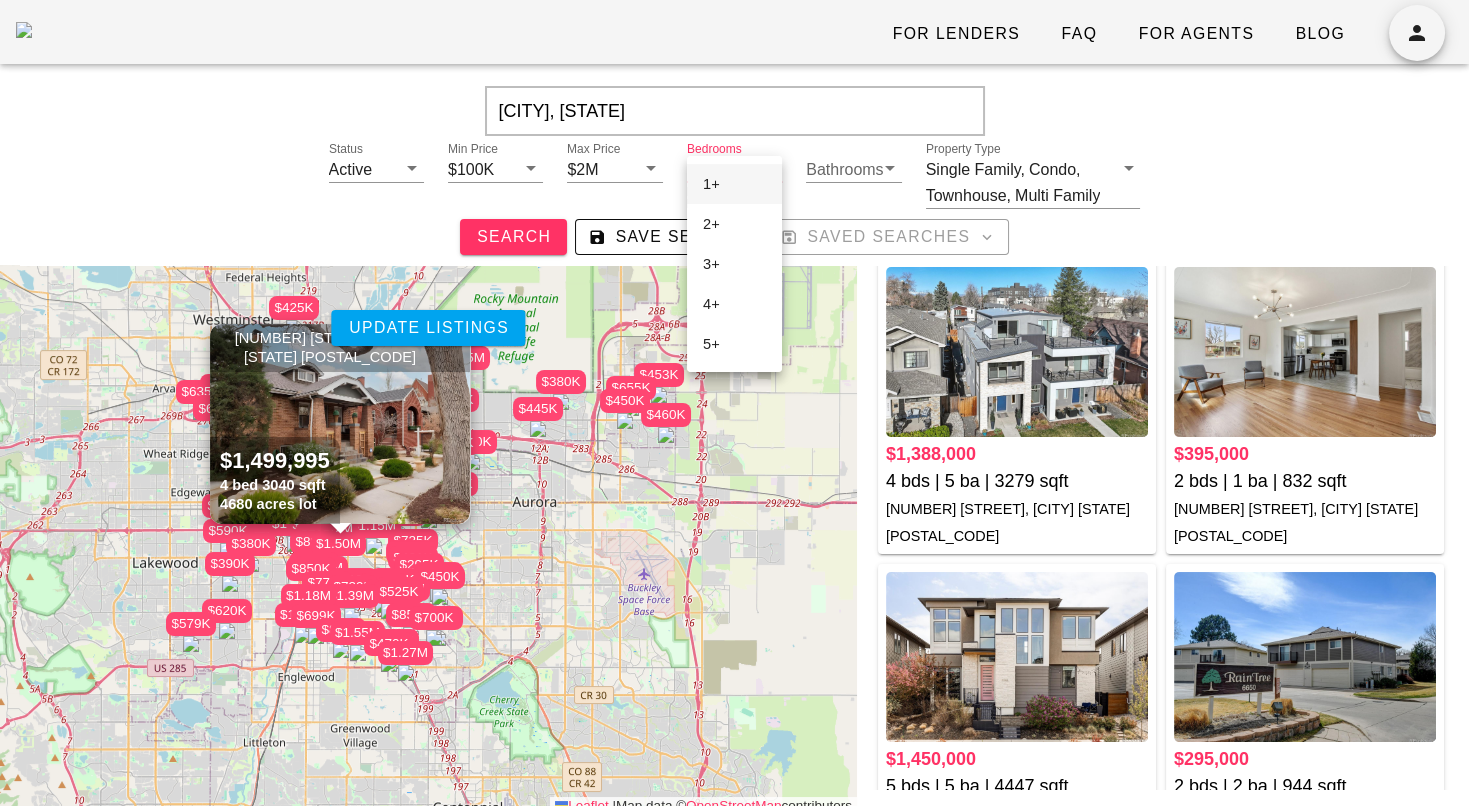 click on "1+" at bounding box center [734, 184] 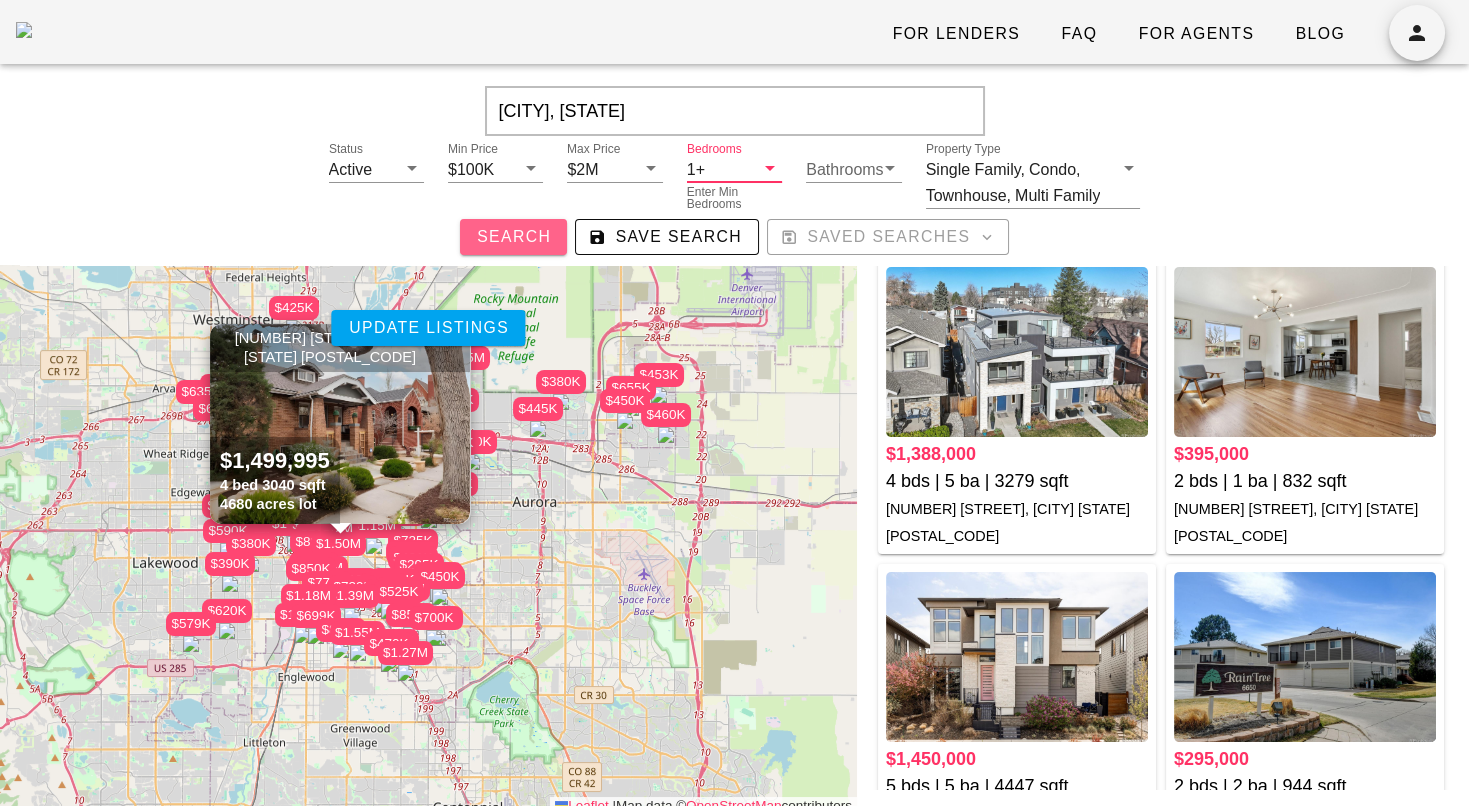 click on "Search" at bounding box center (513, 237) 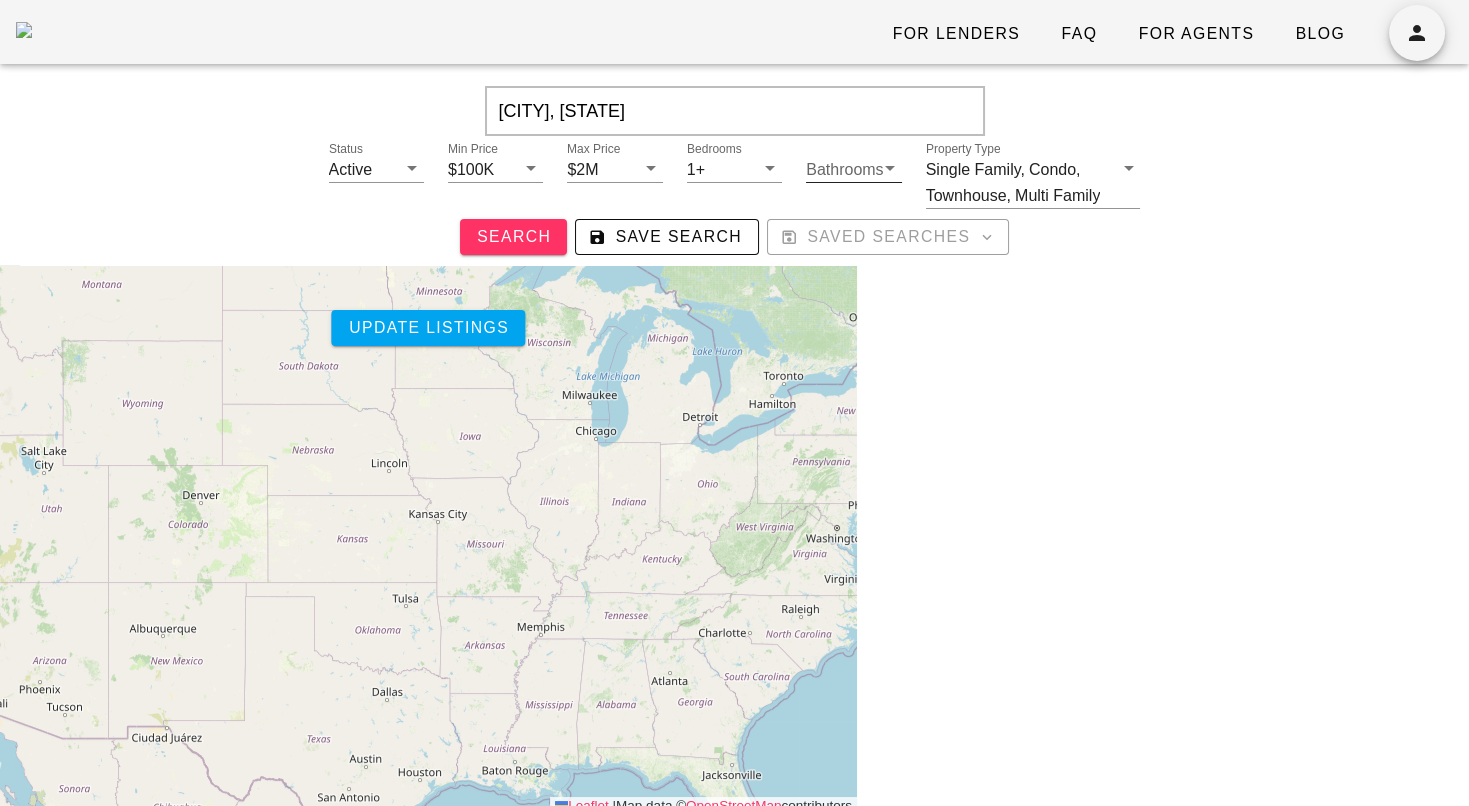 click on "Bathrooms" at bounding box center (839, 169) 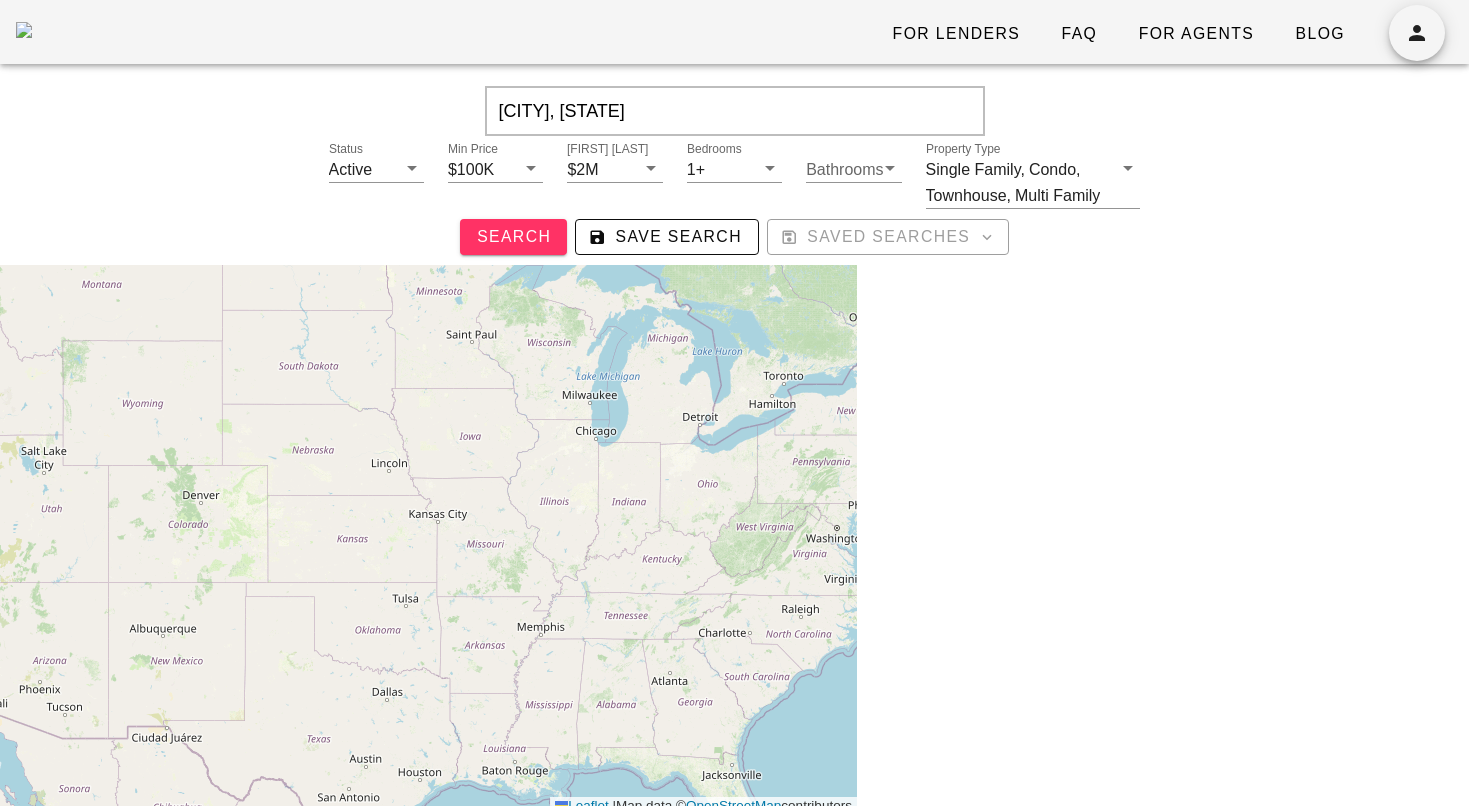 scroll, scrollTop: 0, scrollLeft: 0, axis: both 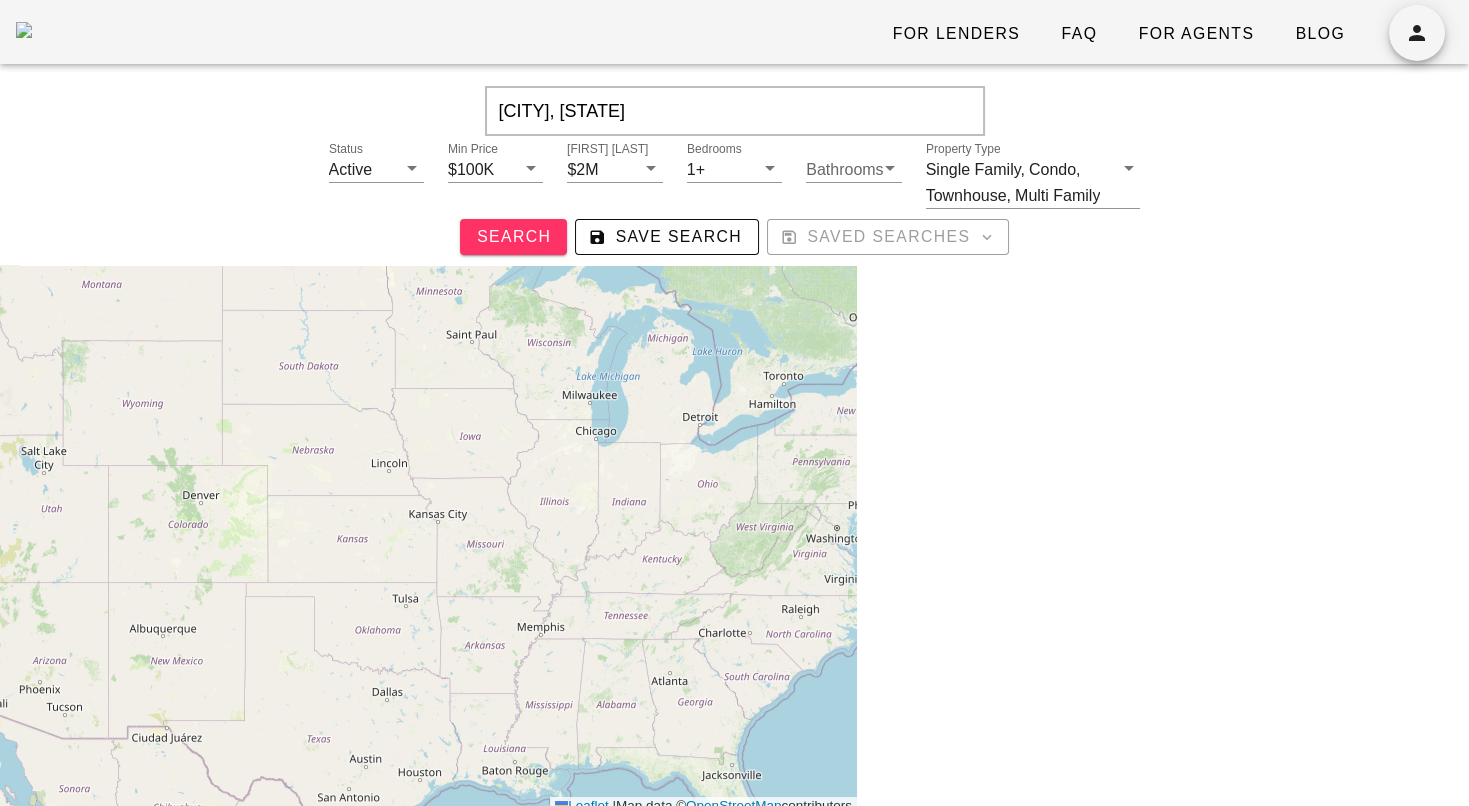 click at bounding box center [24, 30] 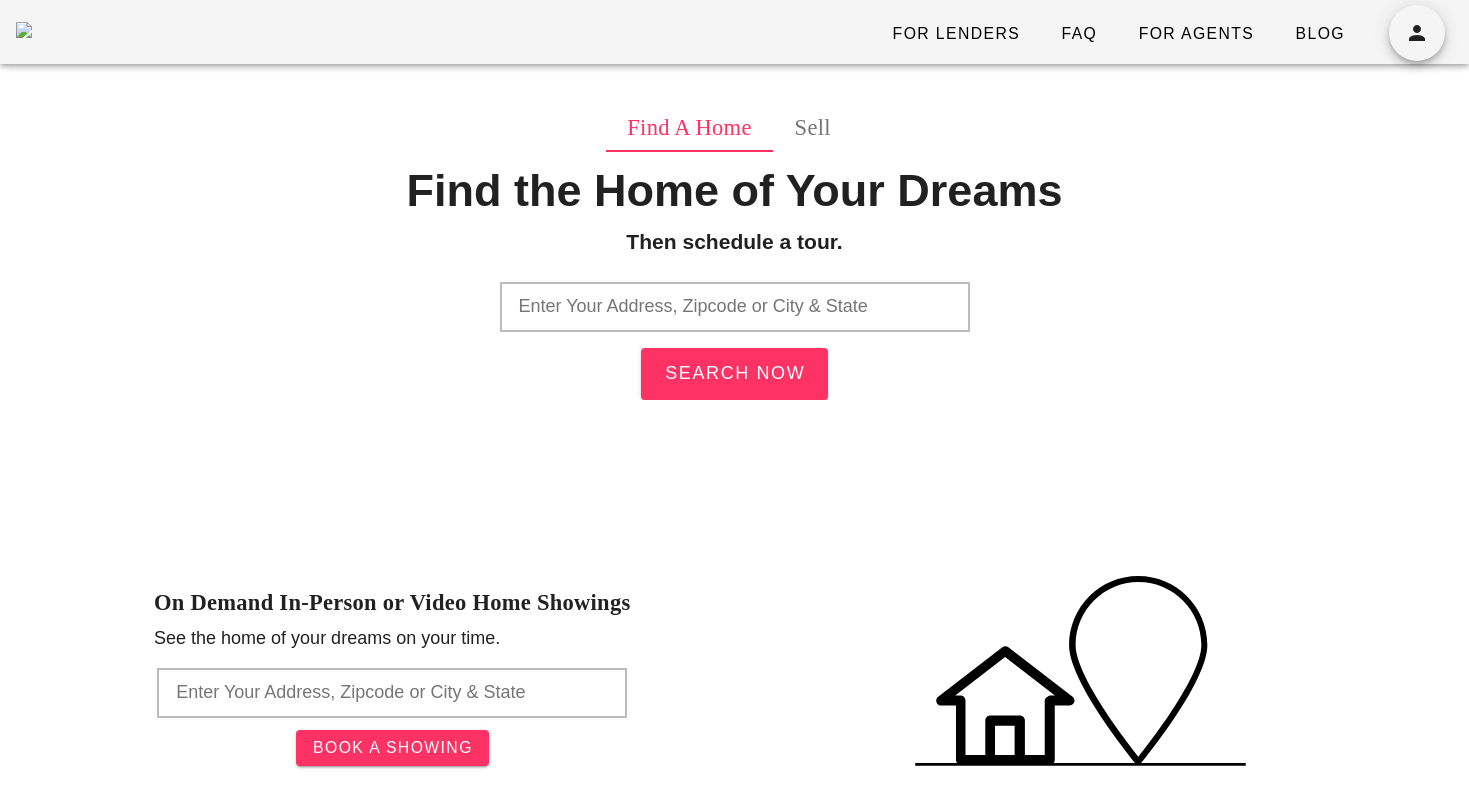 scroll, scrollTop: 0, scrollLeft: 0, axis: both 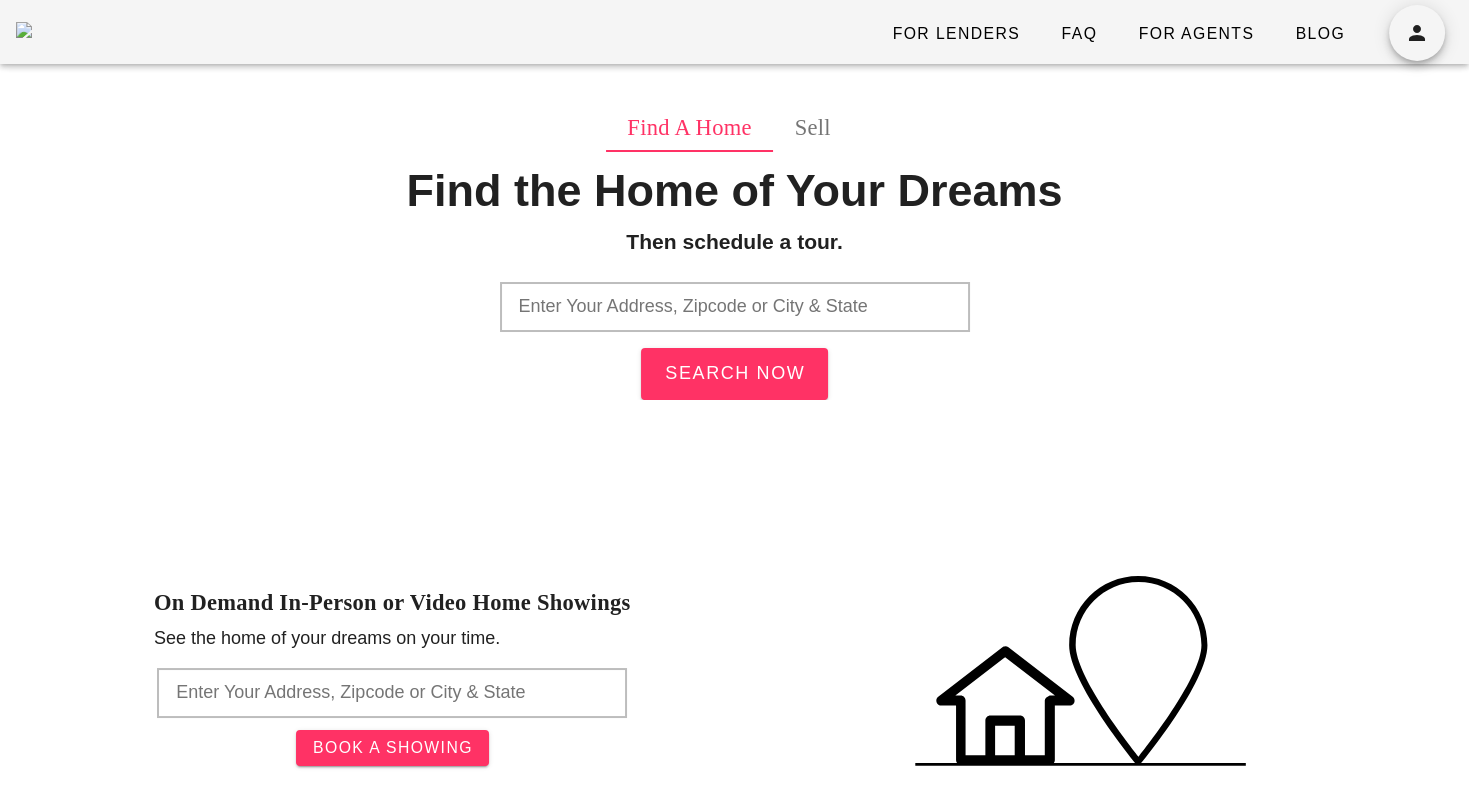 click at bounding box center (735, 307) 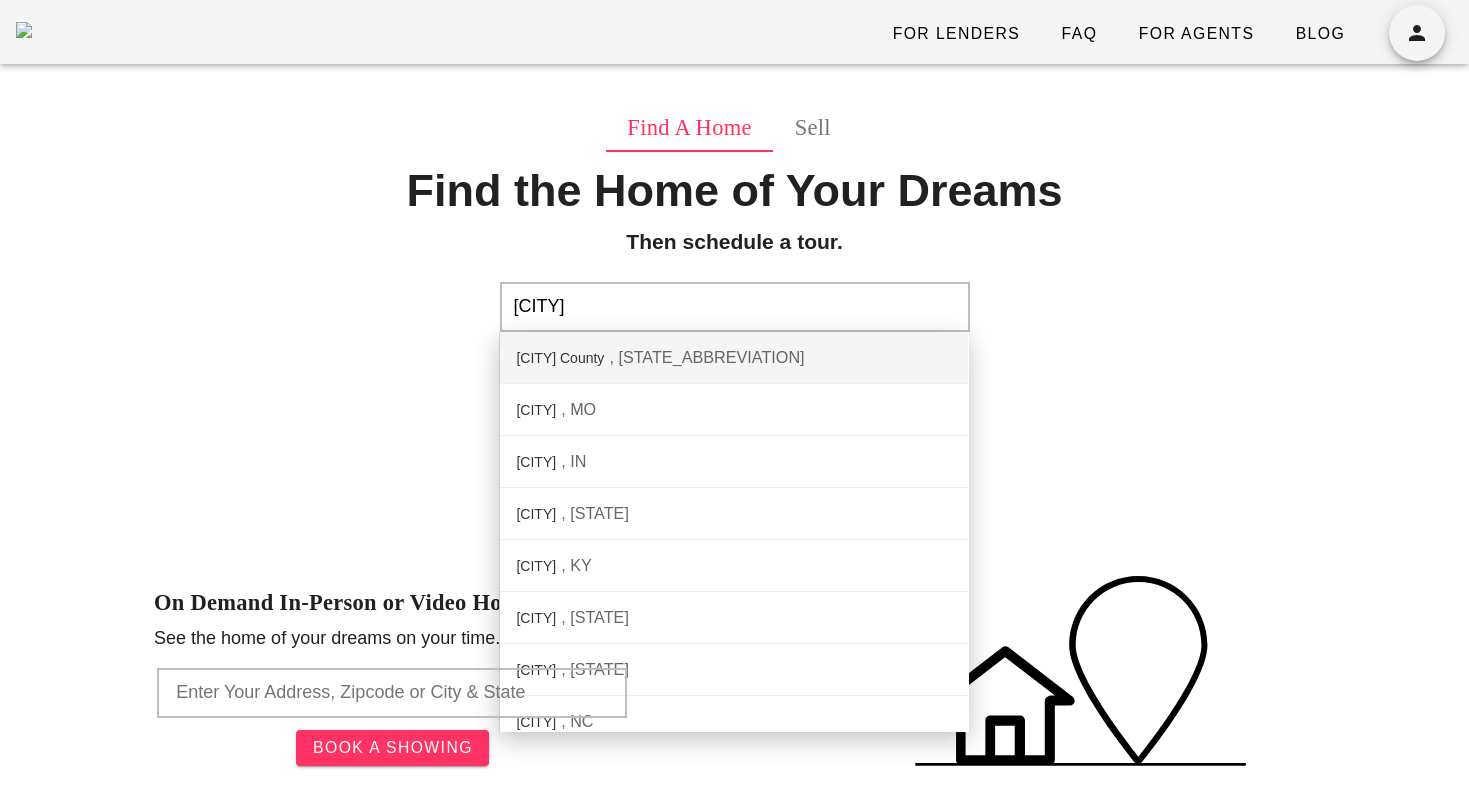 type on "[CITY]" 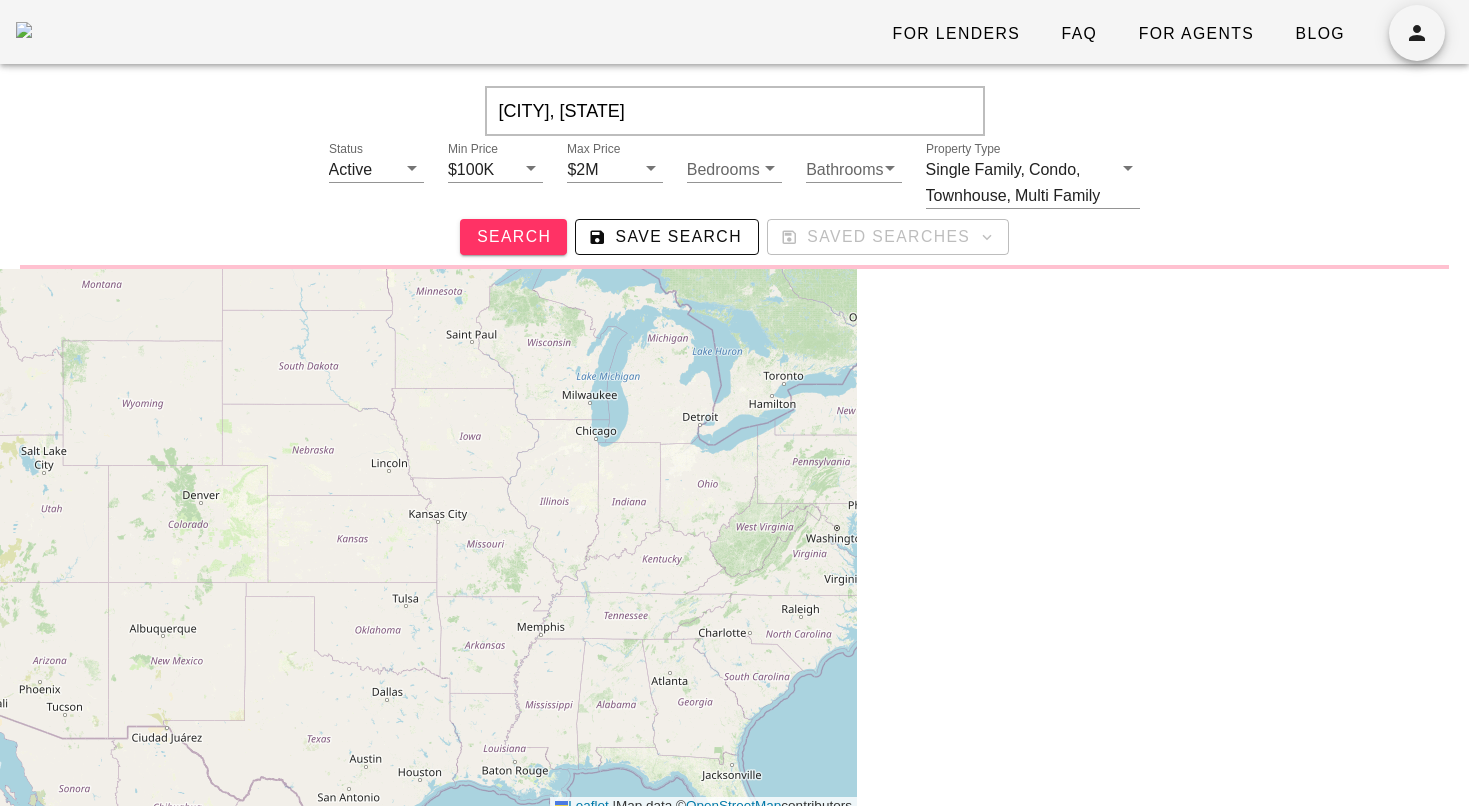 scroll, scrollTop: 0, scrollLeft: 0, axis: both 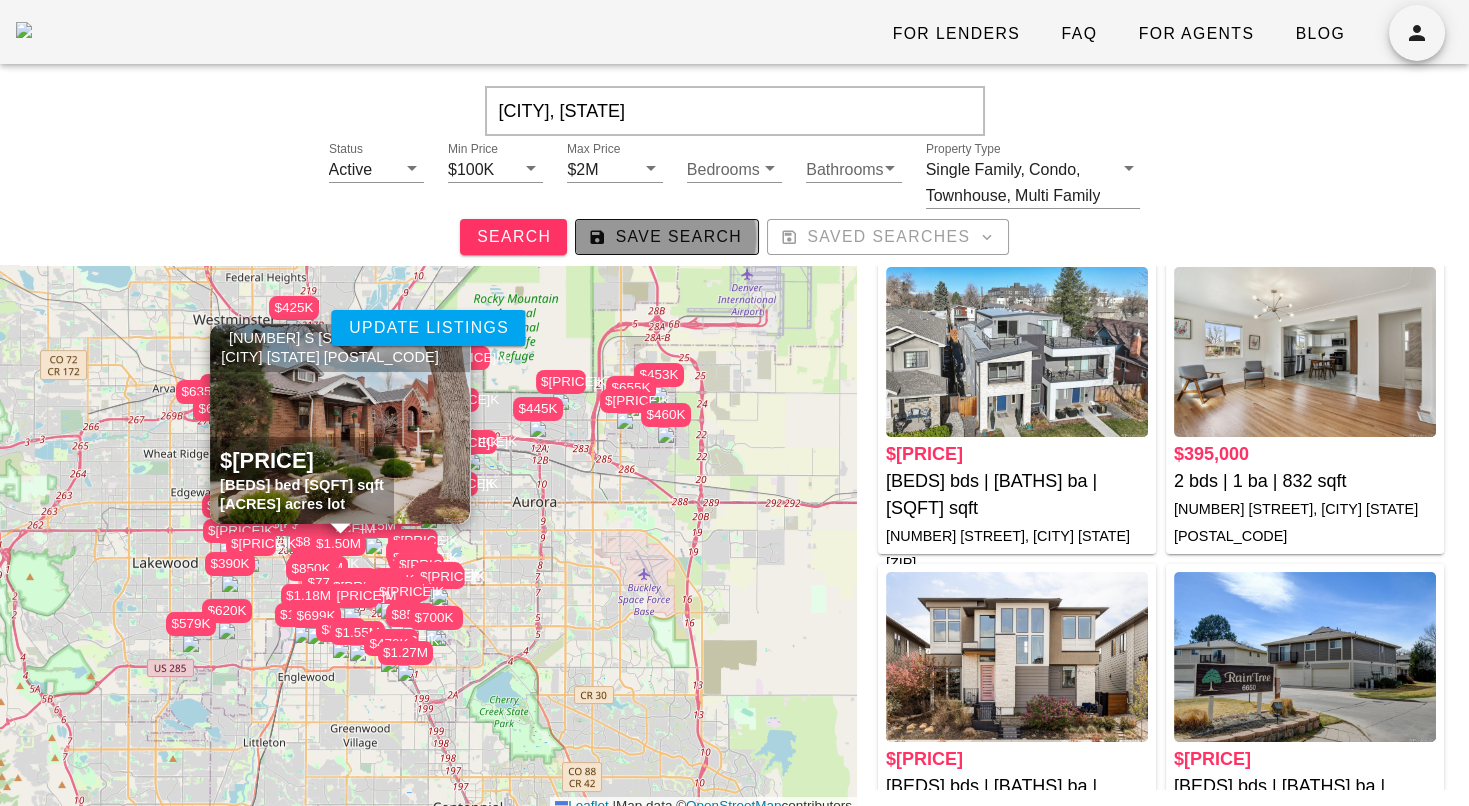 click on "Save Search" at bounding box center (667, 237) 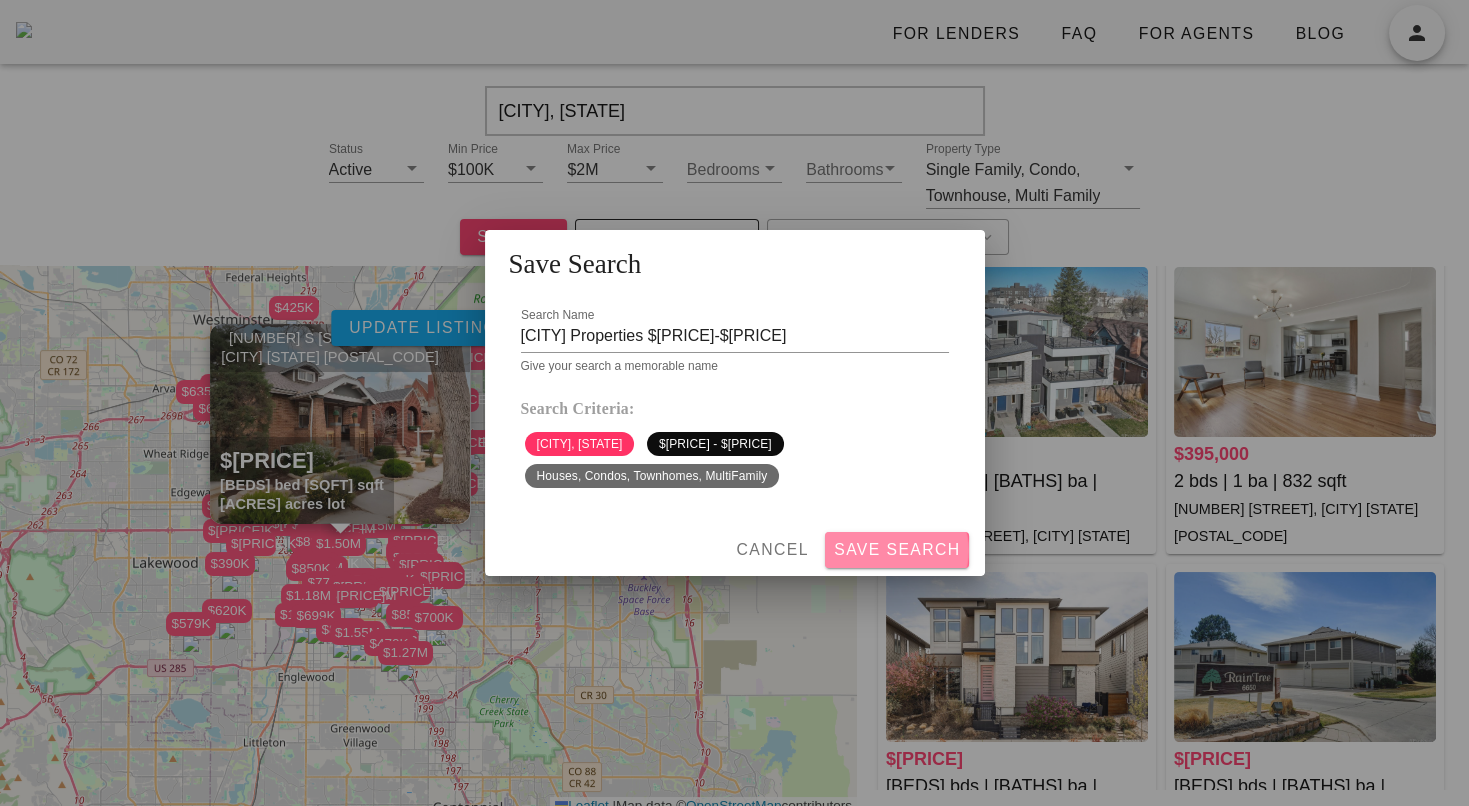 click on "Save Search" at bounding box center [897, 550] 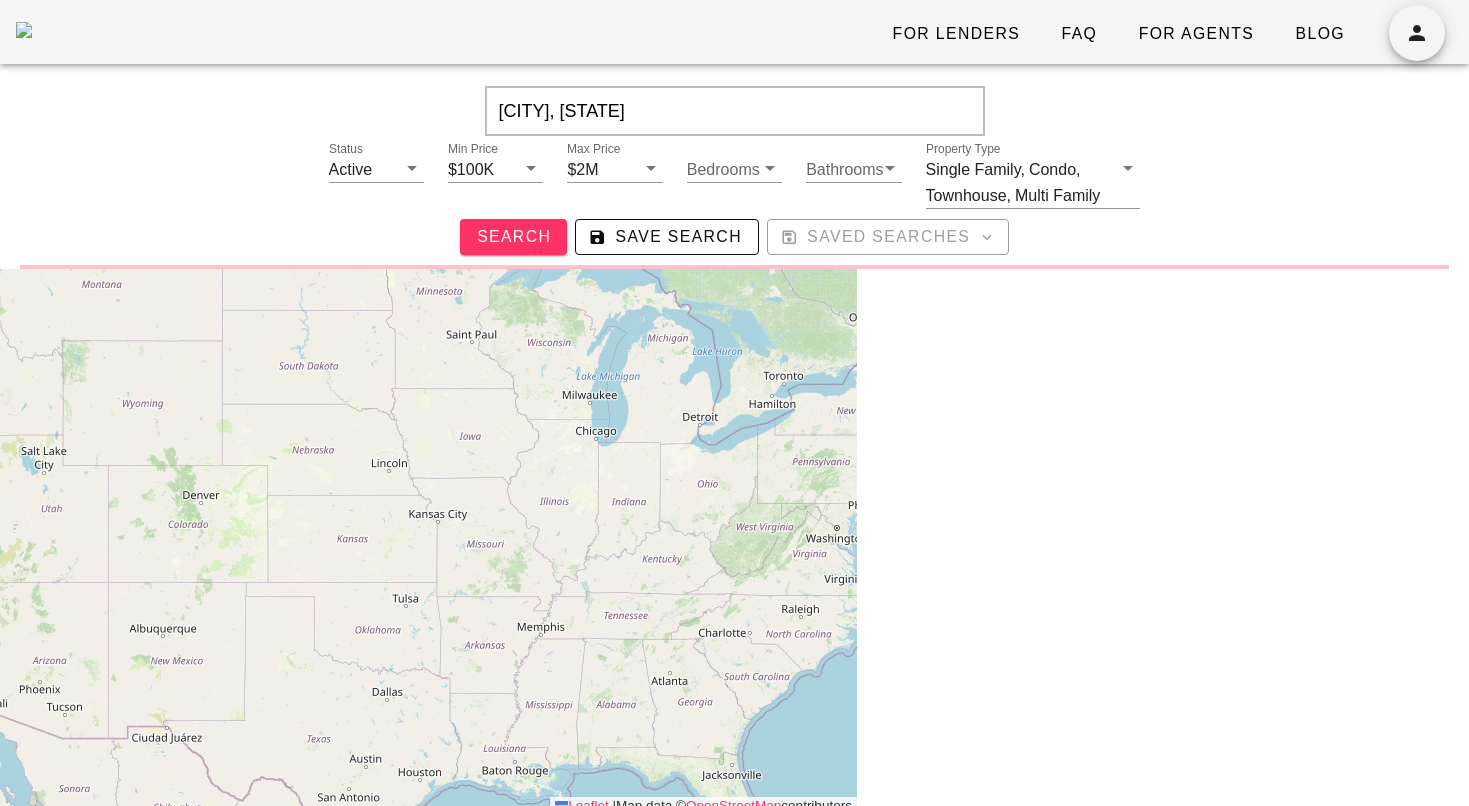 scroll, scrollTop: 0, scrollLeft: 0, axis: both 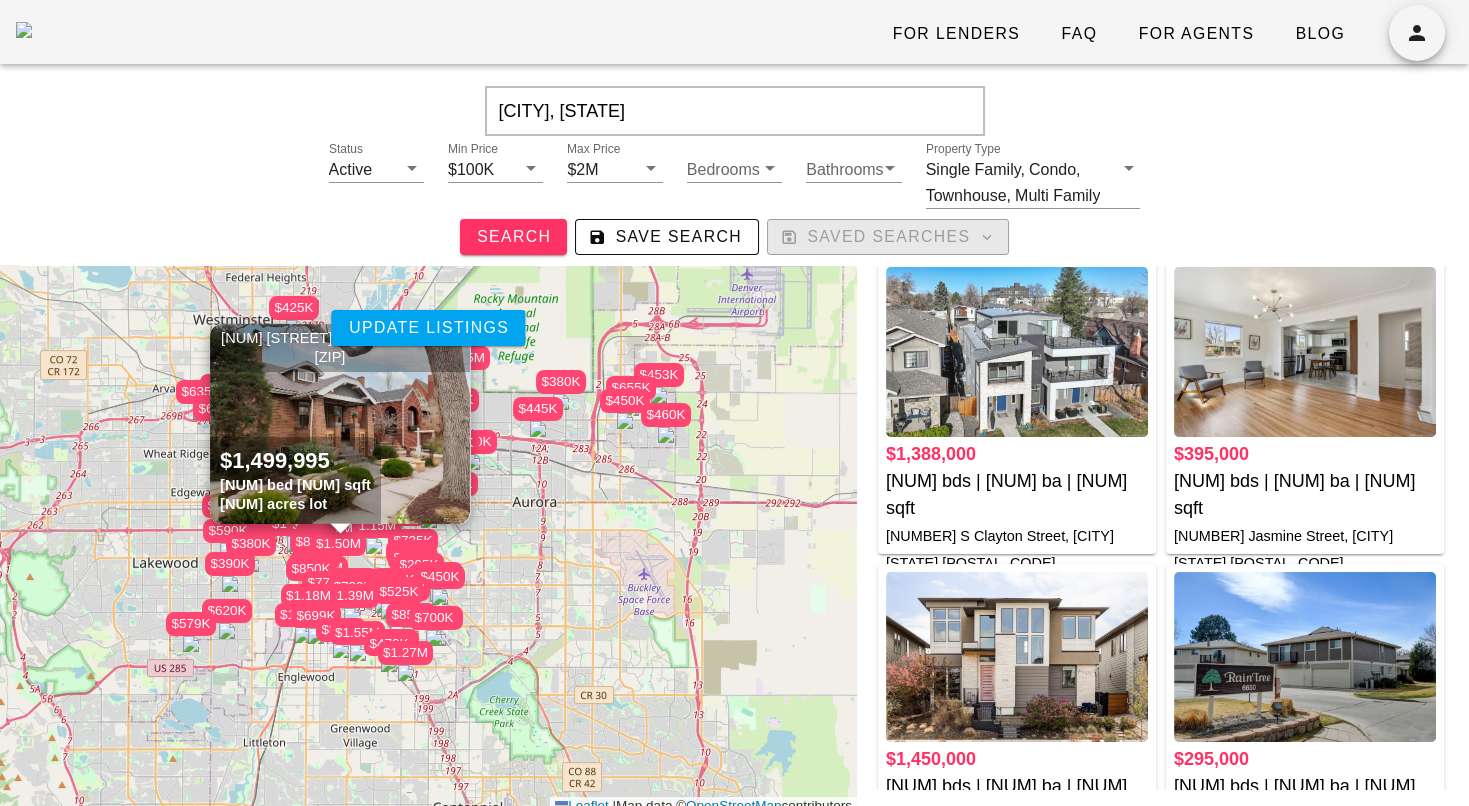 click on "Saved Searches" at bounding box center (888, 237) 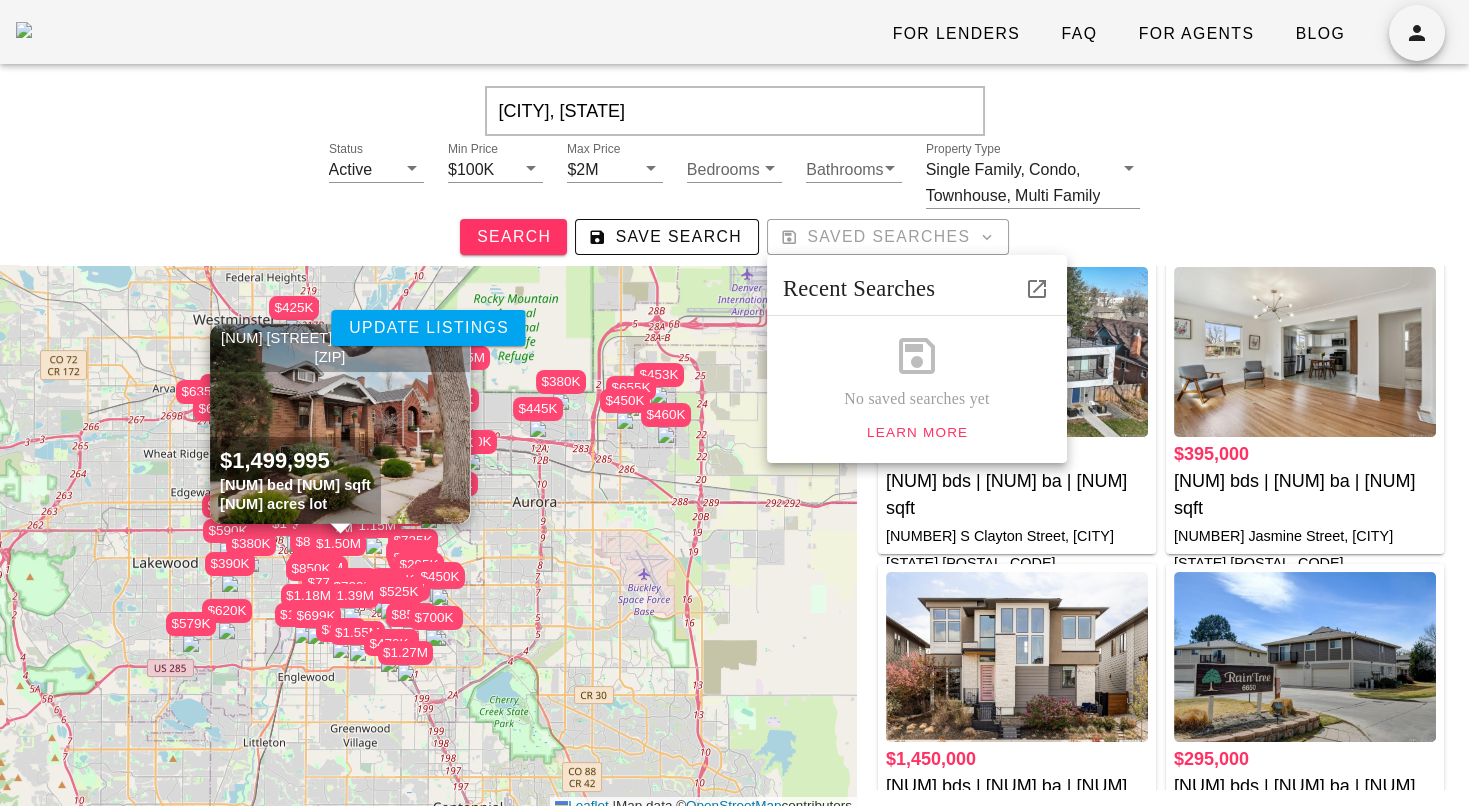 click on "Status Active   Min Price $100K   Max Price $2M   Bedrooms   Bathrooms   Property Type Single Family,  Condo,  Townhouse,  Multi Family   Search
Save Search
Saved Searches" at bounding box center [734, 199] 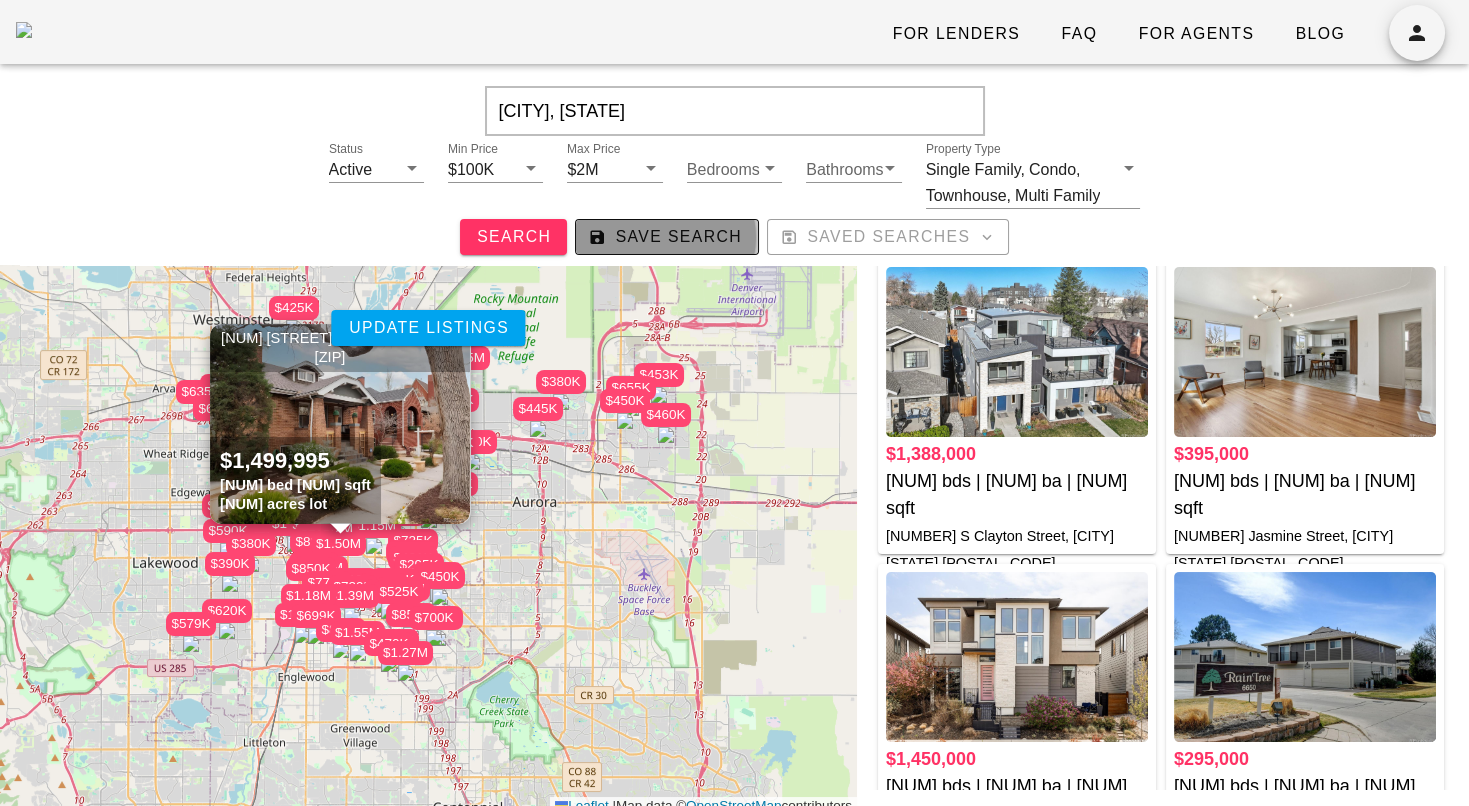 click on "Save Search" at bounding box center [667, 237] 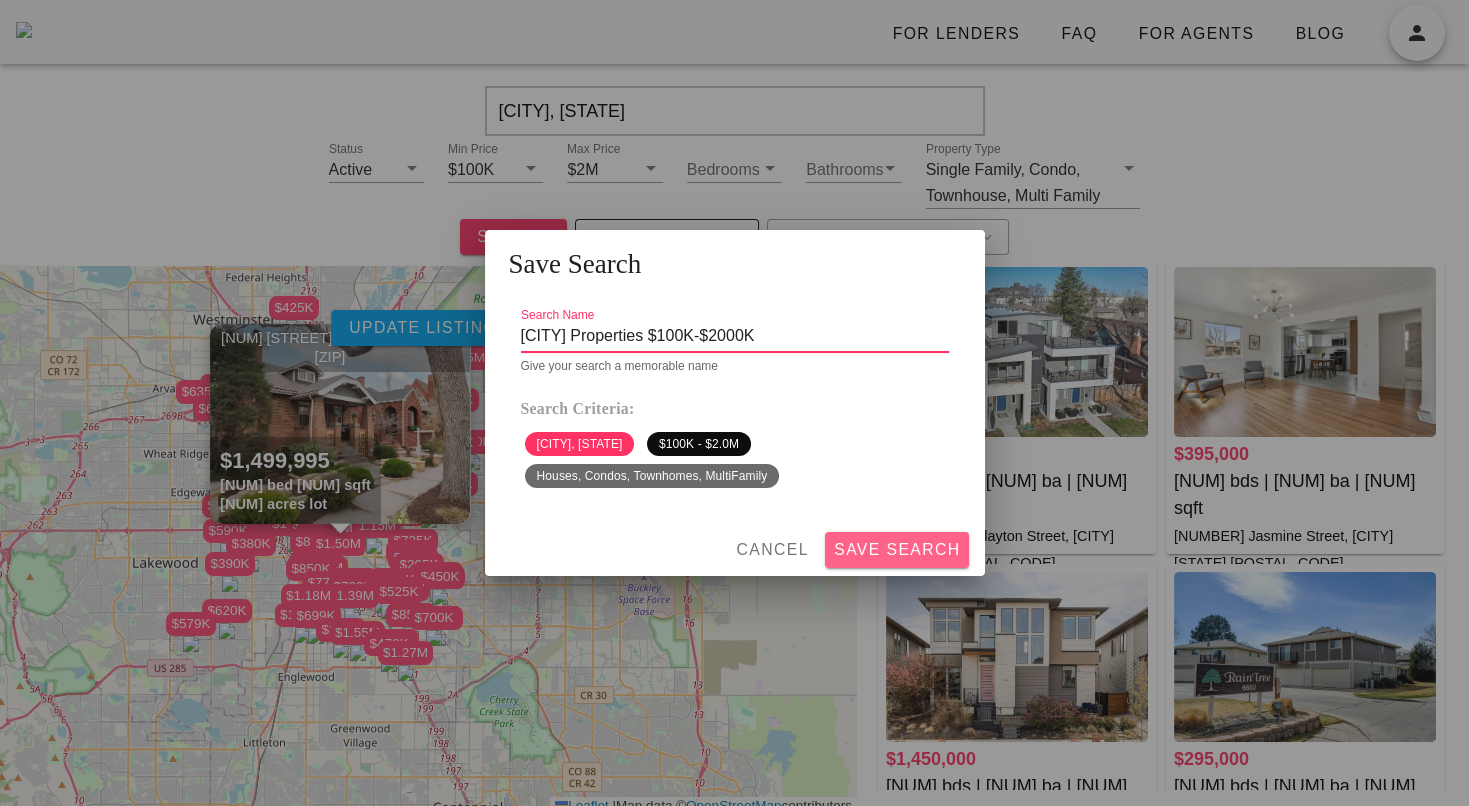 click on "Save Search" at bounding box center [897, 550] 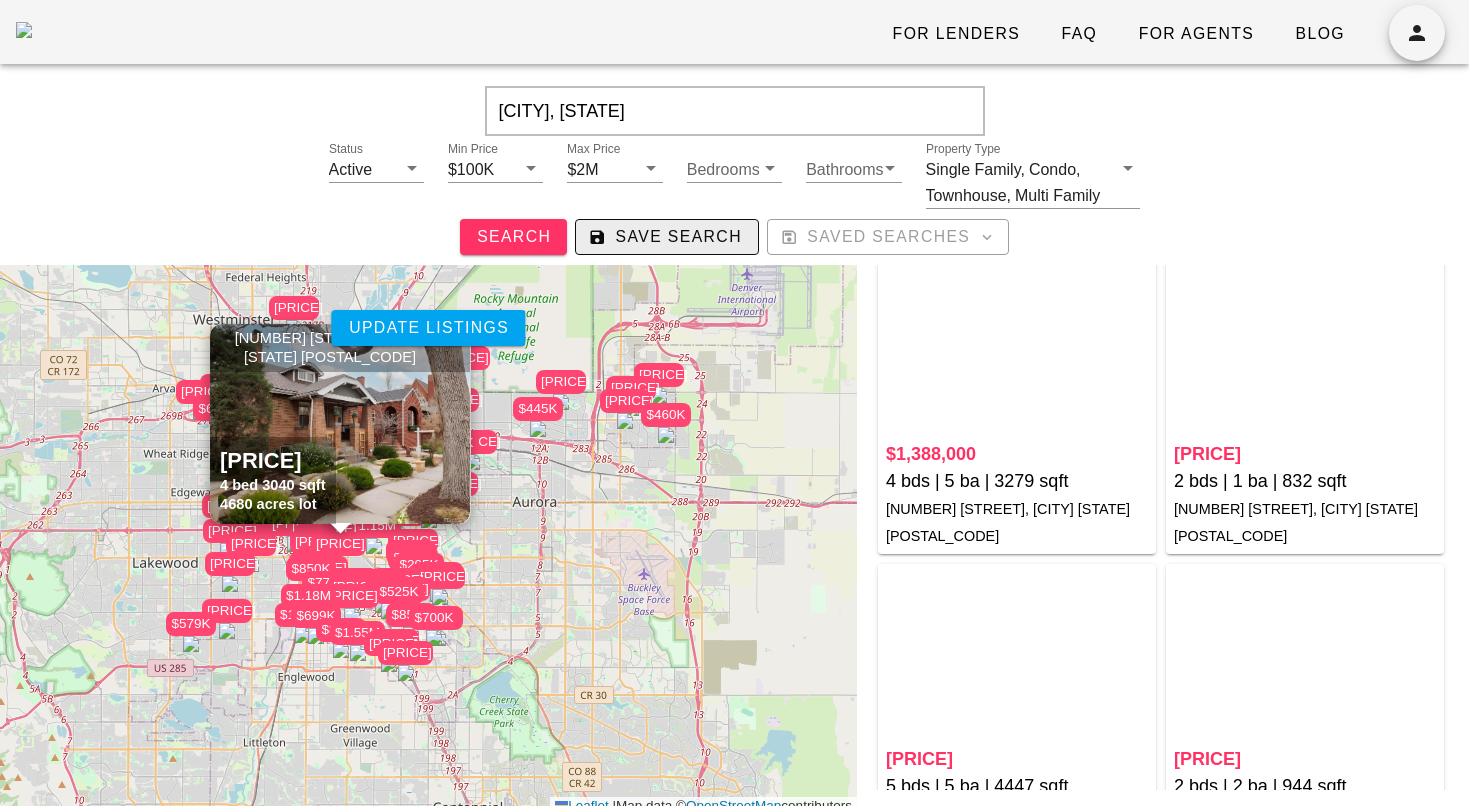 scroll, scrollTop: 0, scrollLeft: 0, axis: both 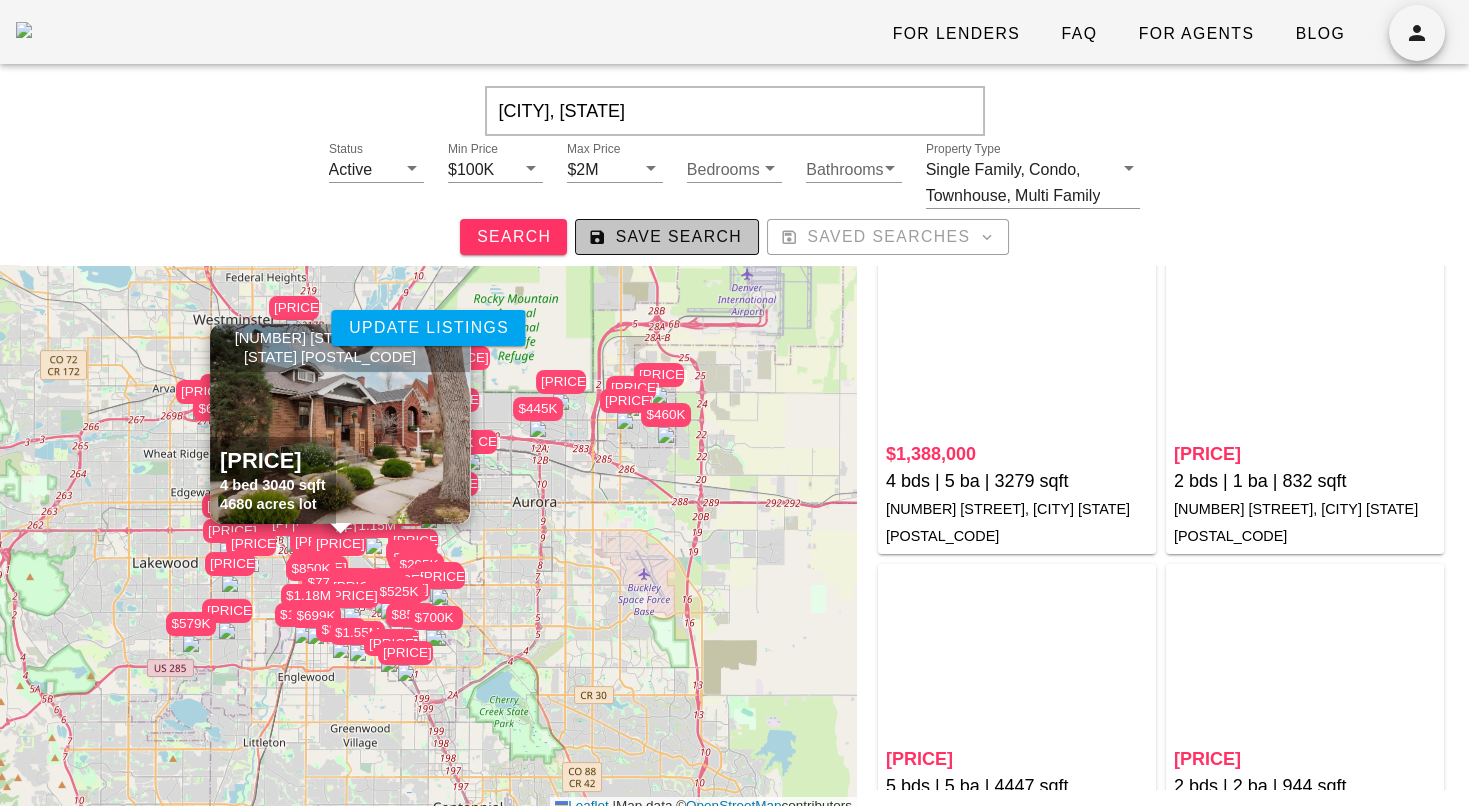click on "Save Search" at bounding box center (667, 237) 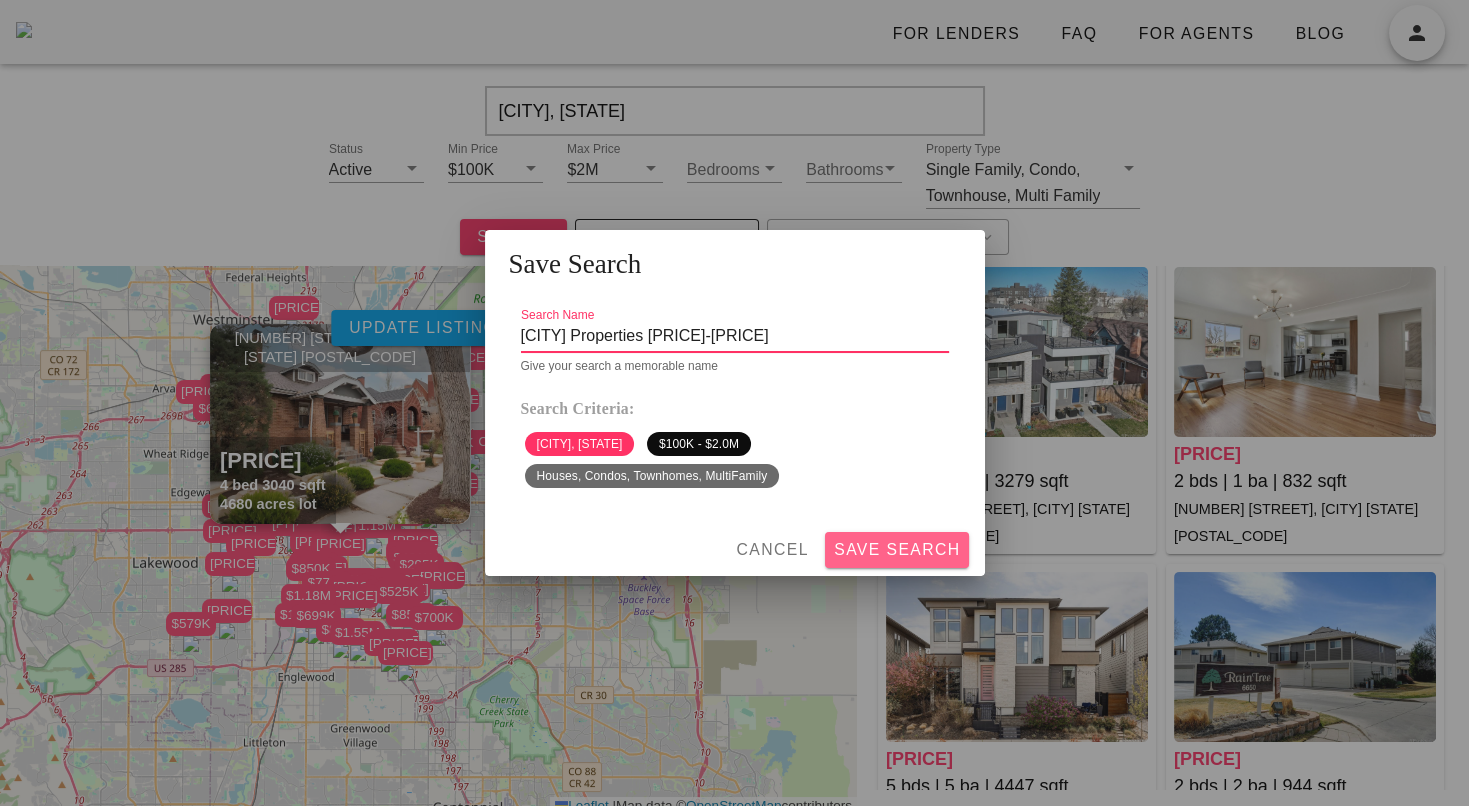 click on "Save Search" at bounding box center (897, 550) 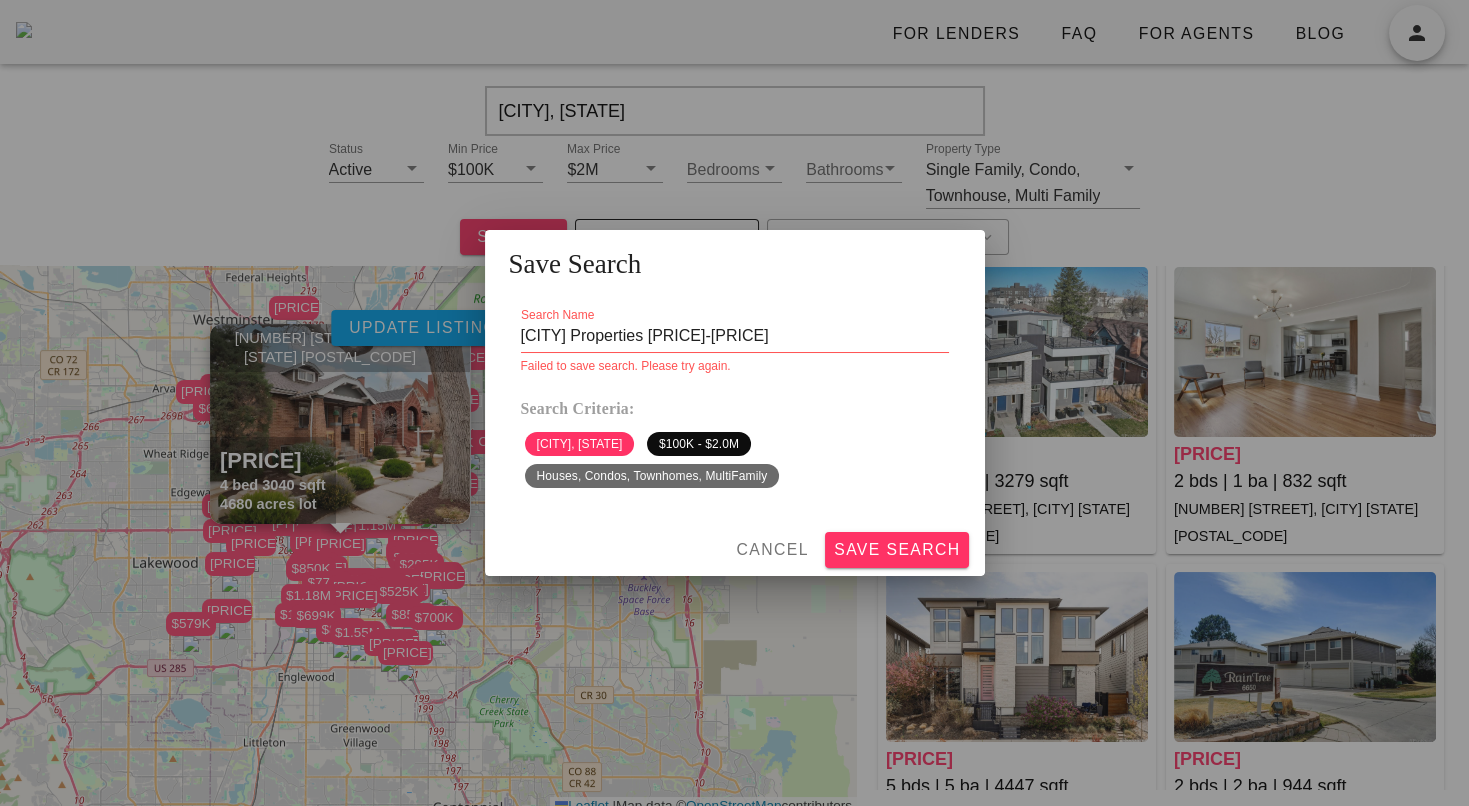 click on "[CITY] Properties [PRICE]" at bounding box center [735, 336] 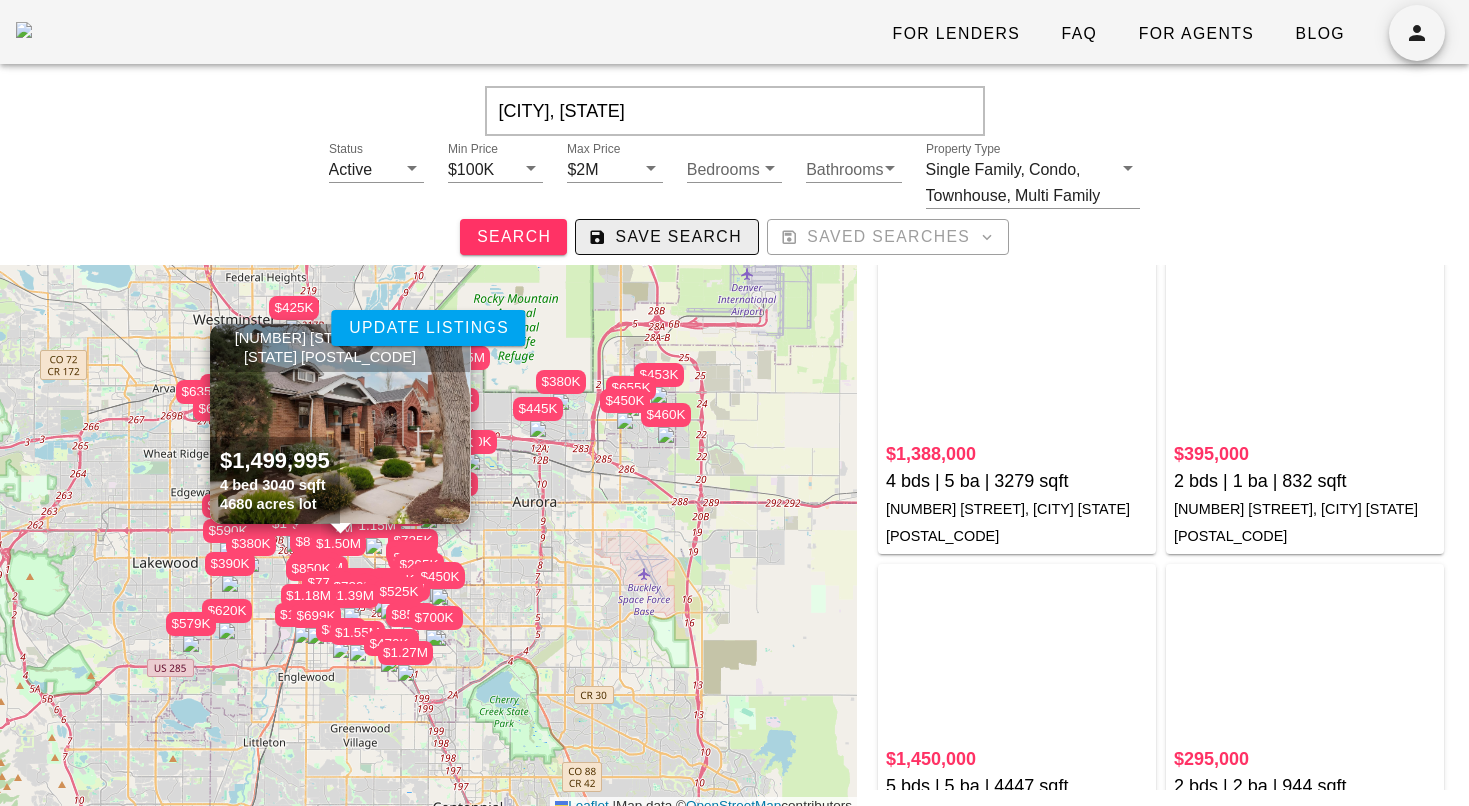 scroll, scrollTop: 0, scrollLeft: 0, axis: both 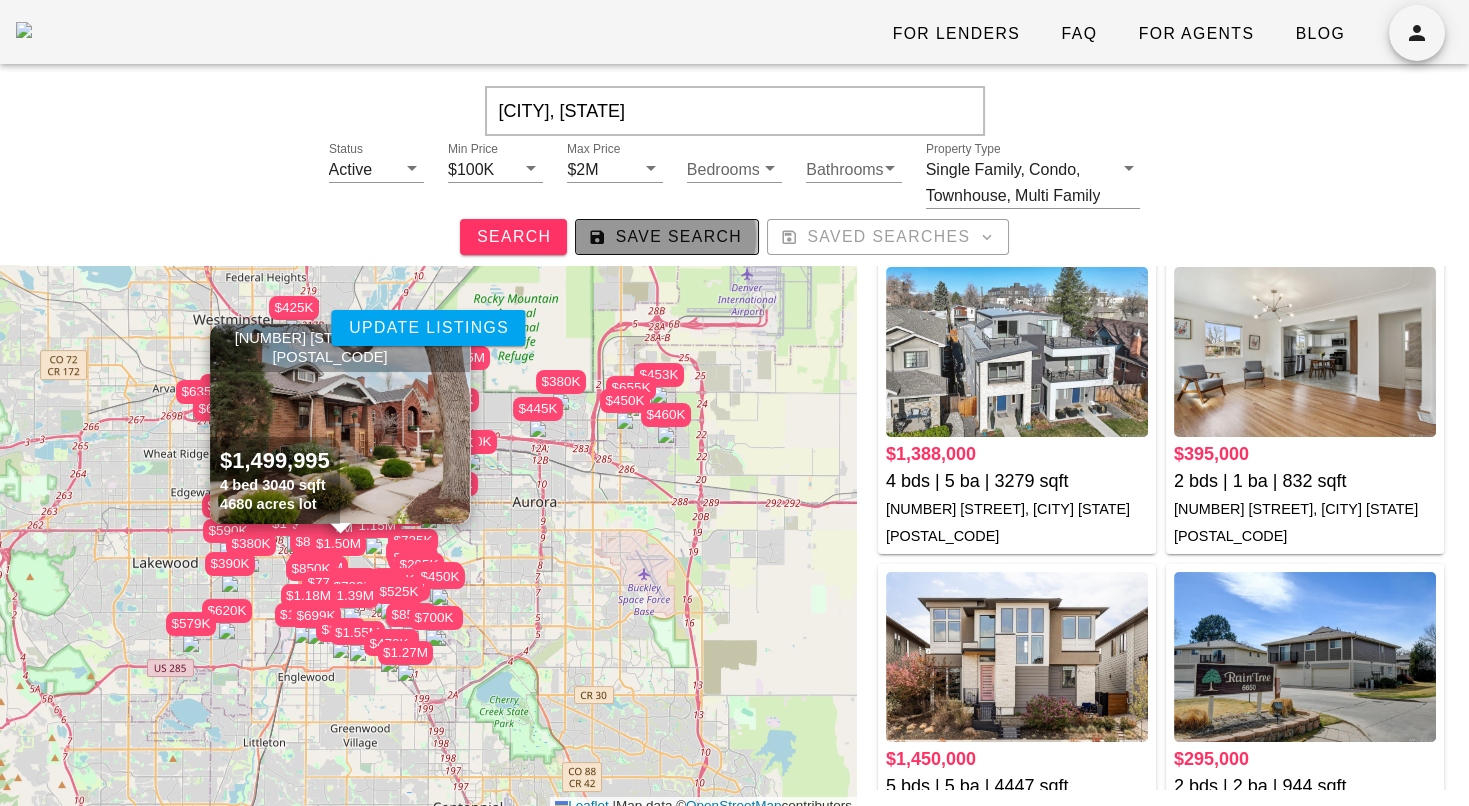 click on "Save Search" at bounding box center [667, 237] 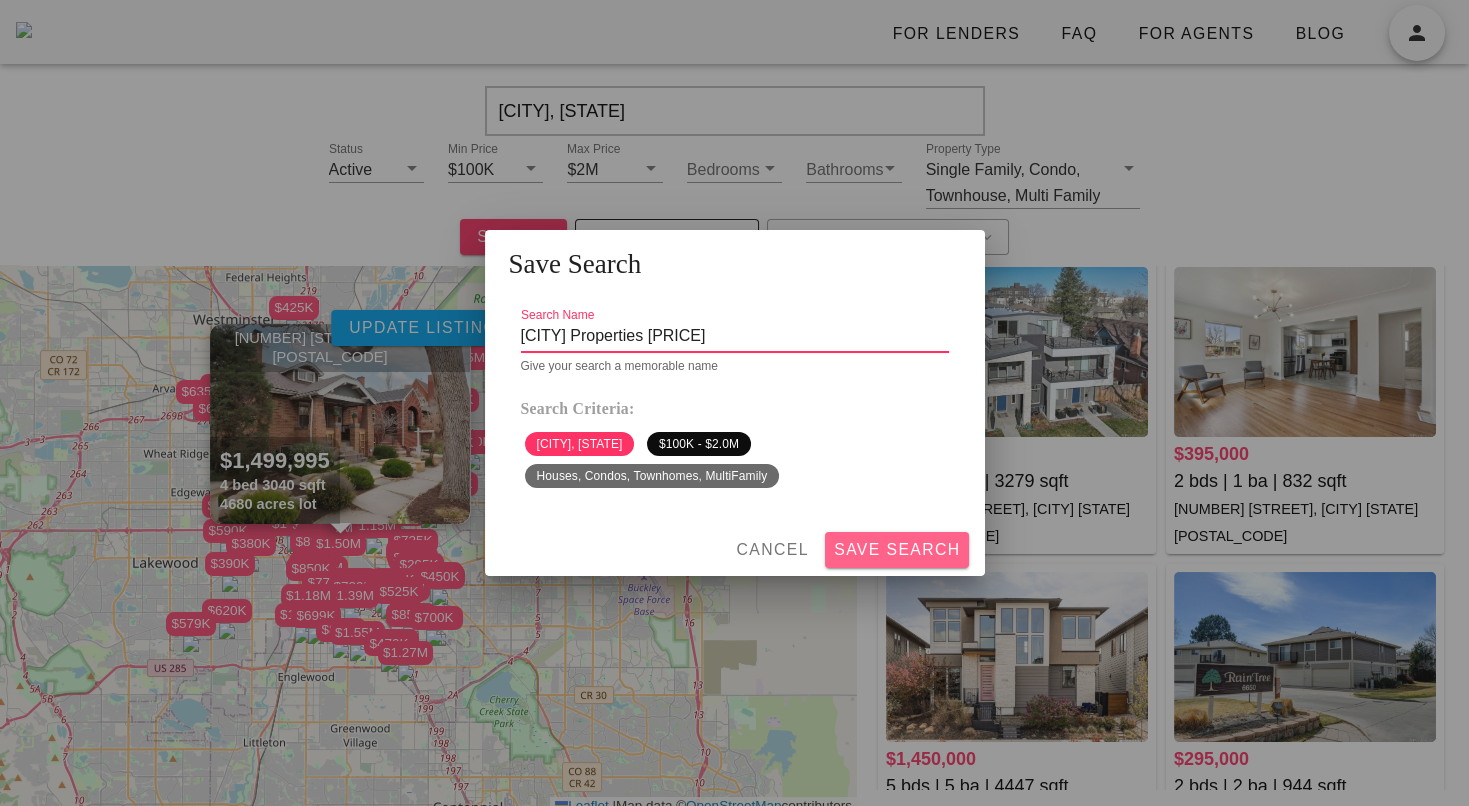 click on "Save Search" at bounding box center (897, 550) 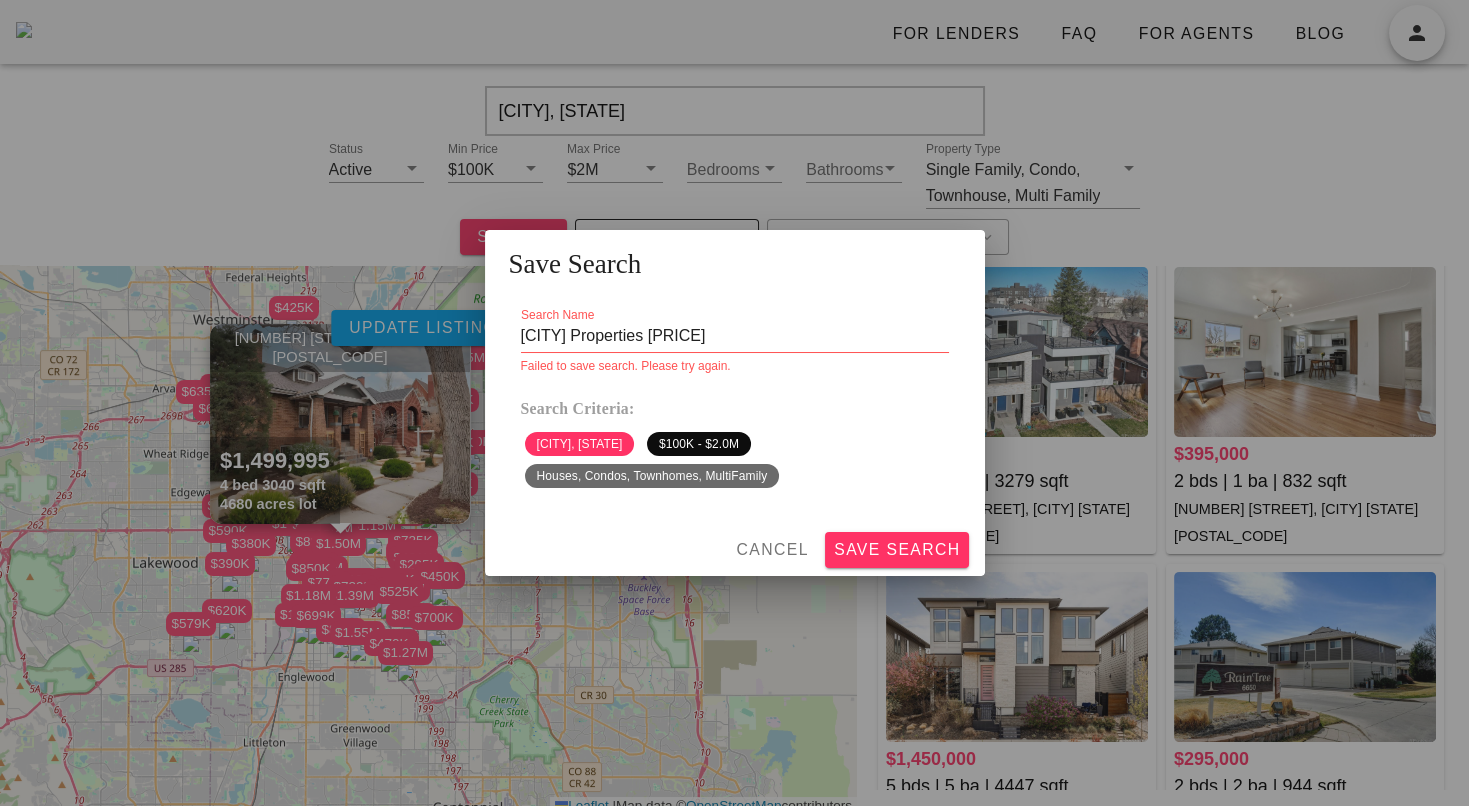 click on "[CITY] Properties [PRICE]-[PRICE]" at bounding box center (735, 336) 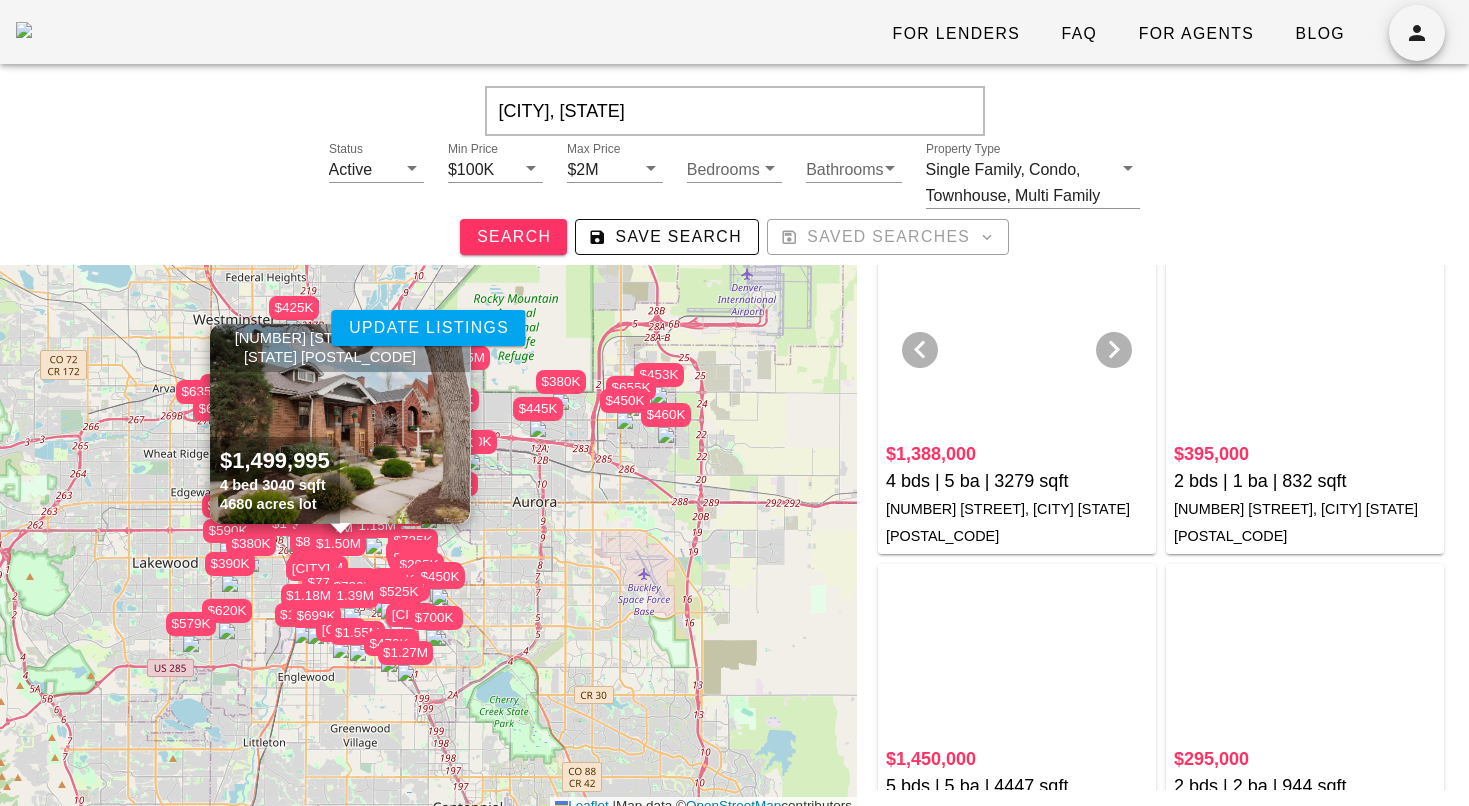 scroll, scrollTop: 0, scrollLeft: 0, axis: both 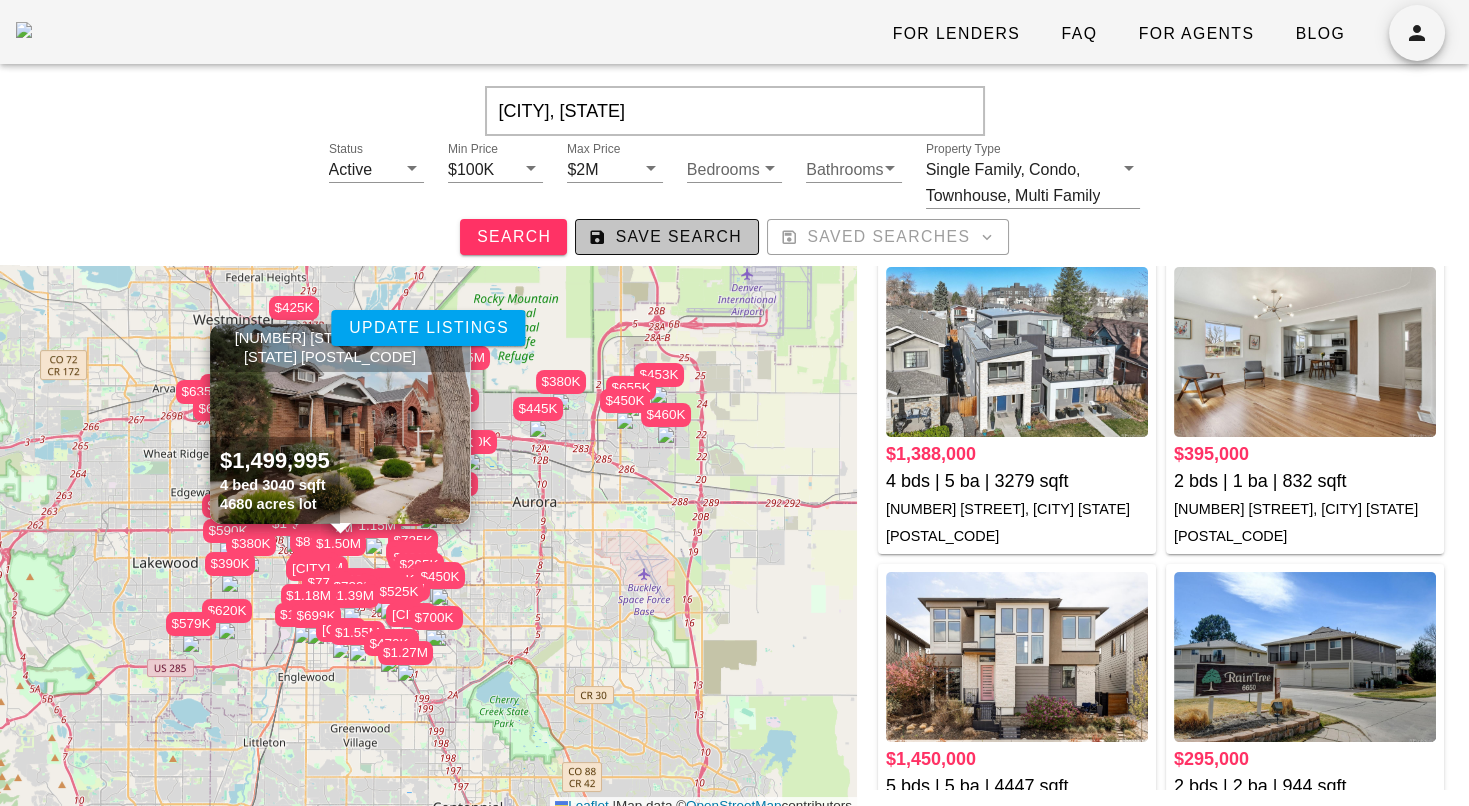 click on "Save Search" at bounding box center (667, 237) 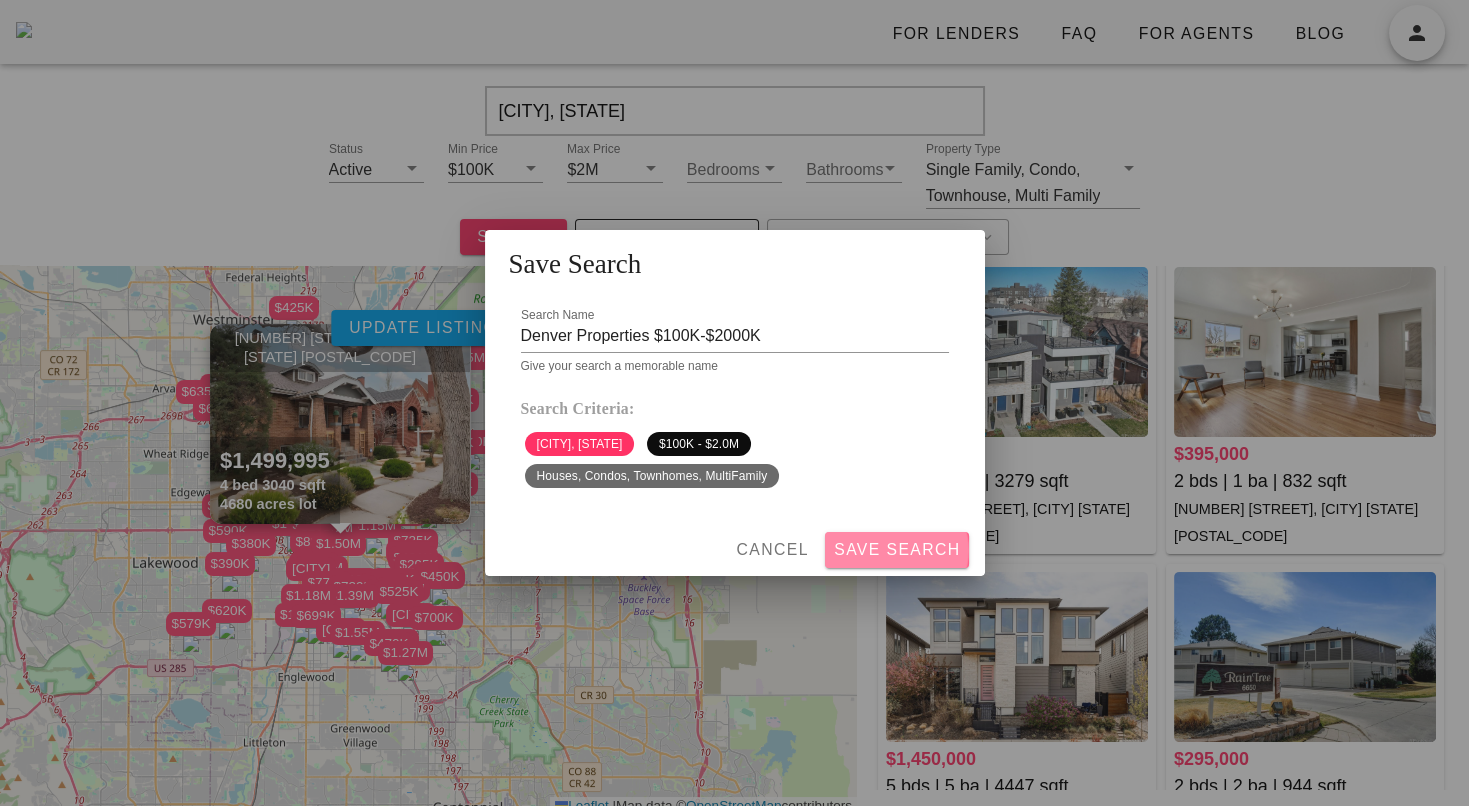 click on "Save Search" at bounding box center (897, 550) 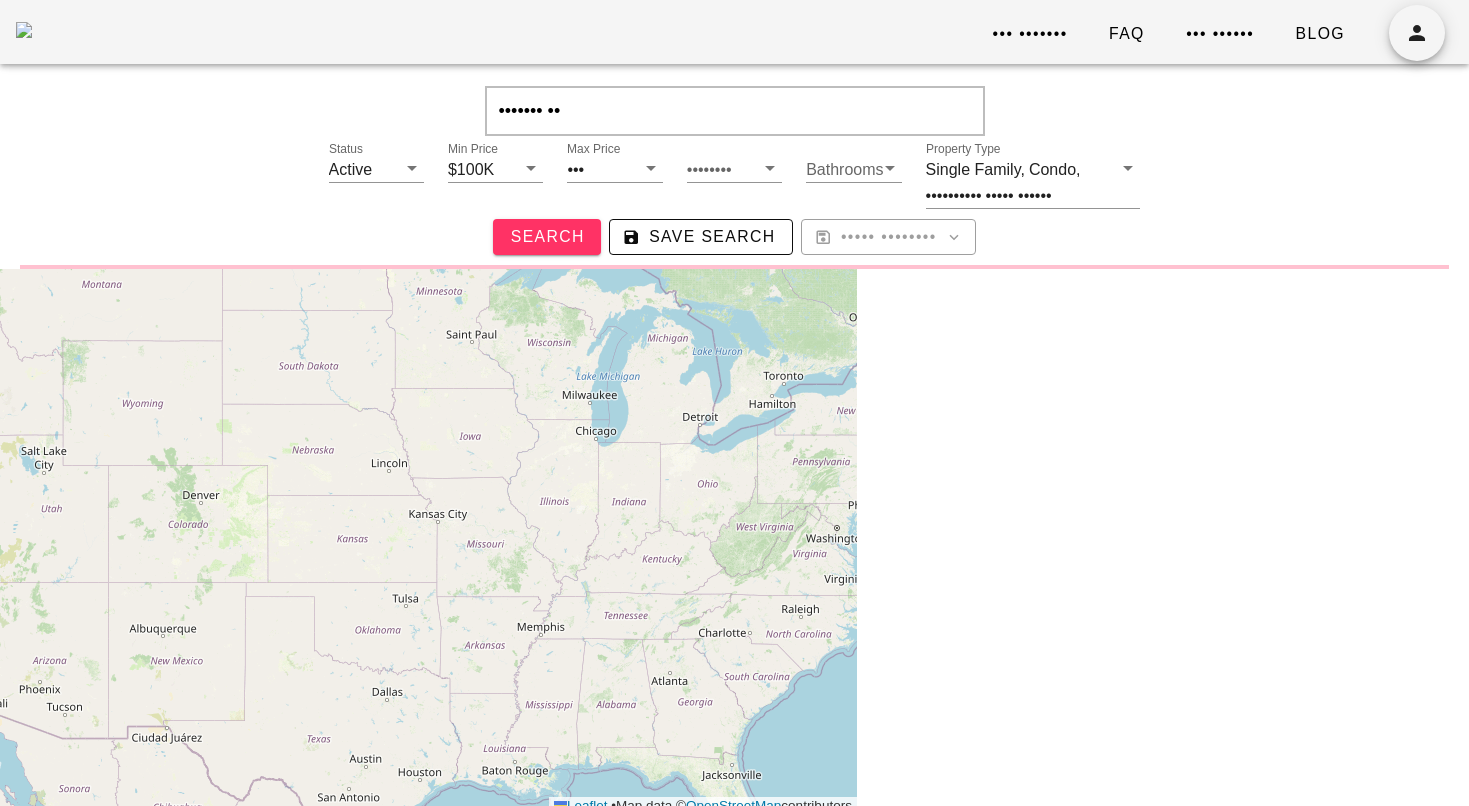 scroll, scrollTop: 0, scrollLeft: 0, axis: both 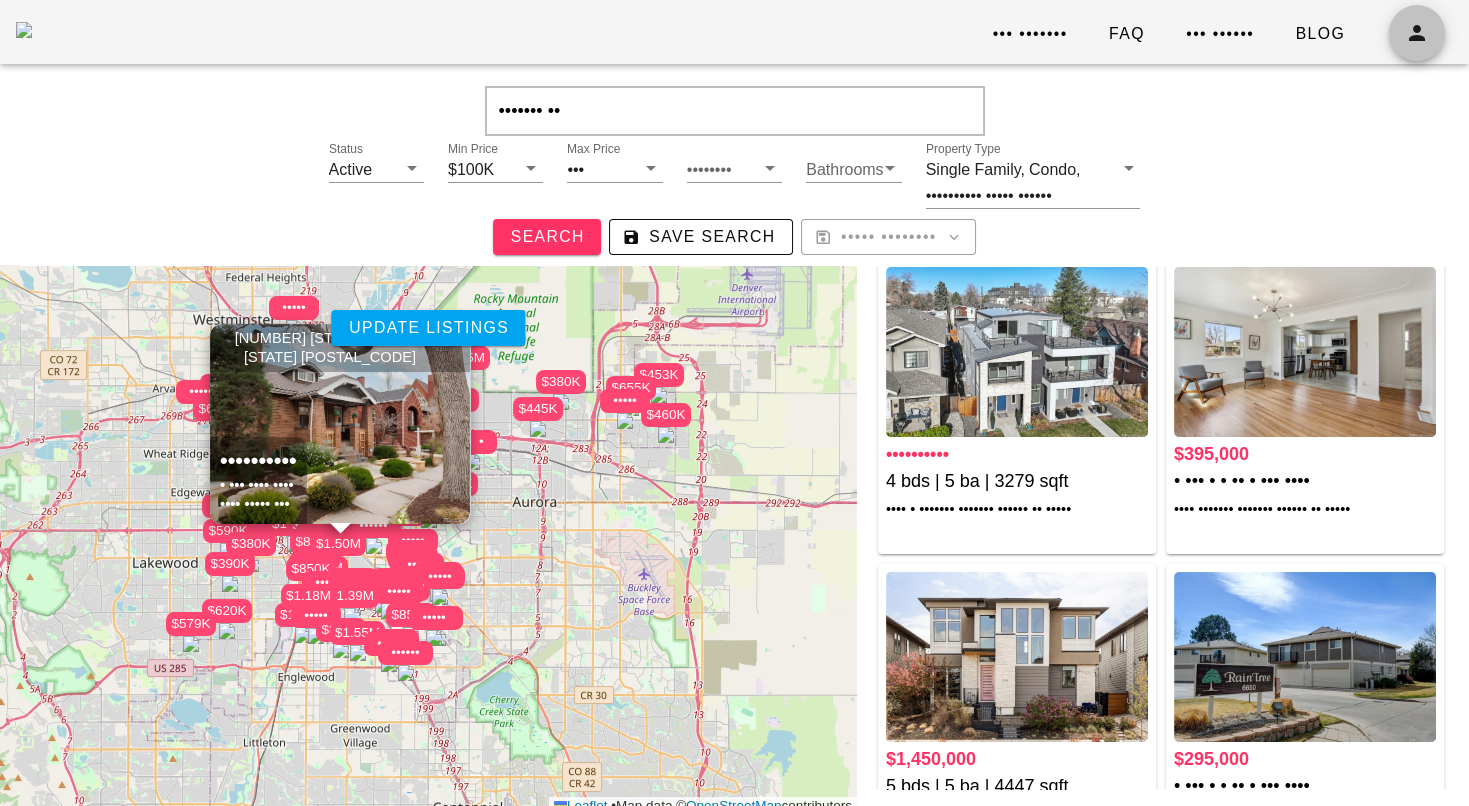 click at bounding box center [1417, 33] 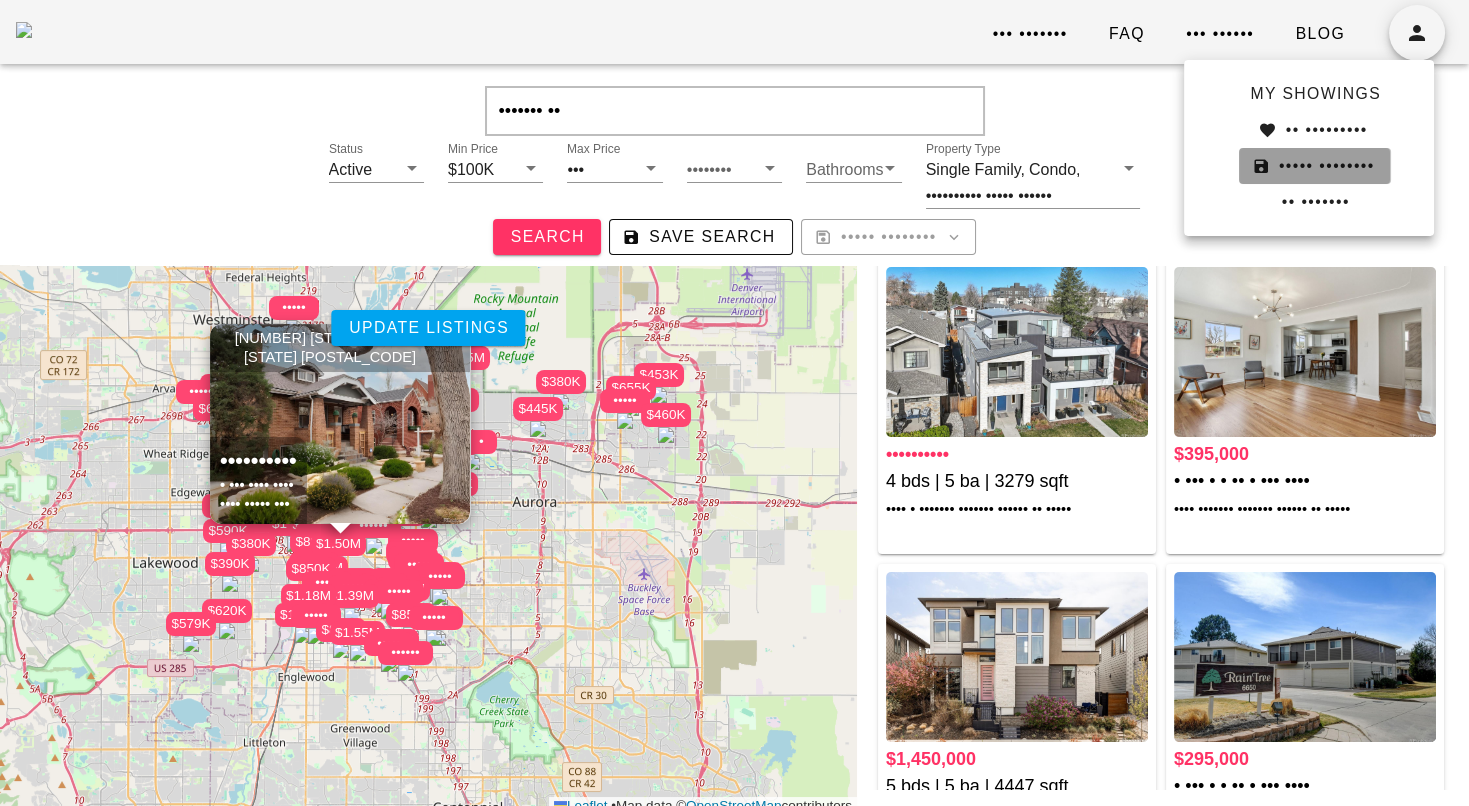 click on "Saved Searches" at bounding box center [1314, 166] 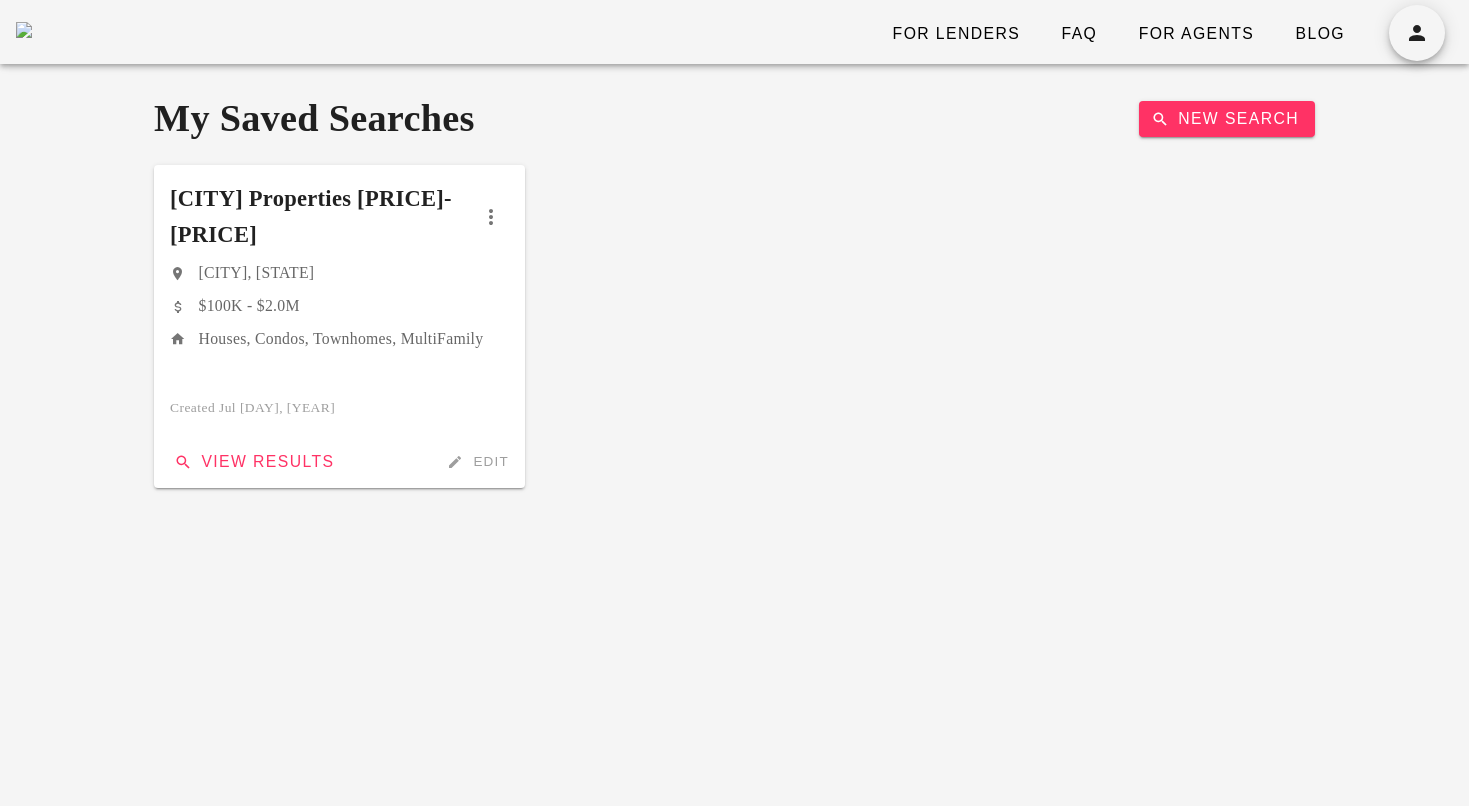 scroll, scrollTop: 0, scrollLeft: 0, axis: both 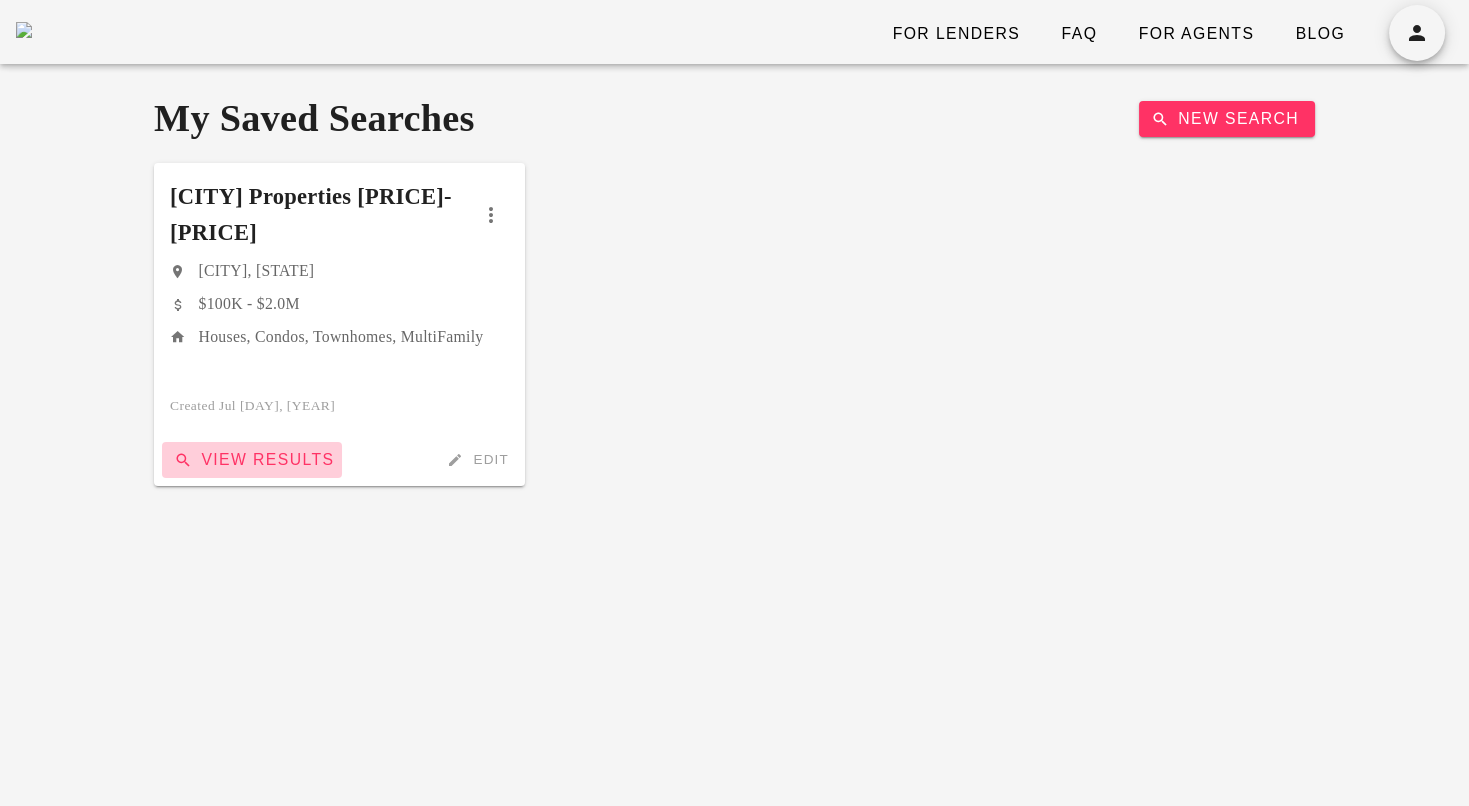 click on "View Results" at bounding box center [252, 460] 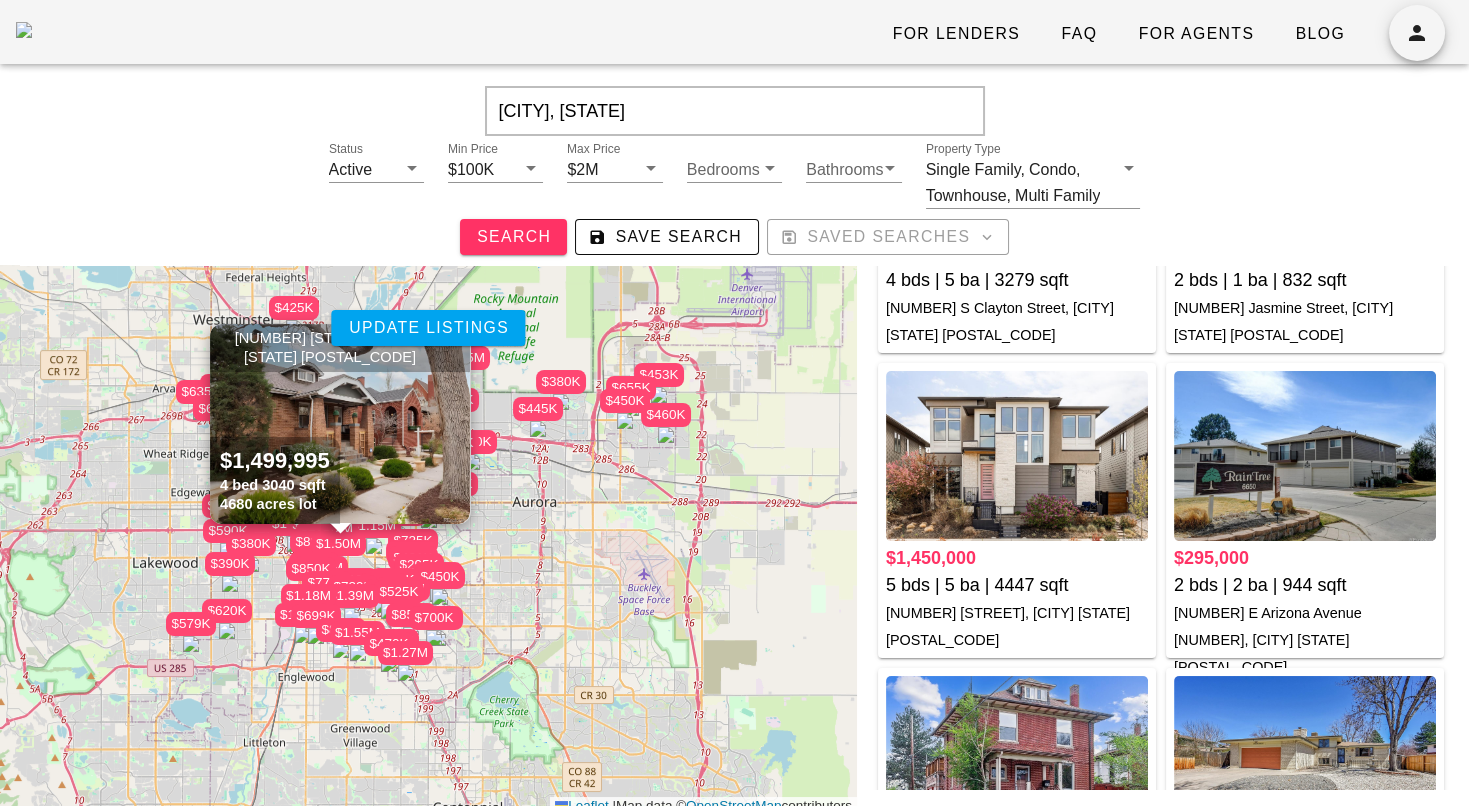 scroll, scrollTop: 0, scrollLeft: 0, axis: both 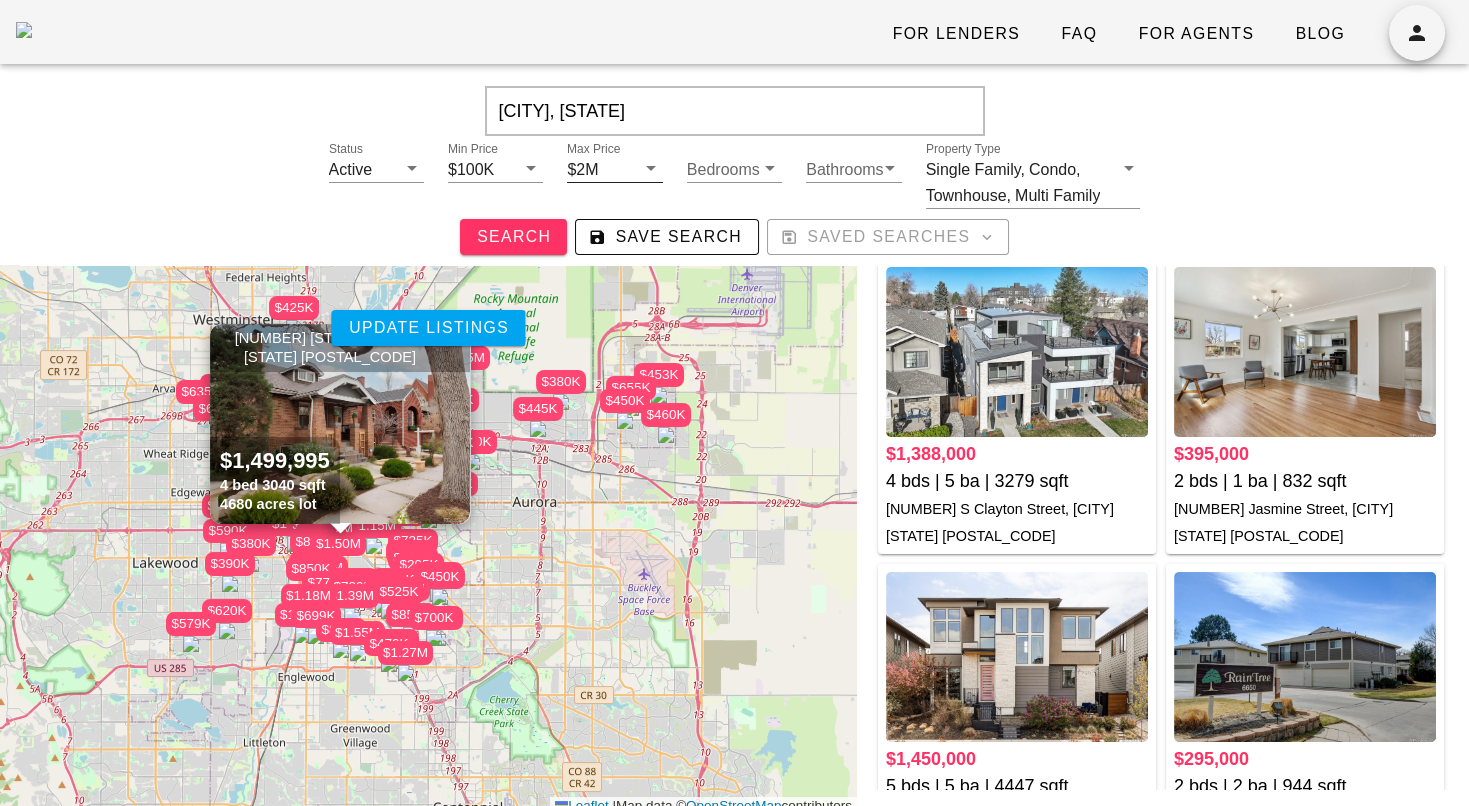 click on "Max Price" at bounding box center (619, 169) 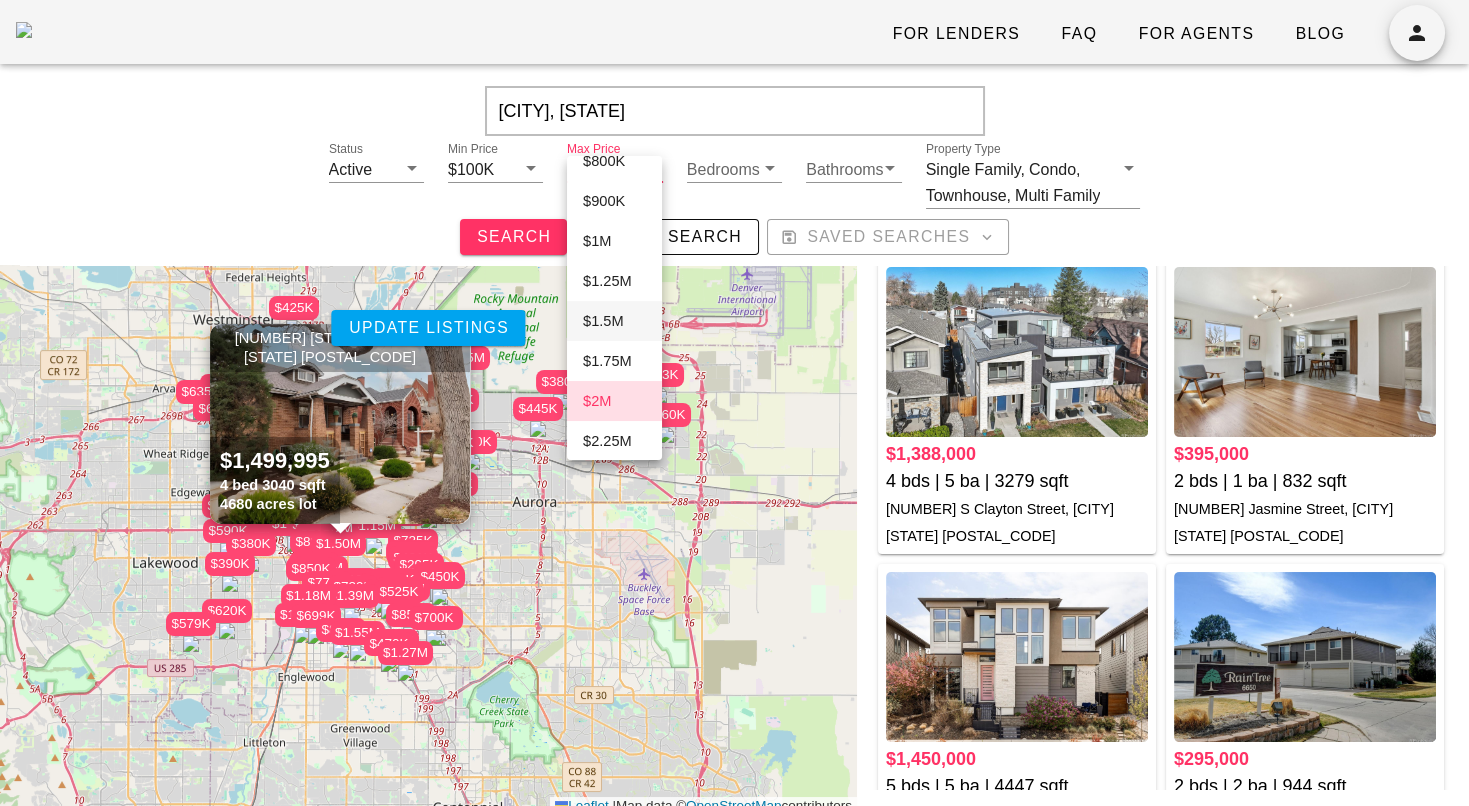 scroll, scrollTop: 0, scrollLeft: 0, axis: both 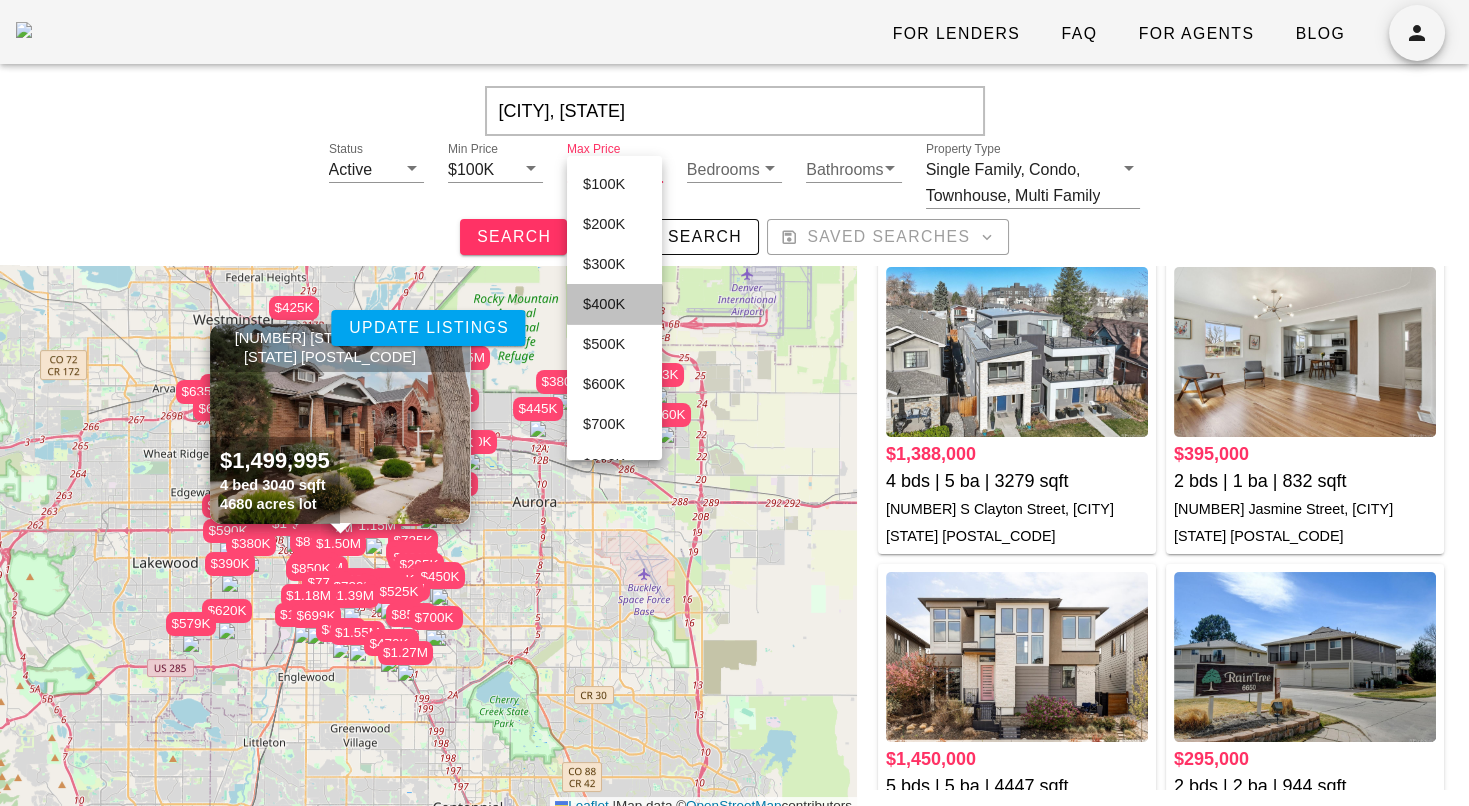 click on "$400K" at bounding box center [614, 304] 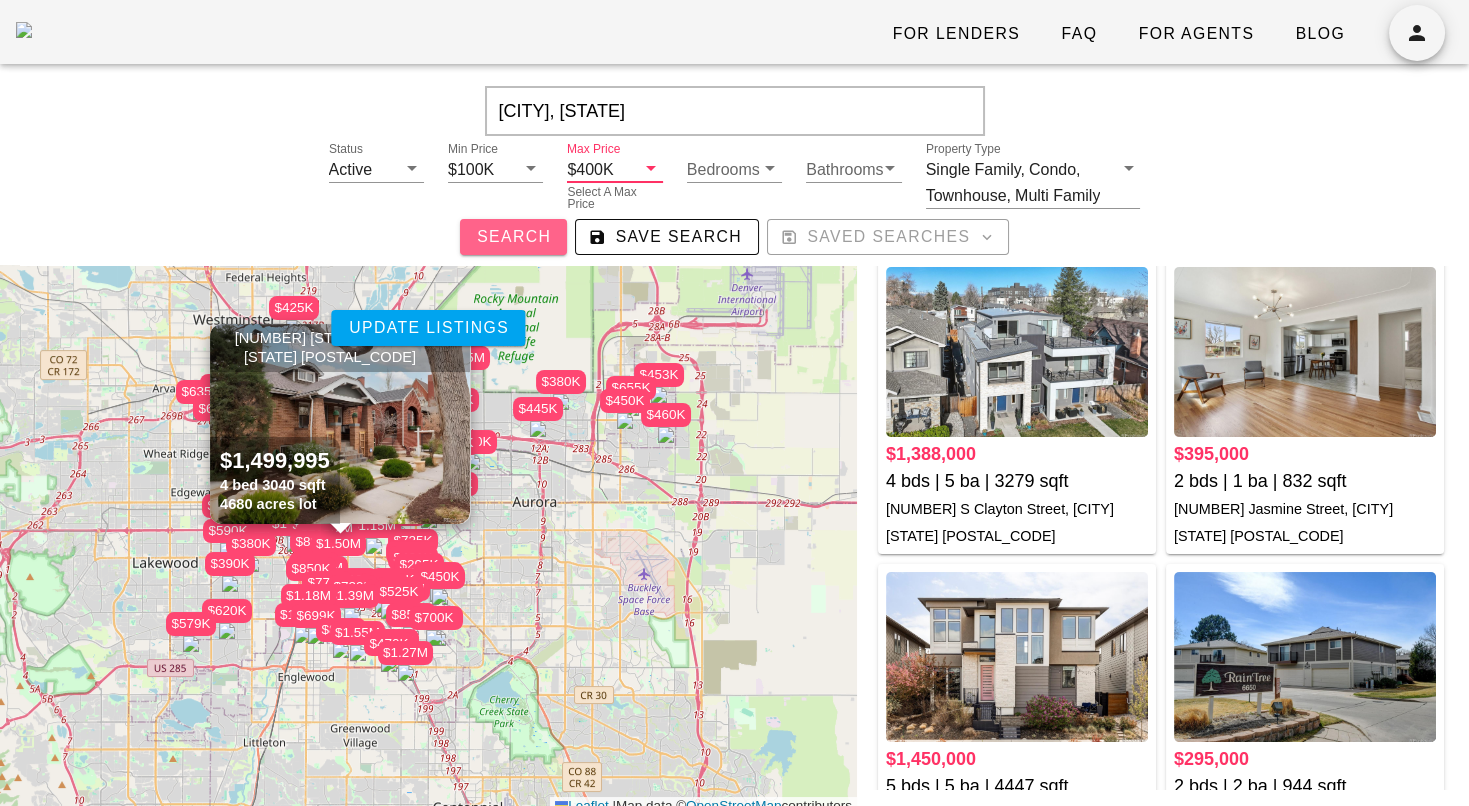 click on "Search" at bounding box center (513, 237) 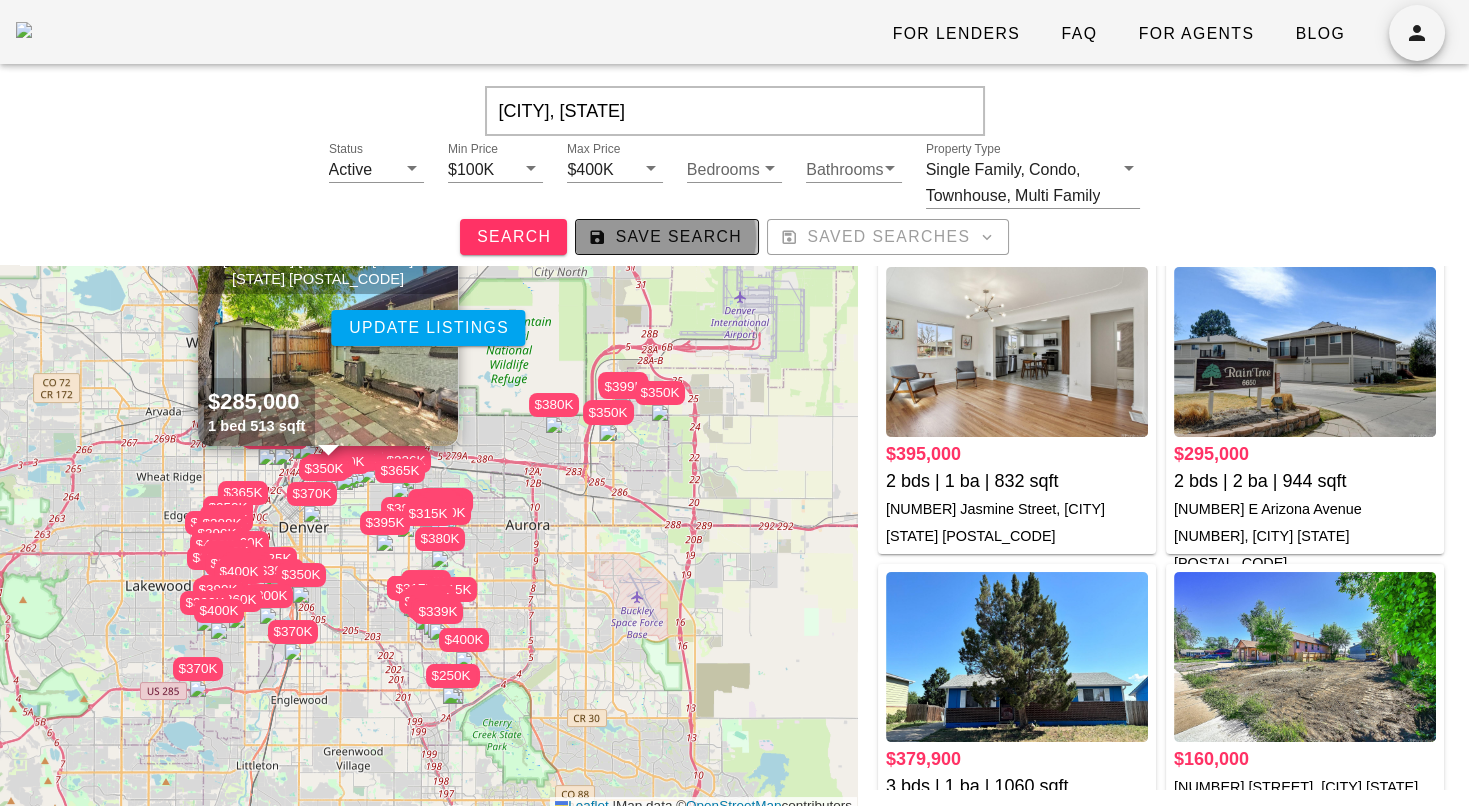 click on "Save Search" at bounding box center (667, 237) 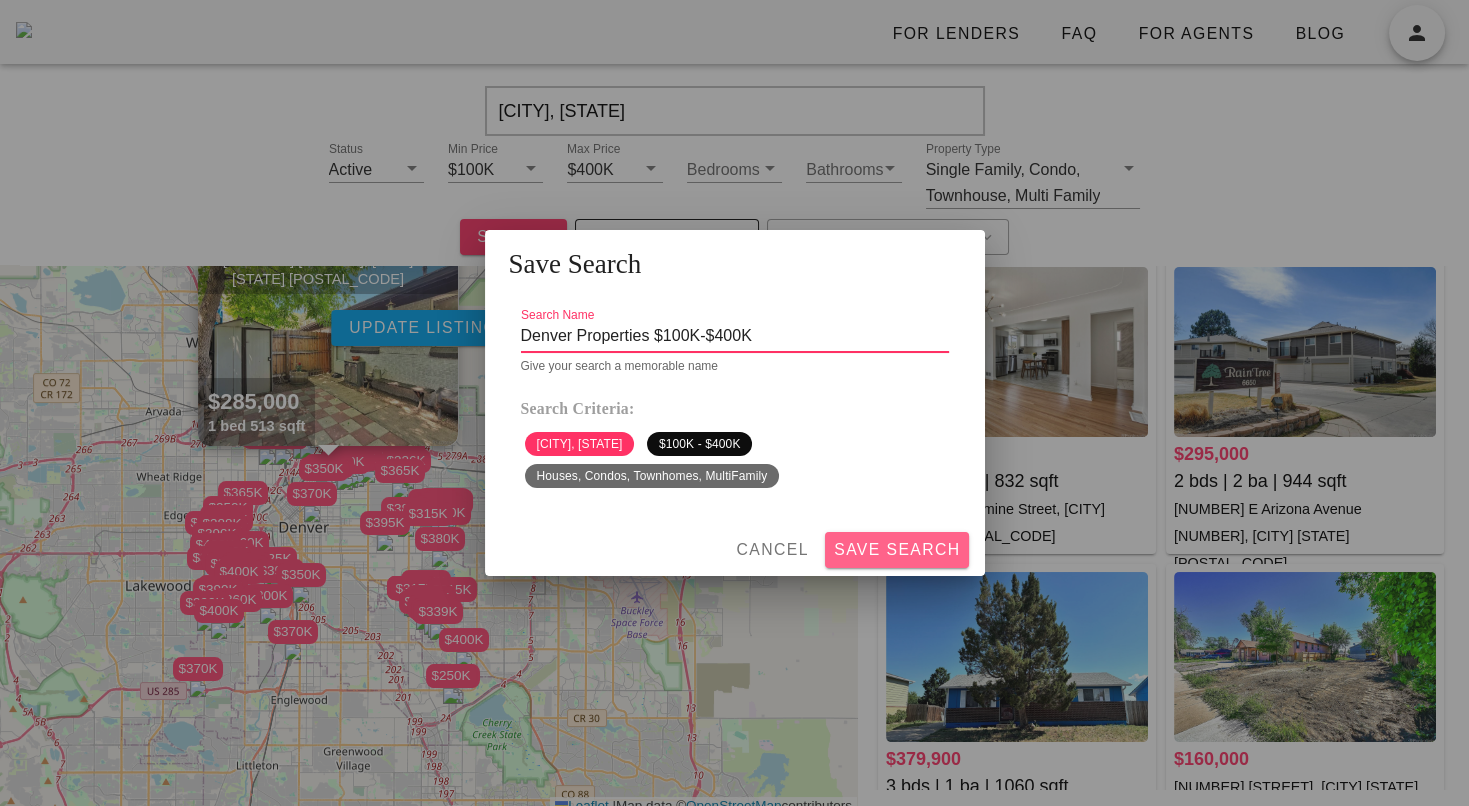 click on "Save Search" at bounding box center [897, 550] 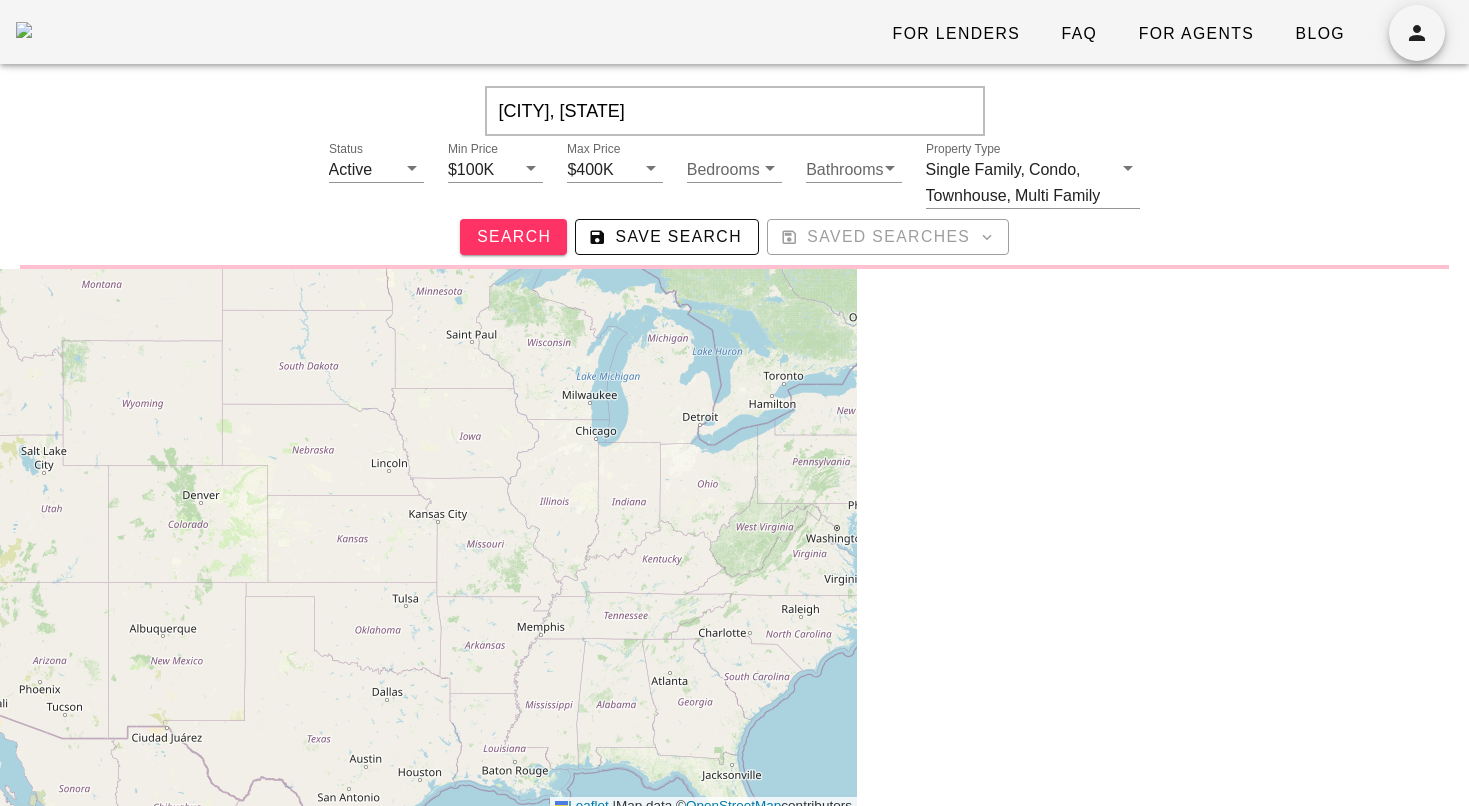 scroll, scrollTop: 0, scrollLeft: 0, axis: both 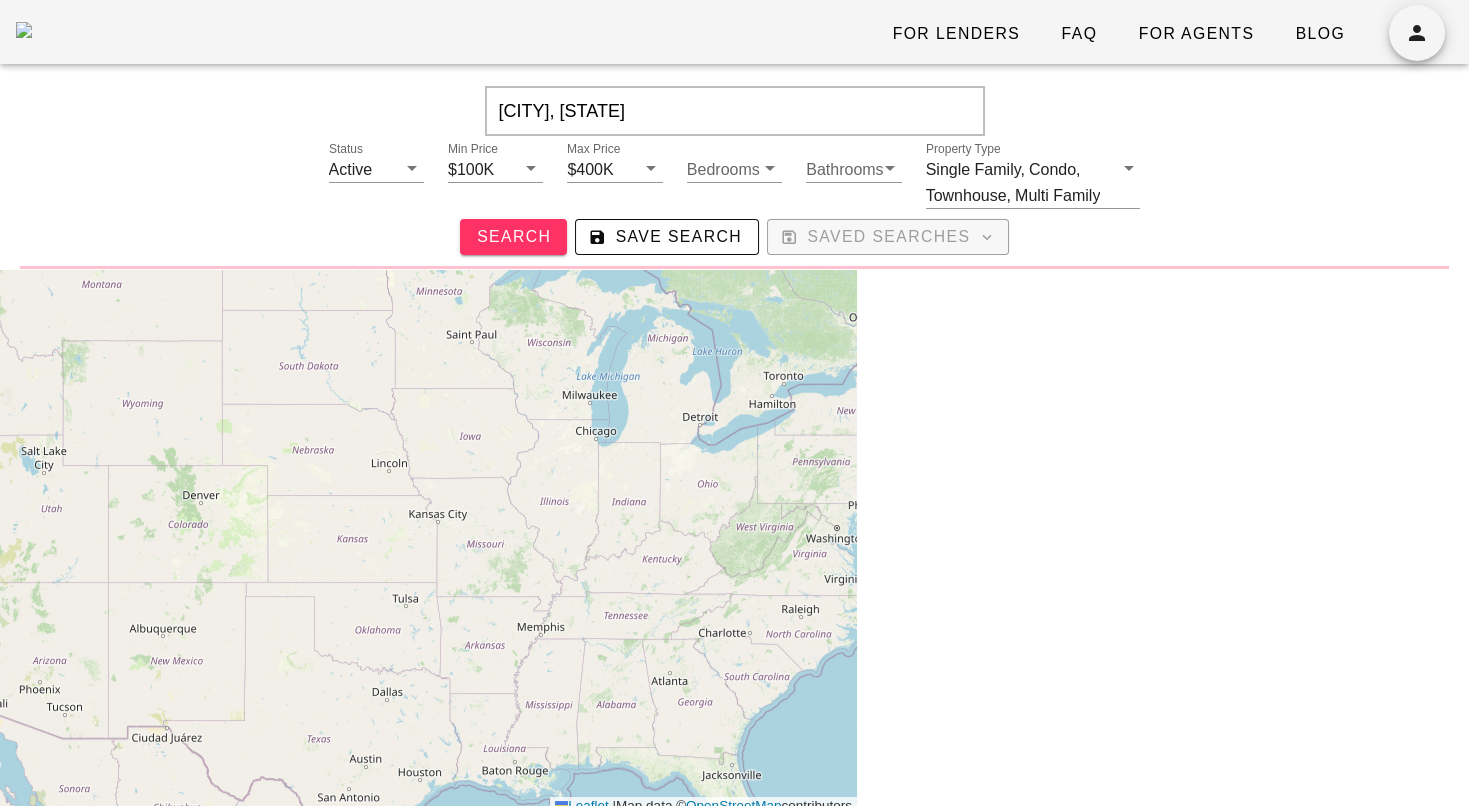 click on "Saved Searches" at bounding box center [888, 237] 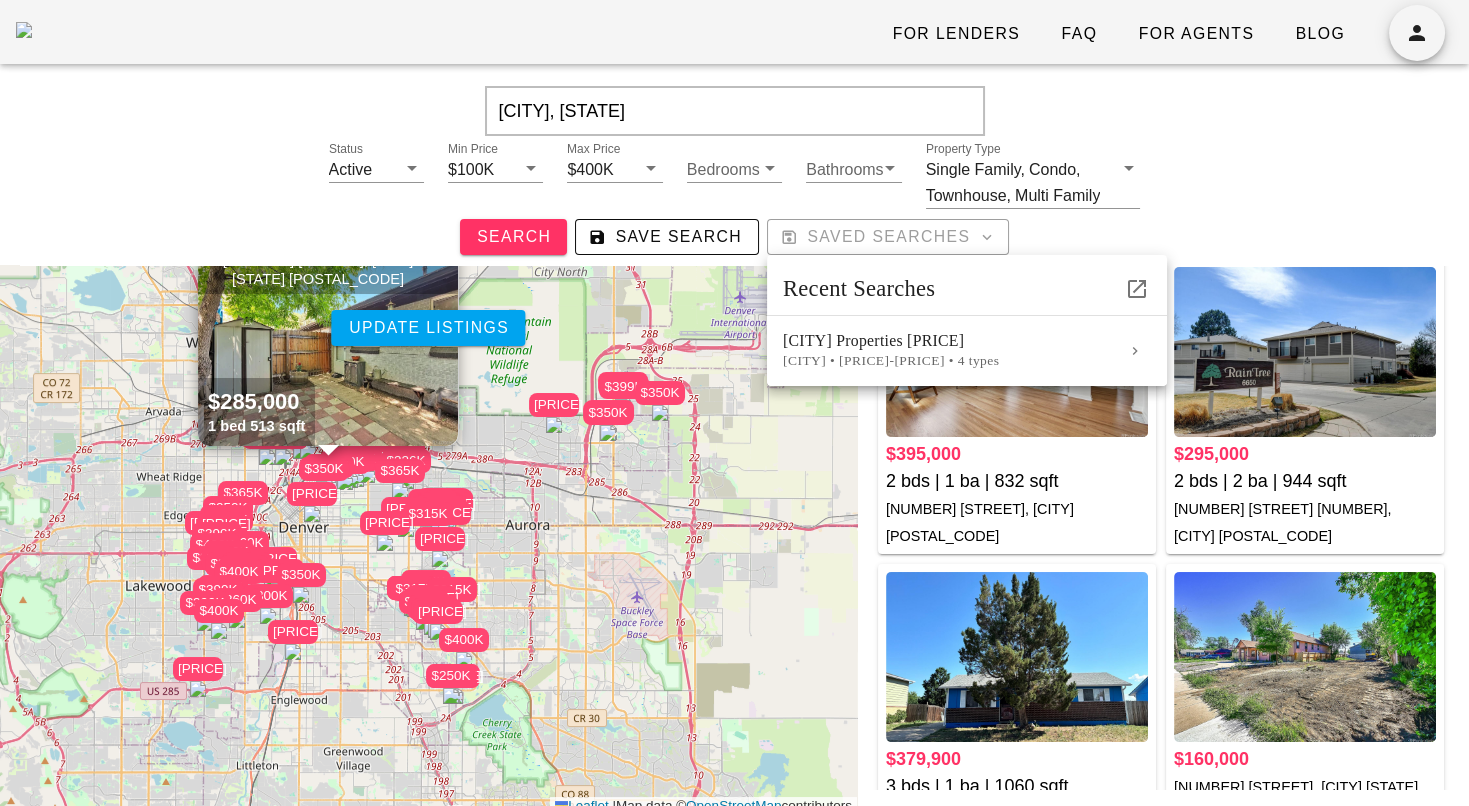 click on "Search
Save Search
Saved Searches" at bounding box center [734, 237] 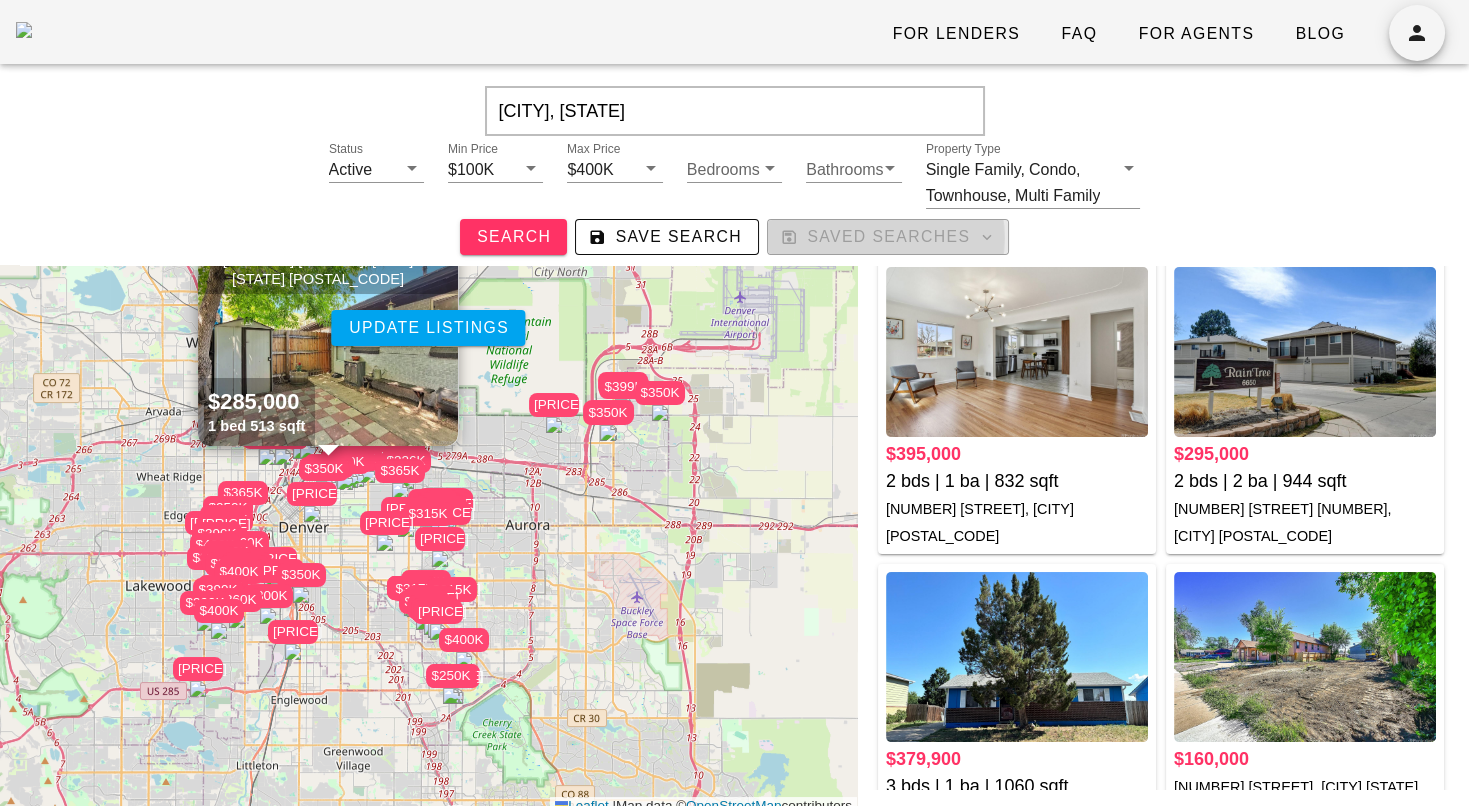 click on "Saved Searches" at bounding box center [888, 237] 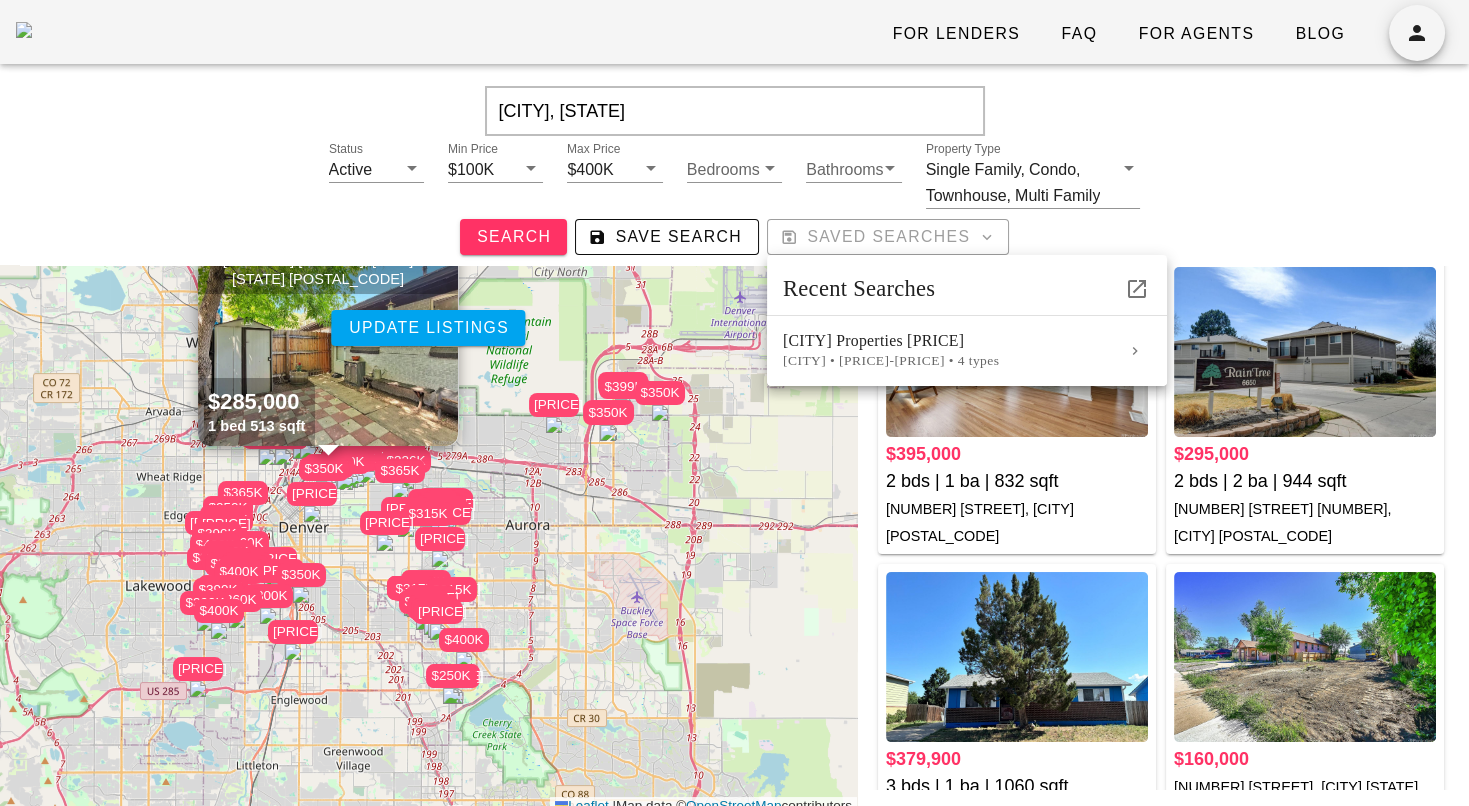 click on "Status Active   Min Price $100K   Max Price $400K   Bedrooms   Bathrooms   Property Type Single Family,  Condo,  Townhouse,  Multi Family   Search
Save Search
Saved Searches" at bounding box center [734, 199] 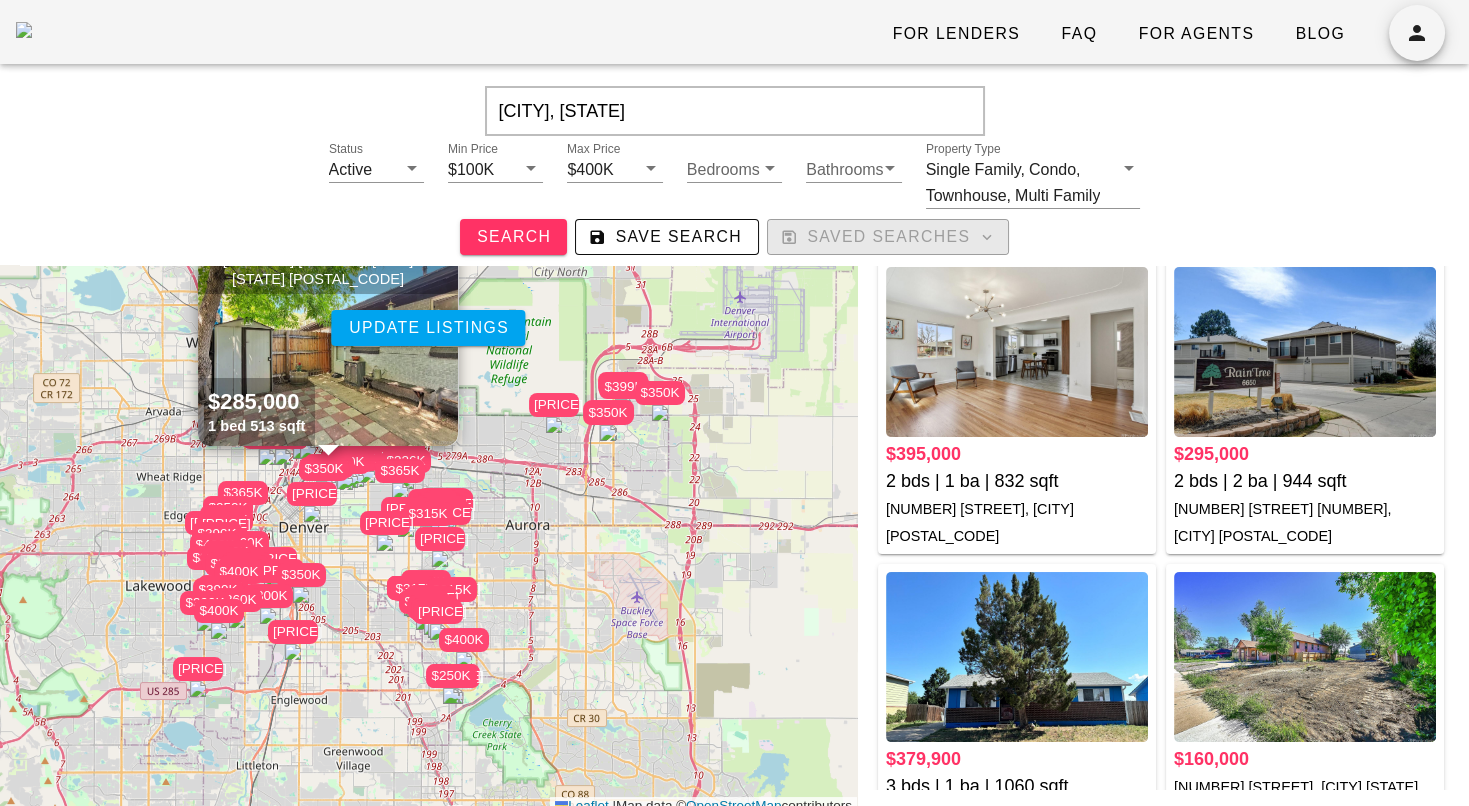 click on "Saved Searches" at bounding box center (888, 237) 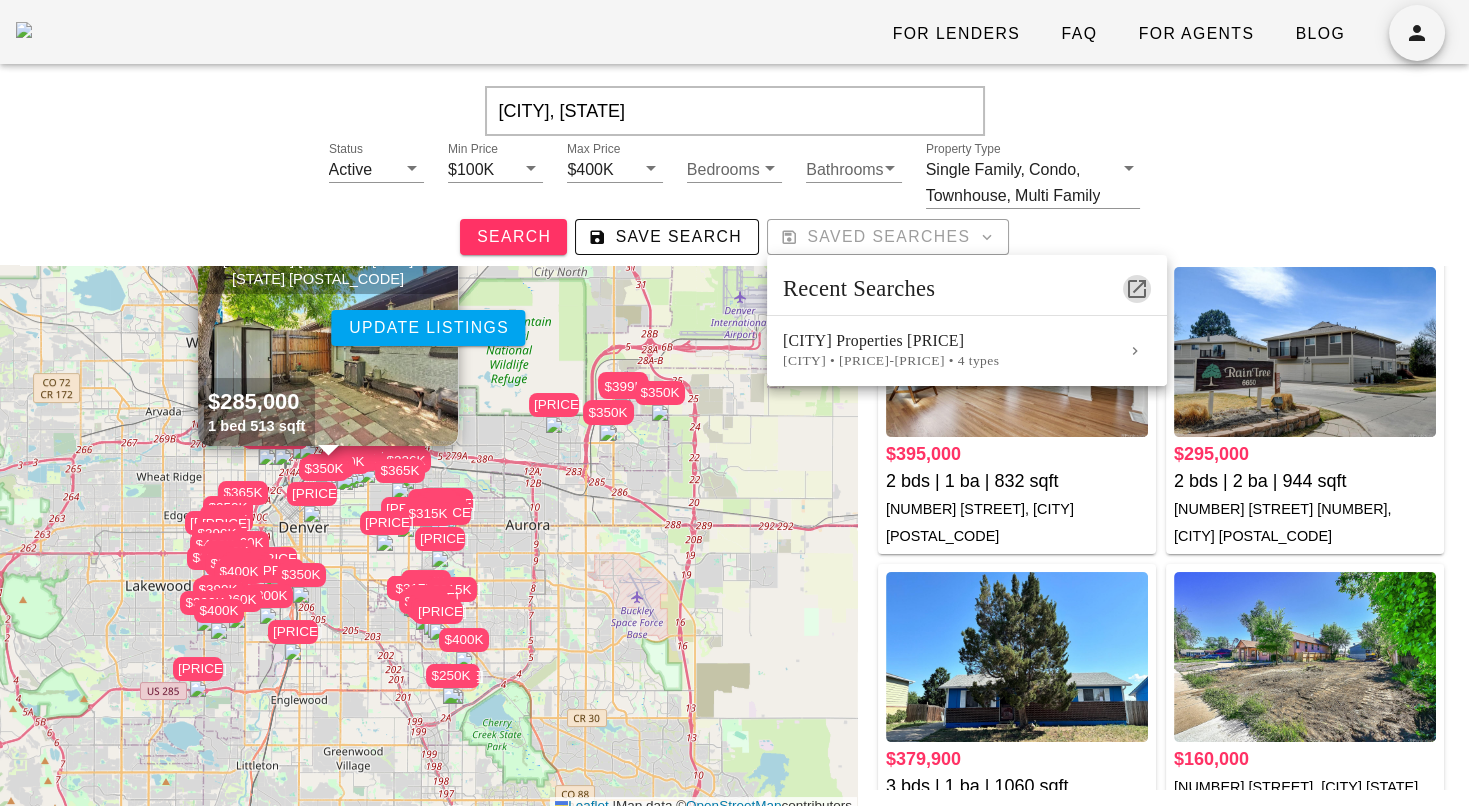 click at bounding box center (1137, 289) 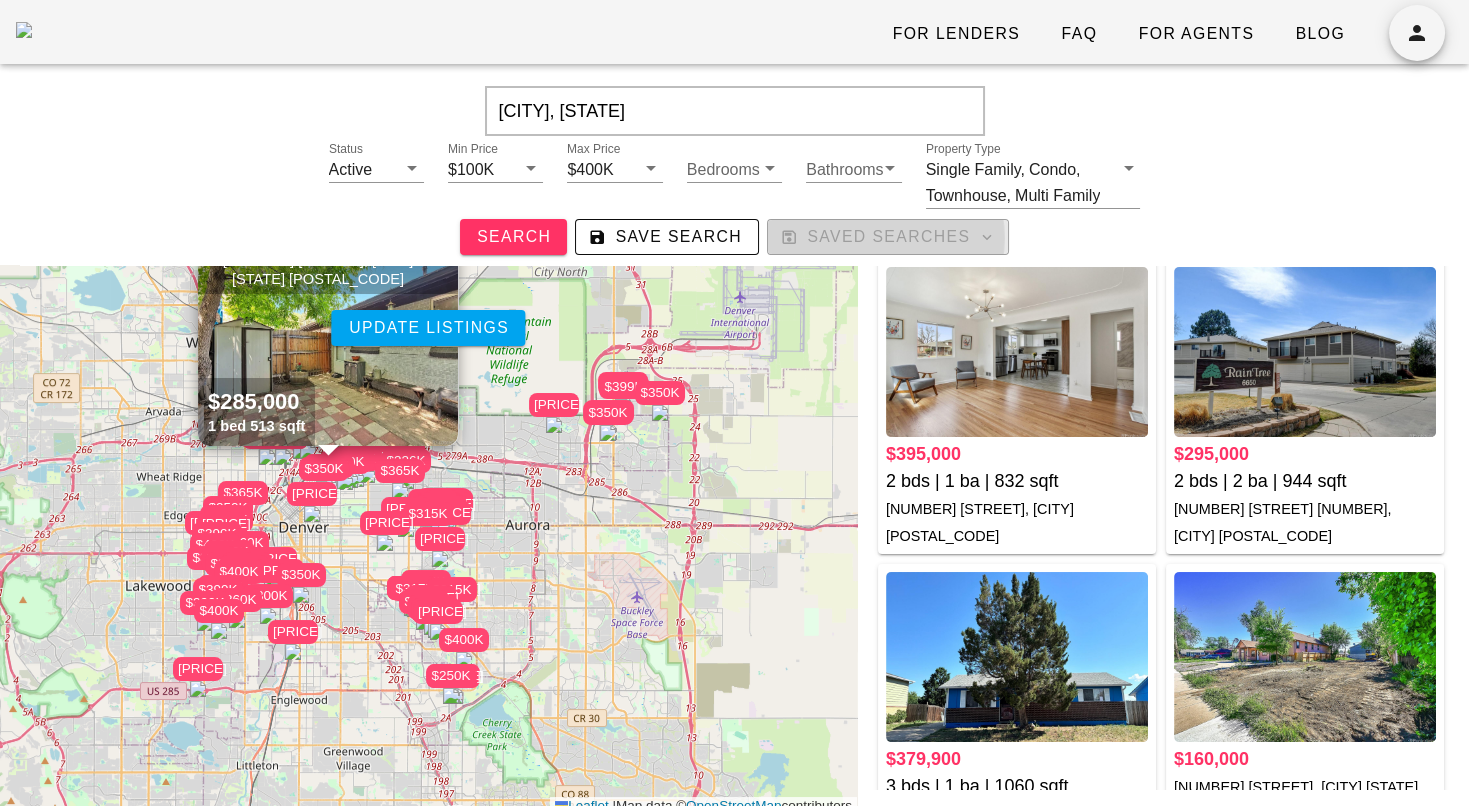 click on "Saved Searches" at bounding box center (888, 237) 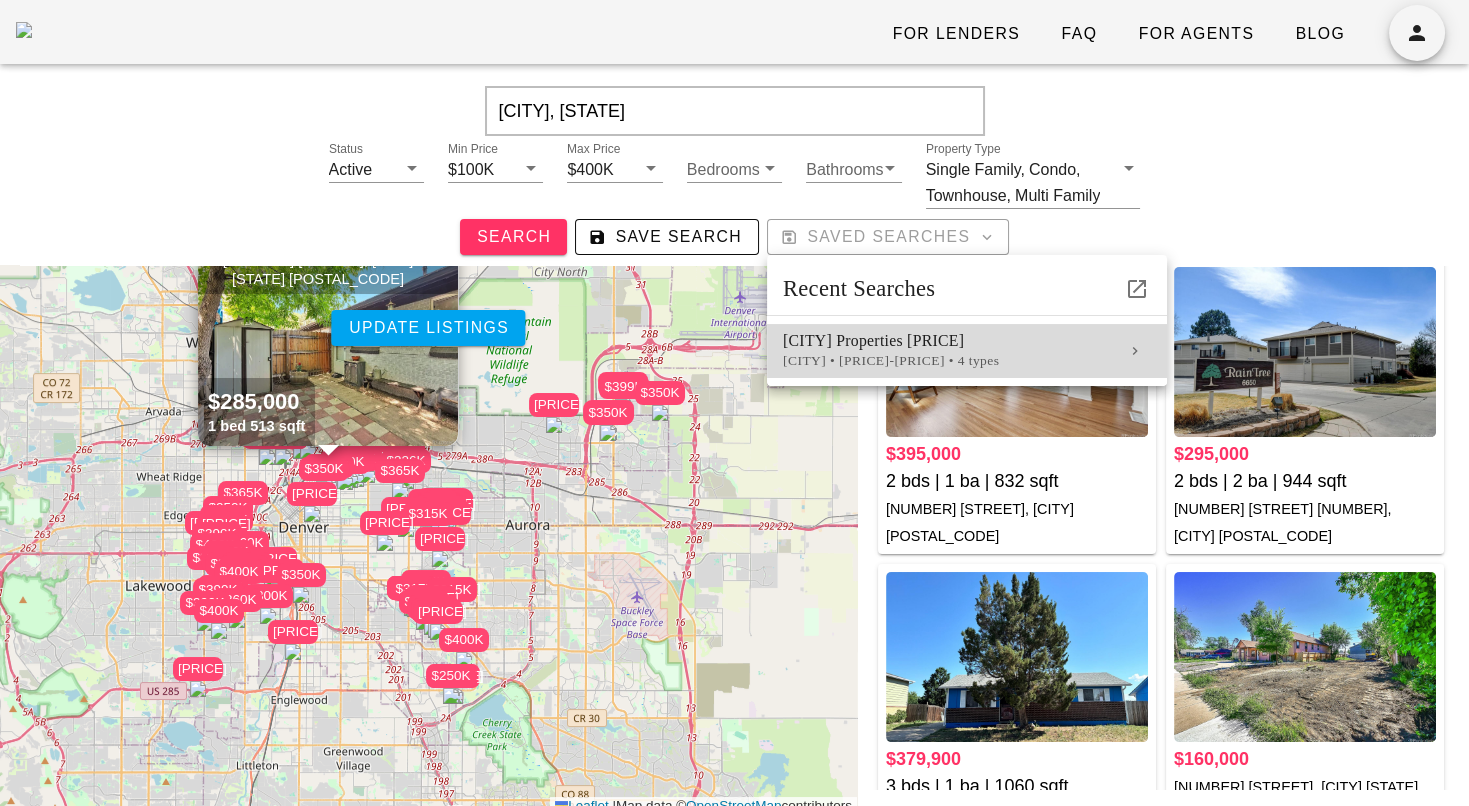 click on "Denver • $100K-$2.0M • 4 types" at bounding box center [947, 361] 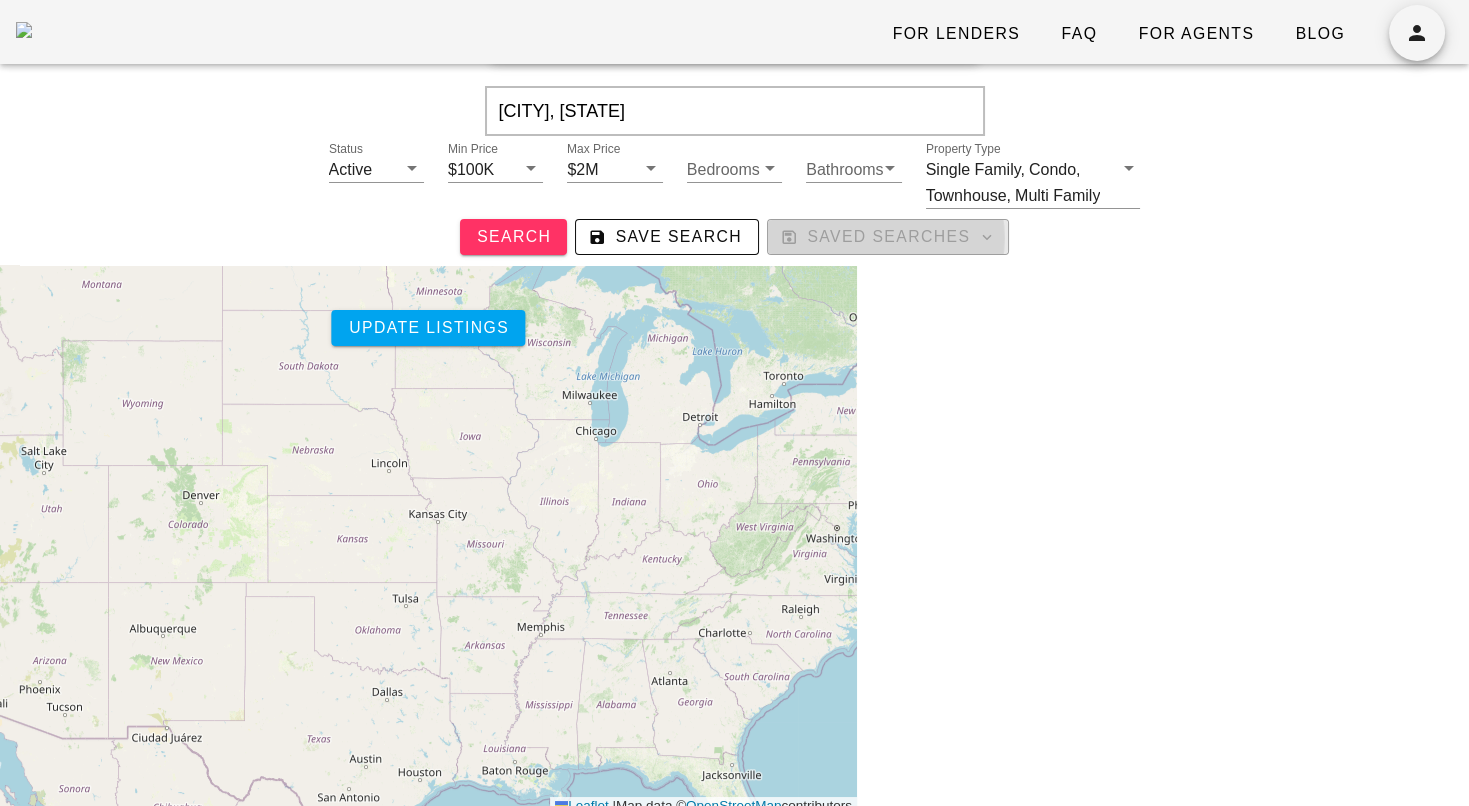 click on "Saved Searches" at bounding box center [888, 237] 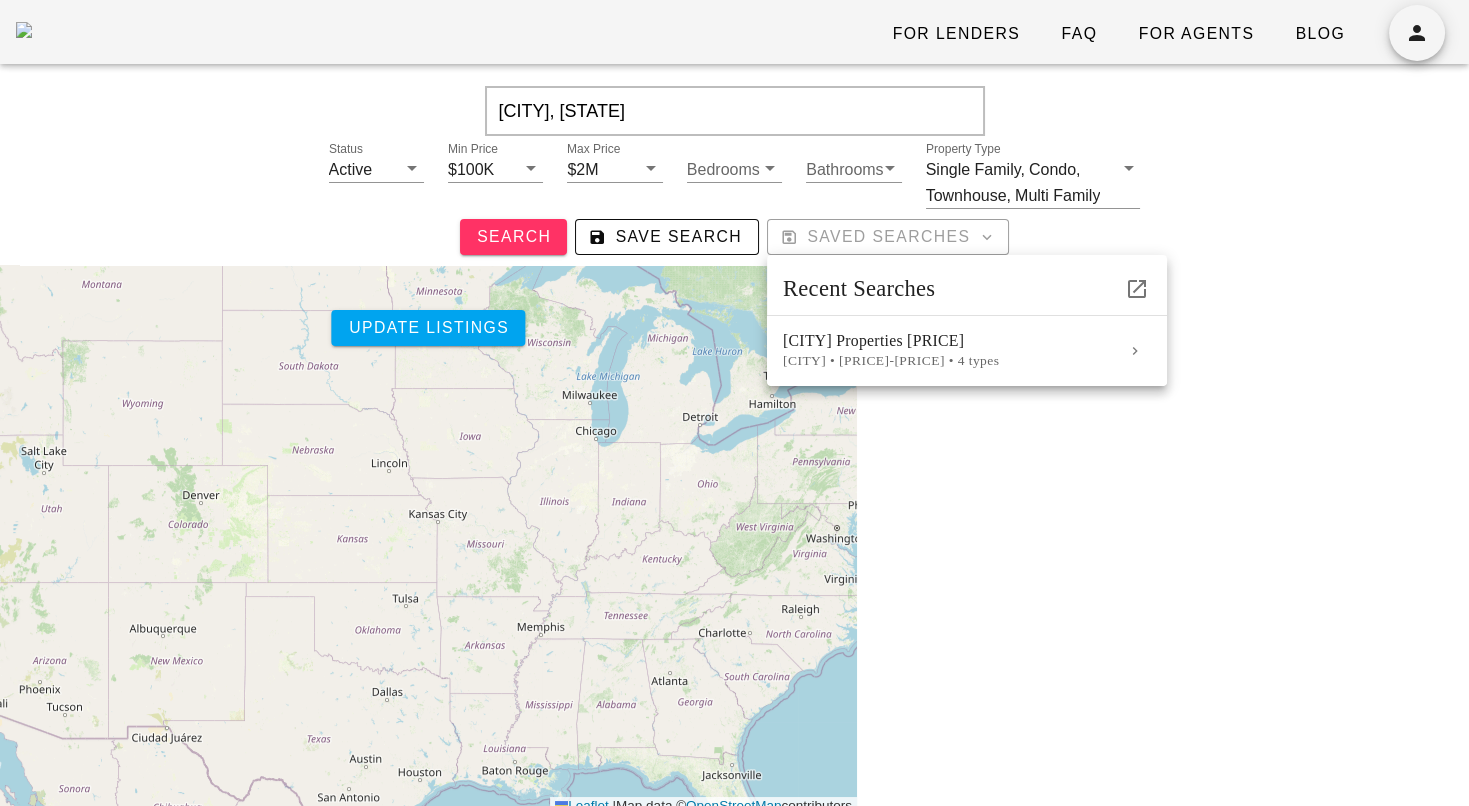 click on "Denver, CO         Status Active   Min Price $100K   Max Price $2M   Bedrooms   Bathrooms   Property Type Single Family,  Condo,  Townhouse,  Multi Family   Search
Save Search
Saved Searches
Loaded search: Denver Properties $100K-$2000K
Close" at bounding box center (734, 166) 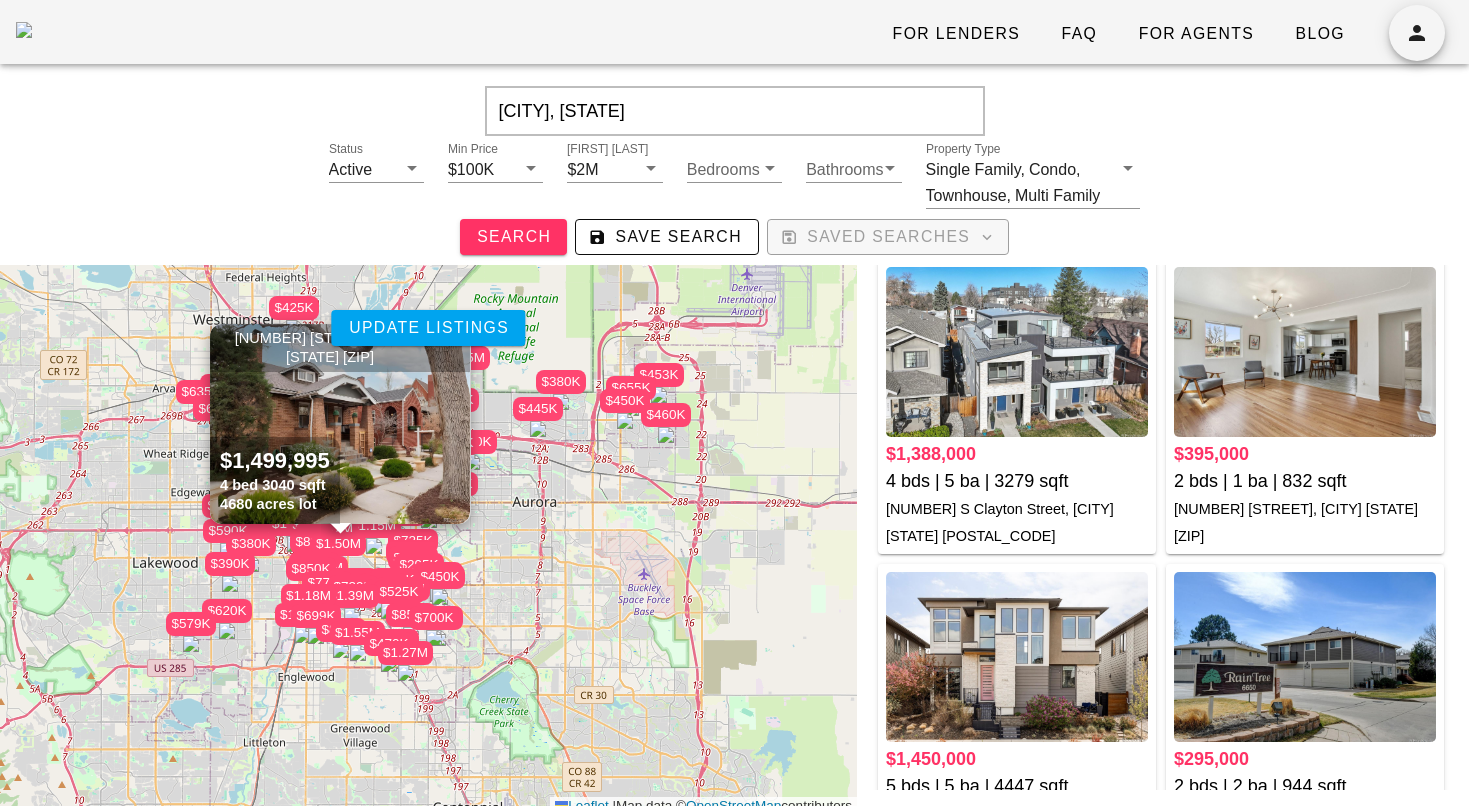 scroll, scrollTop: 0, scrollLeft: 0, axis: both 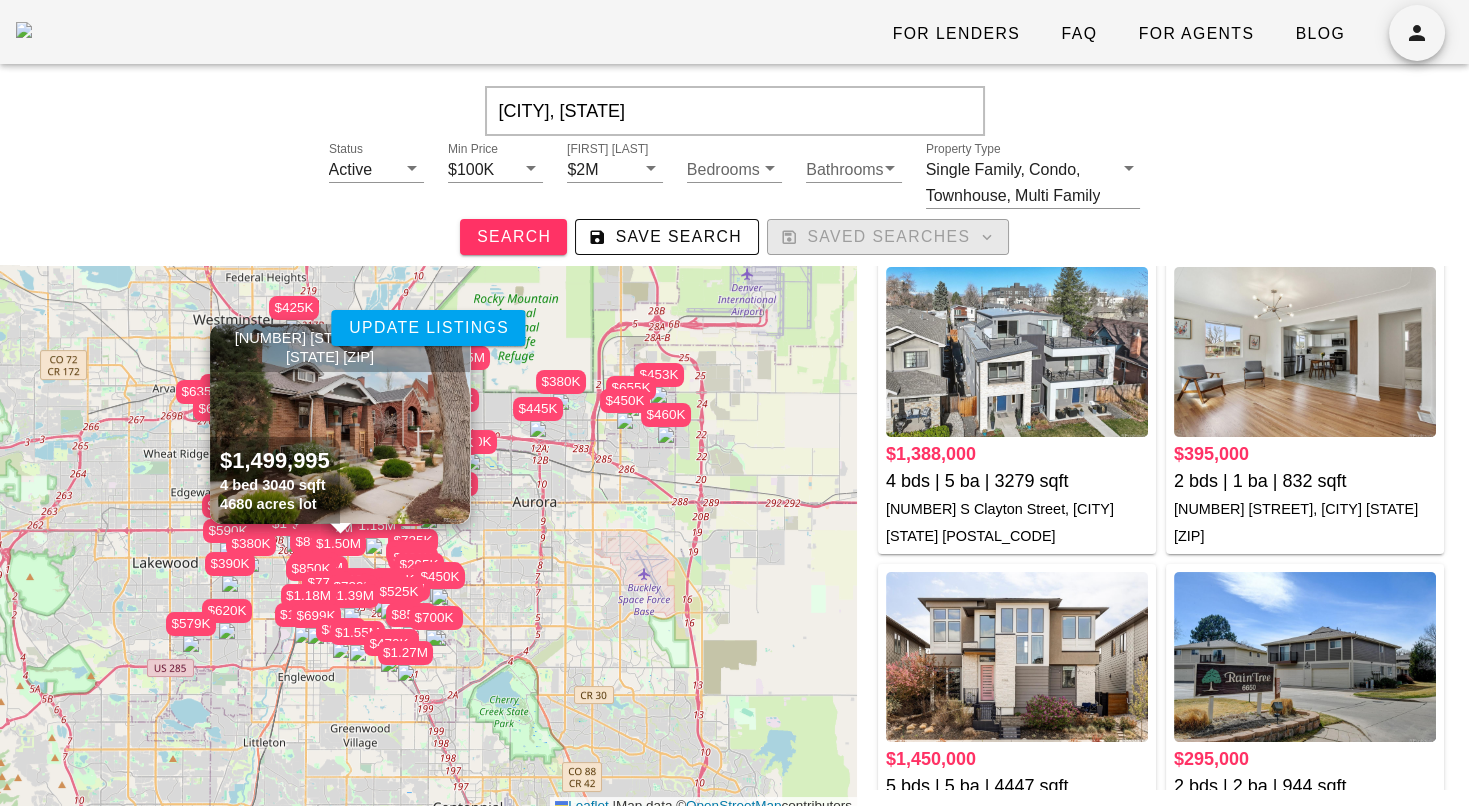 click on "Saved Searches" at bounding box center [888, 237] 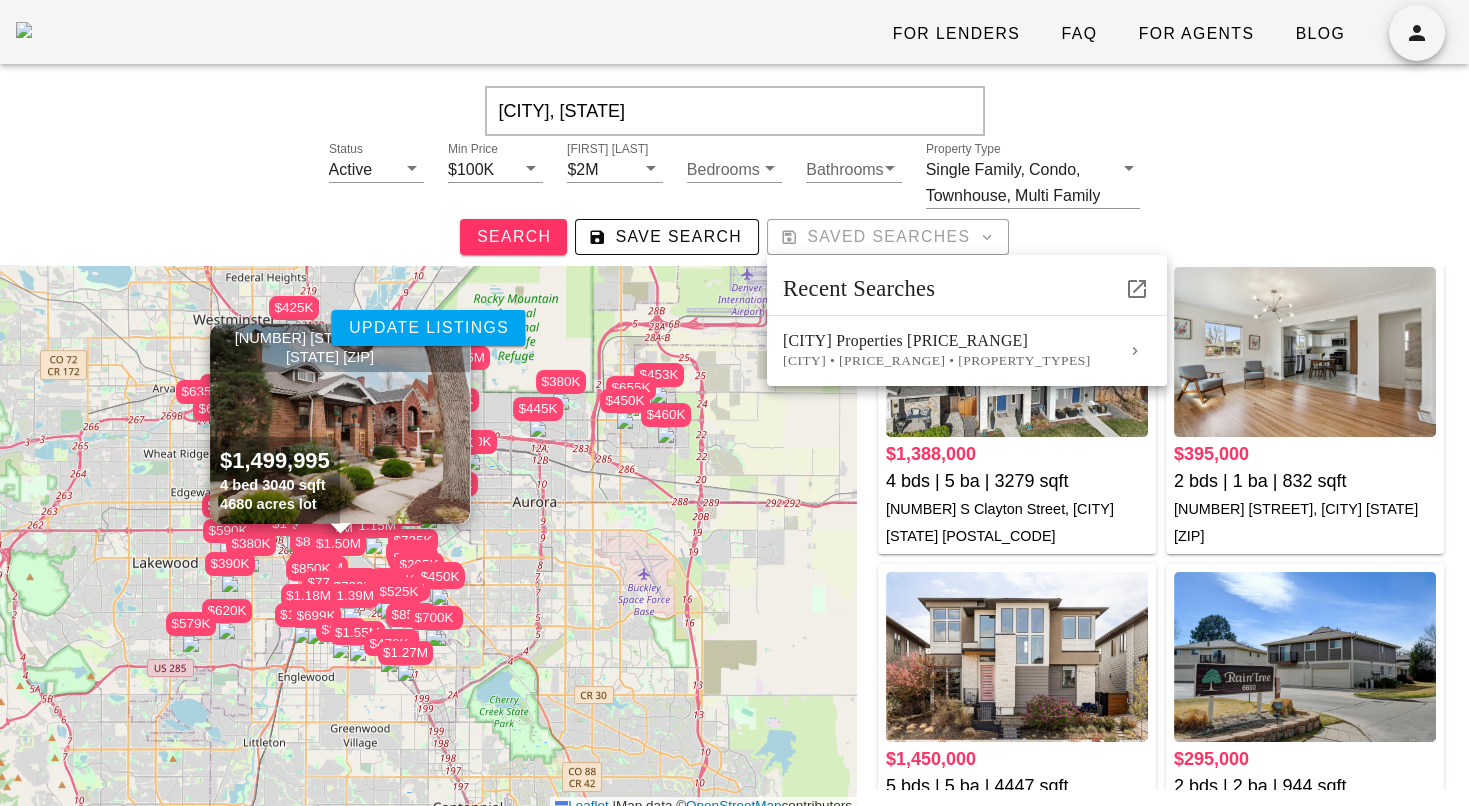 click on "Search
Save Search
Saved Searches" at bounding box center [734, 237] 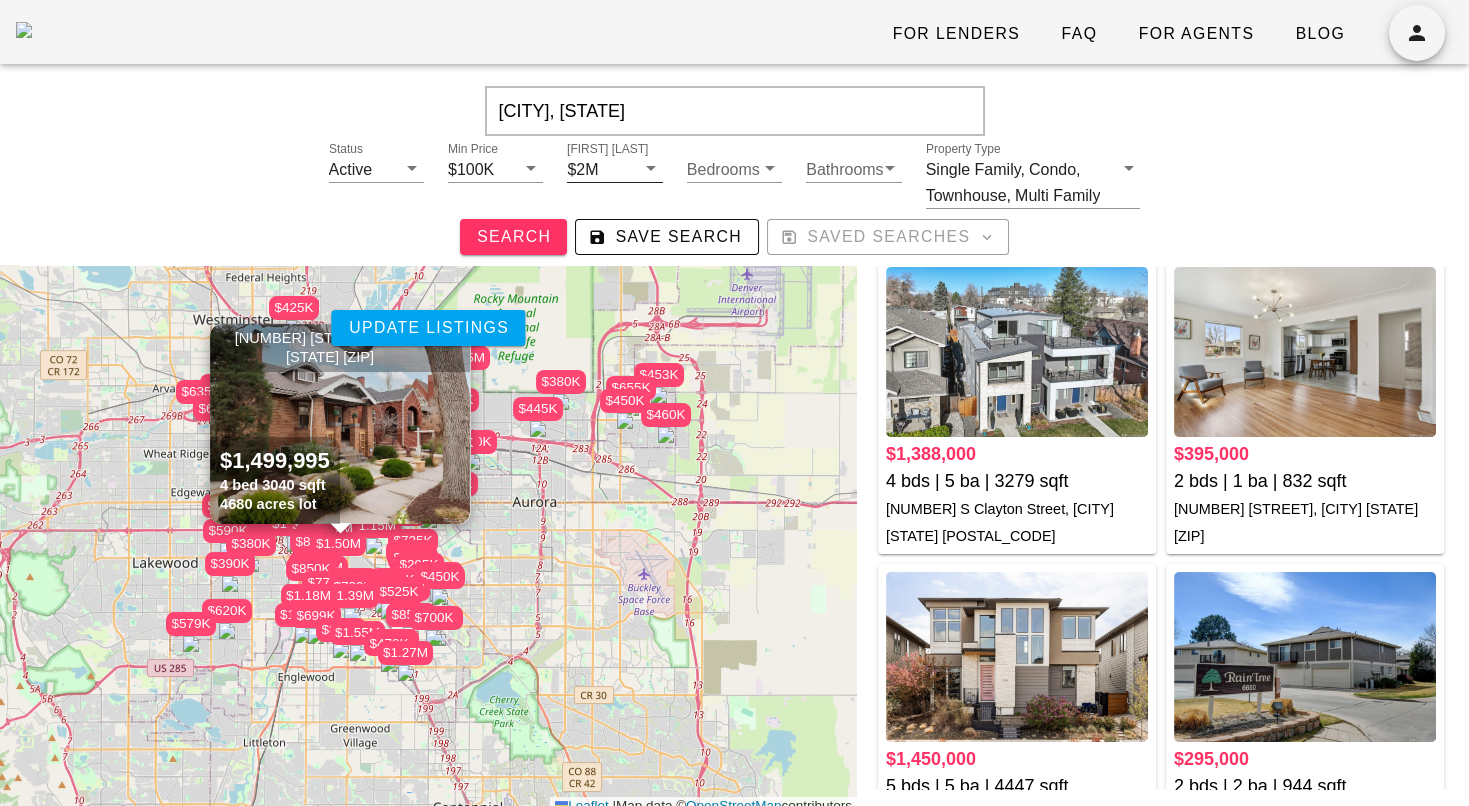 click on "Max Price" at bounding box center (619, 169) 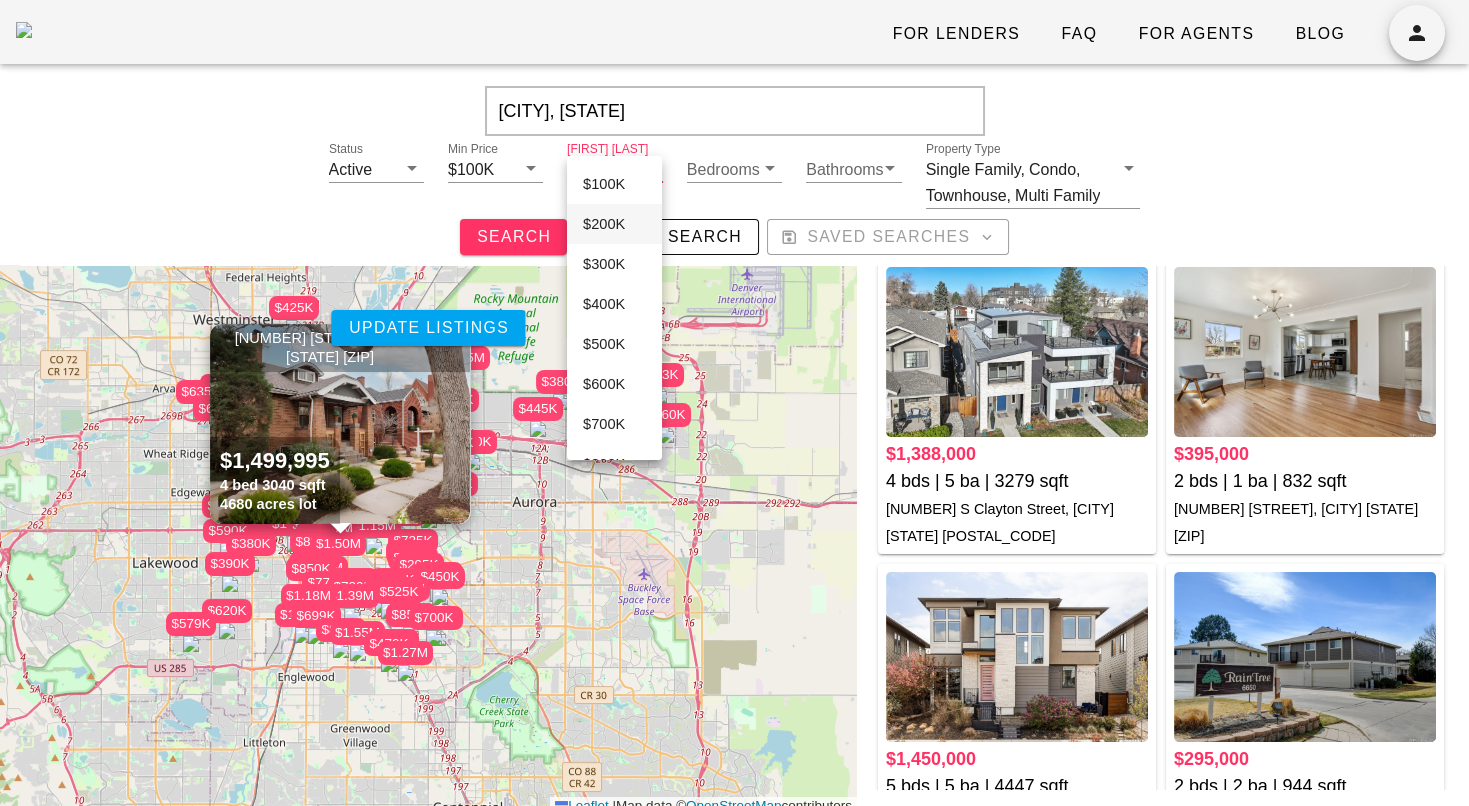 click on "$200K" at bounding box center [614, 224] 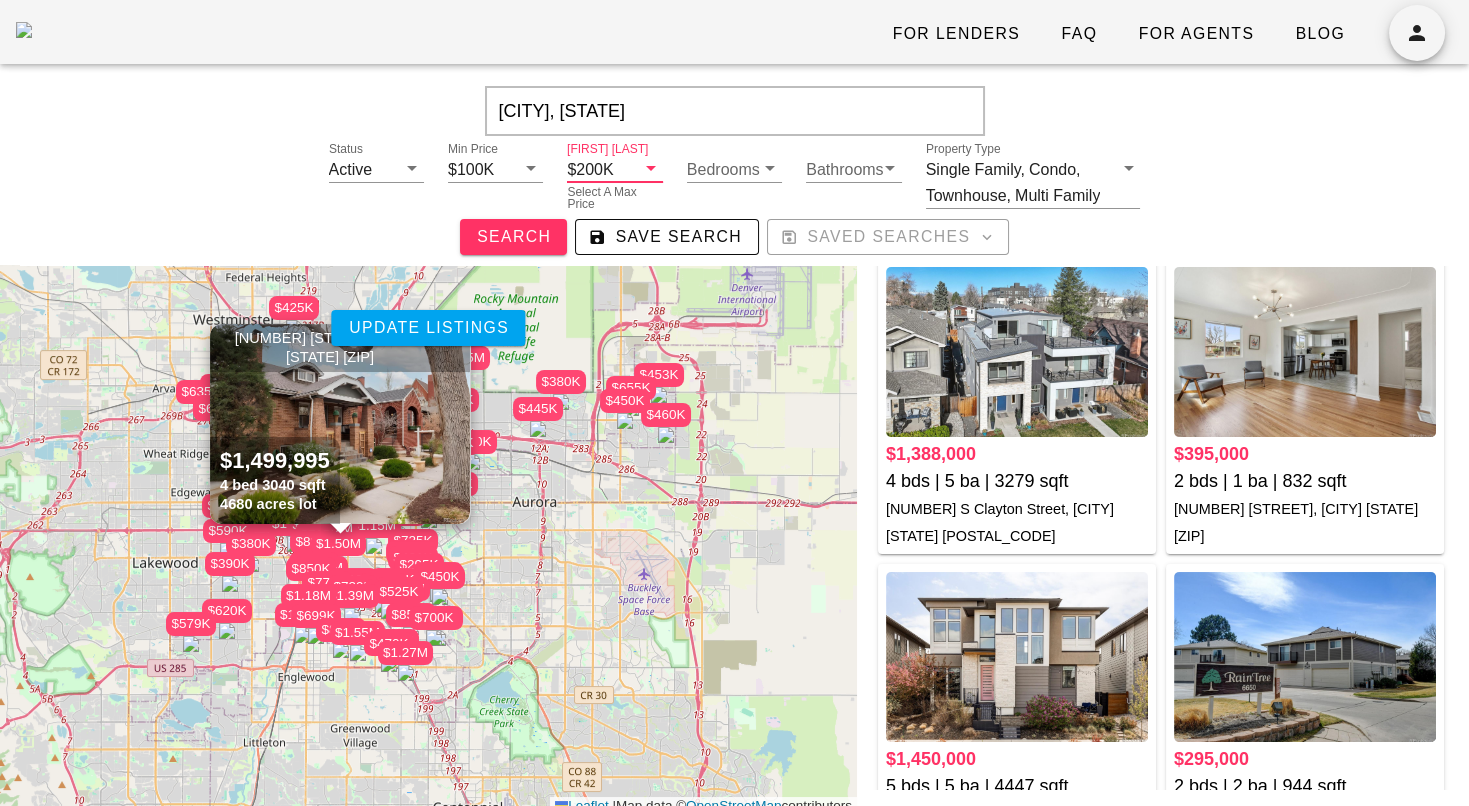 click on "Max Price" at bounding box center (626, 169) 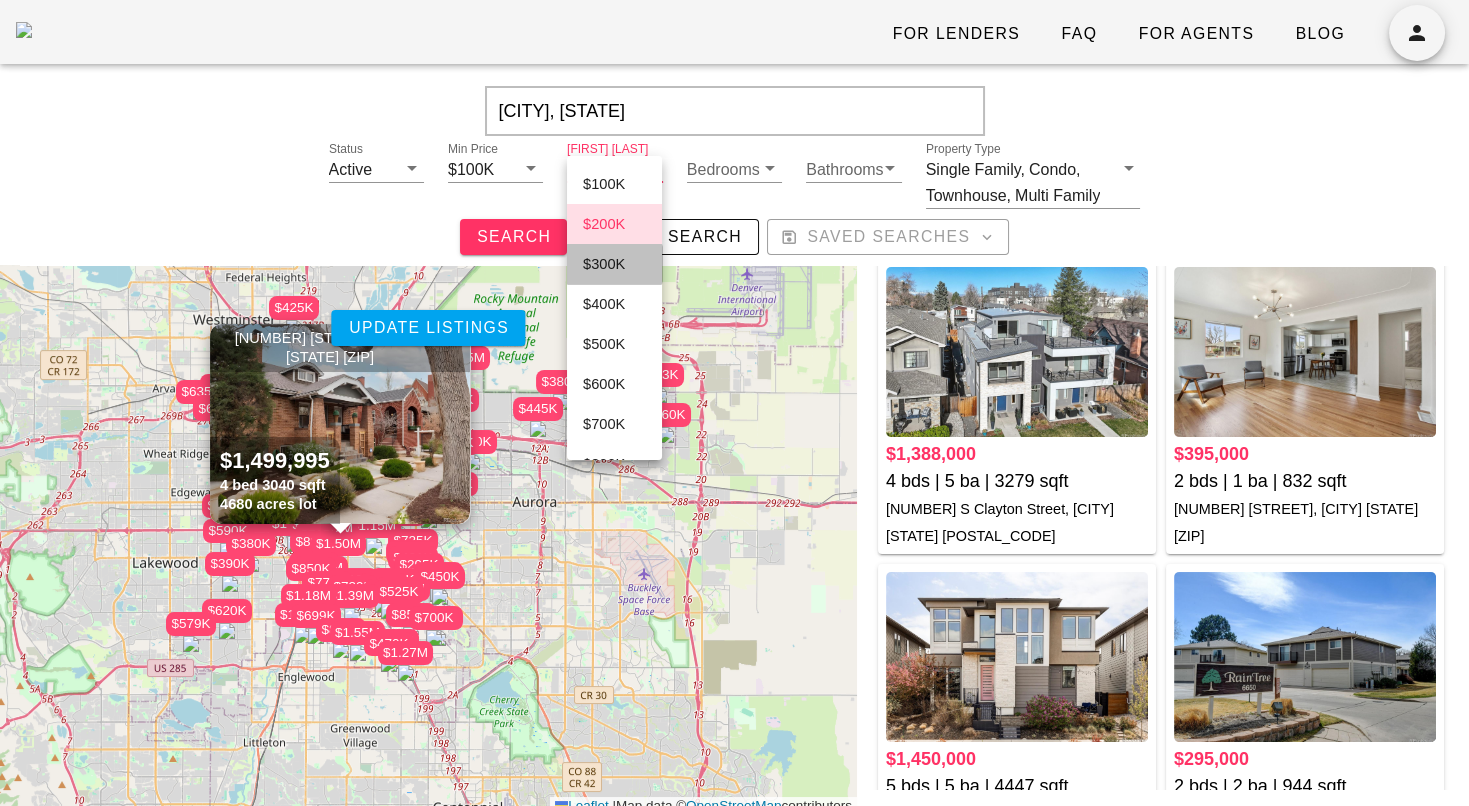 click on "$300K" at bounding box center (614, 264) 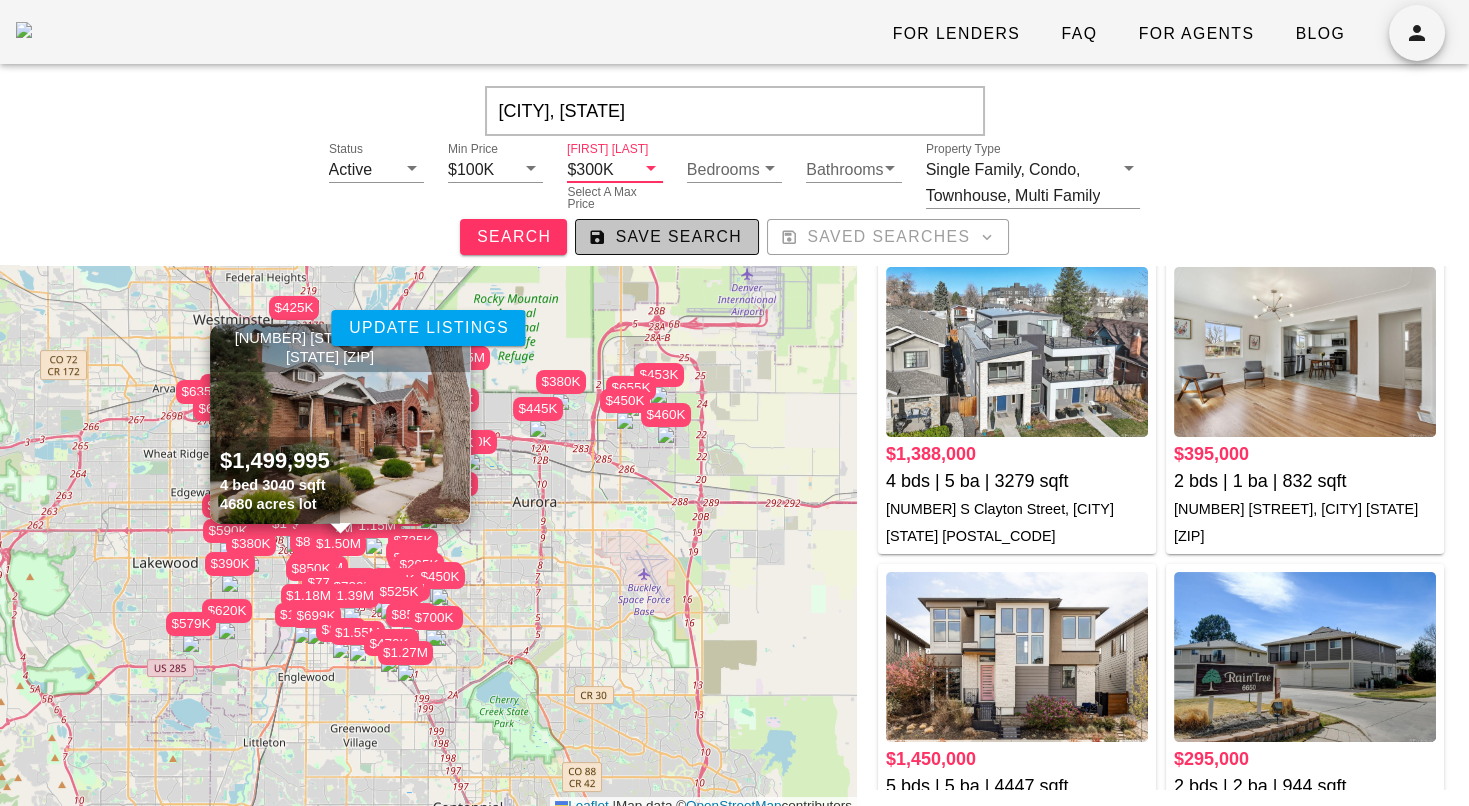 click on "Save Search" at bounding box center (667, 237) 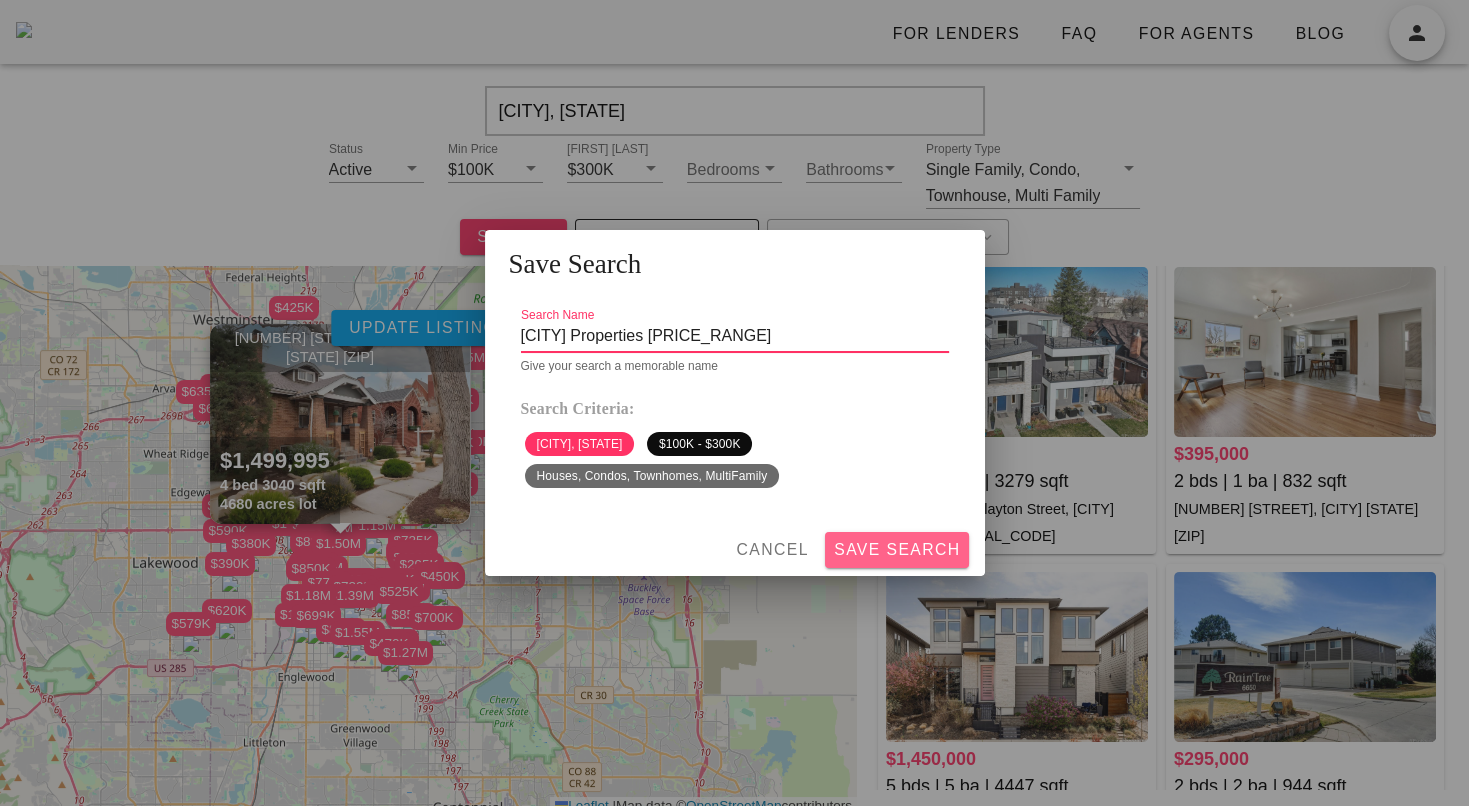 click on "Save Search" at bounding box center [897, 550] 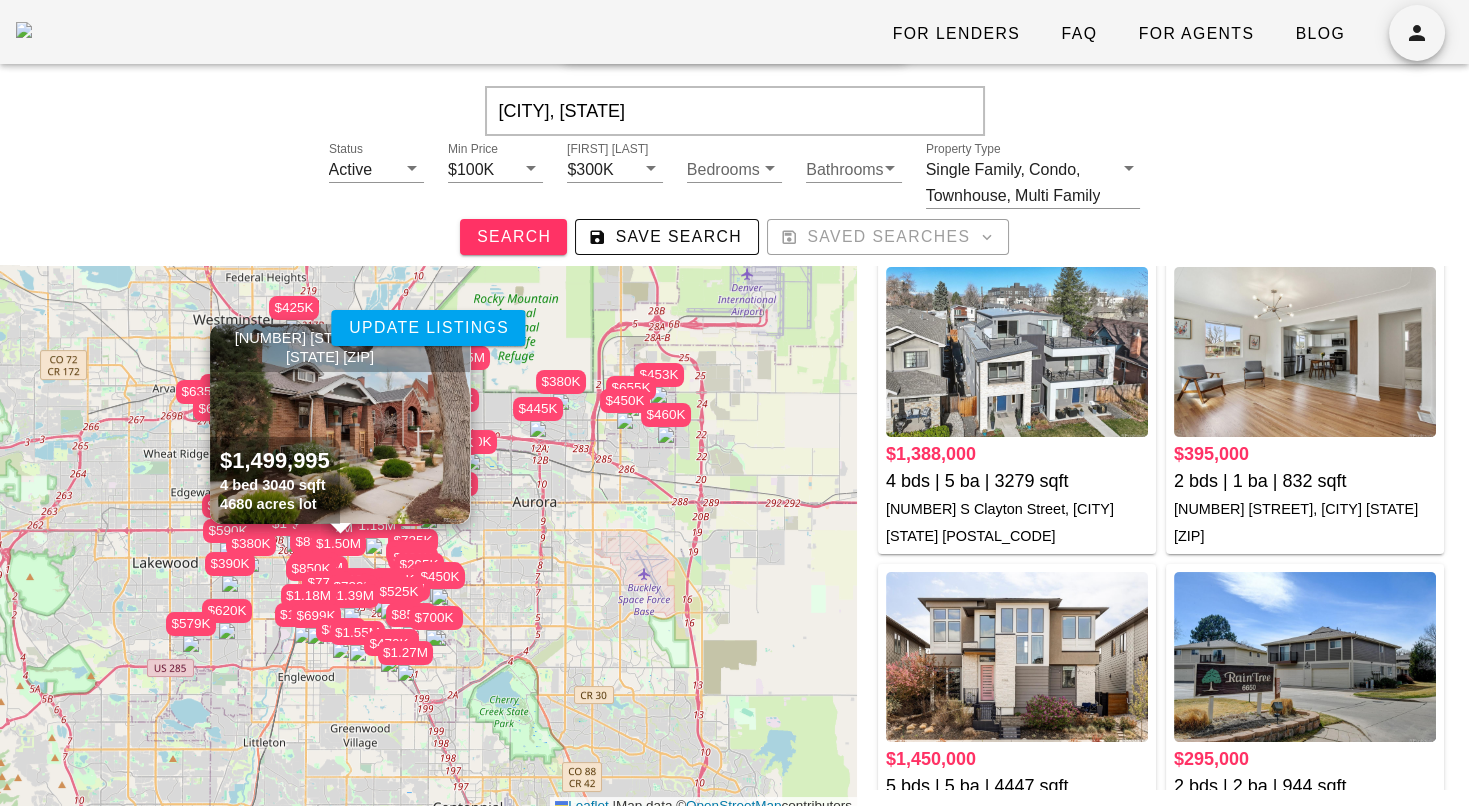 click on "Bathrooms" at bounding box center [853, 189] 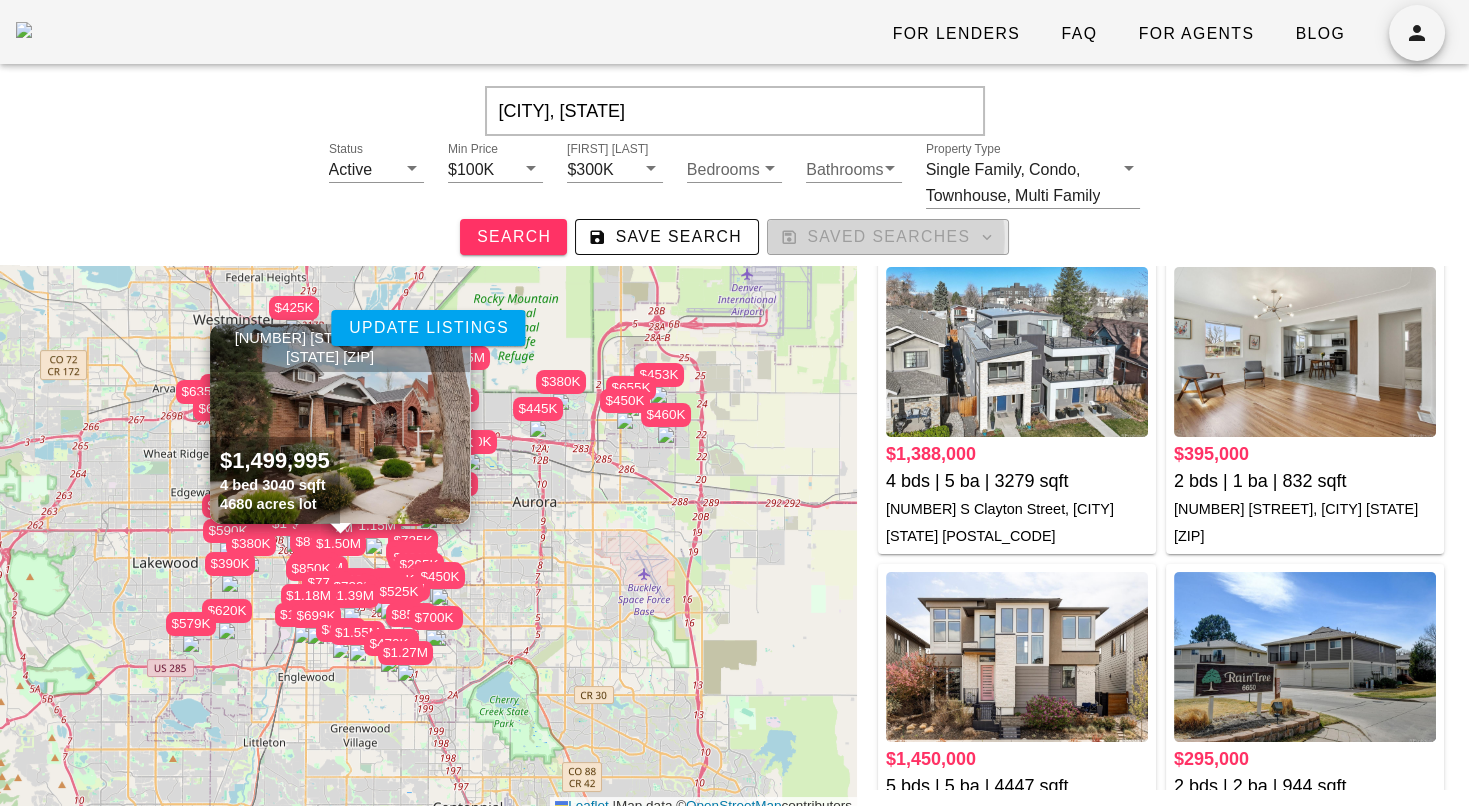 click on "Saved Searches" at bounding box center (888, 237) 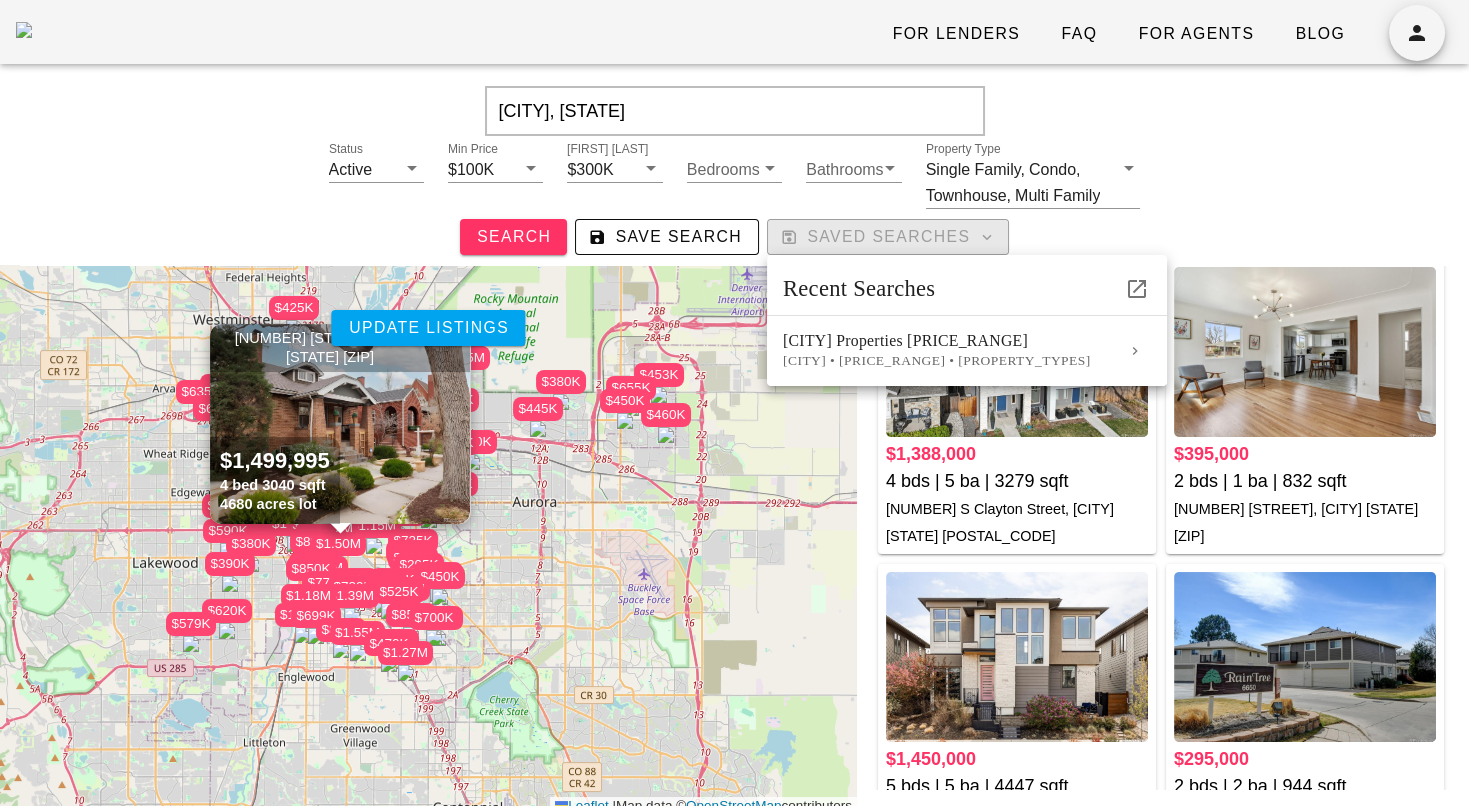 click on "Saved Searches" at bounding box center [888, 237] 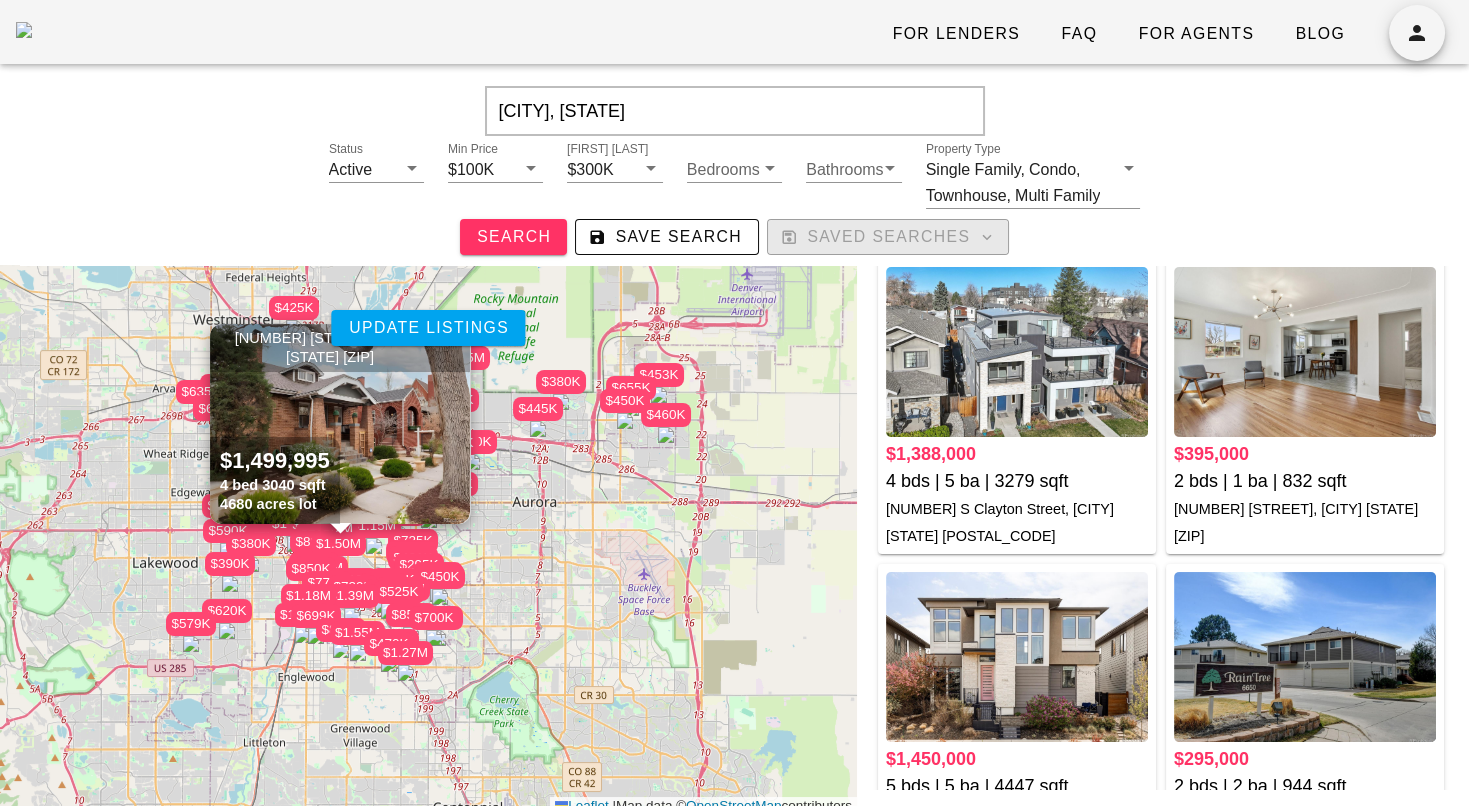 type 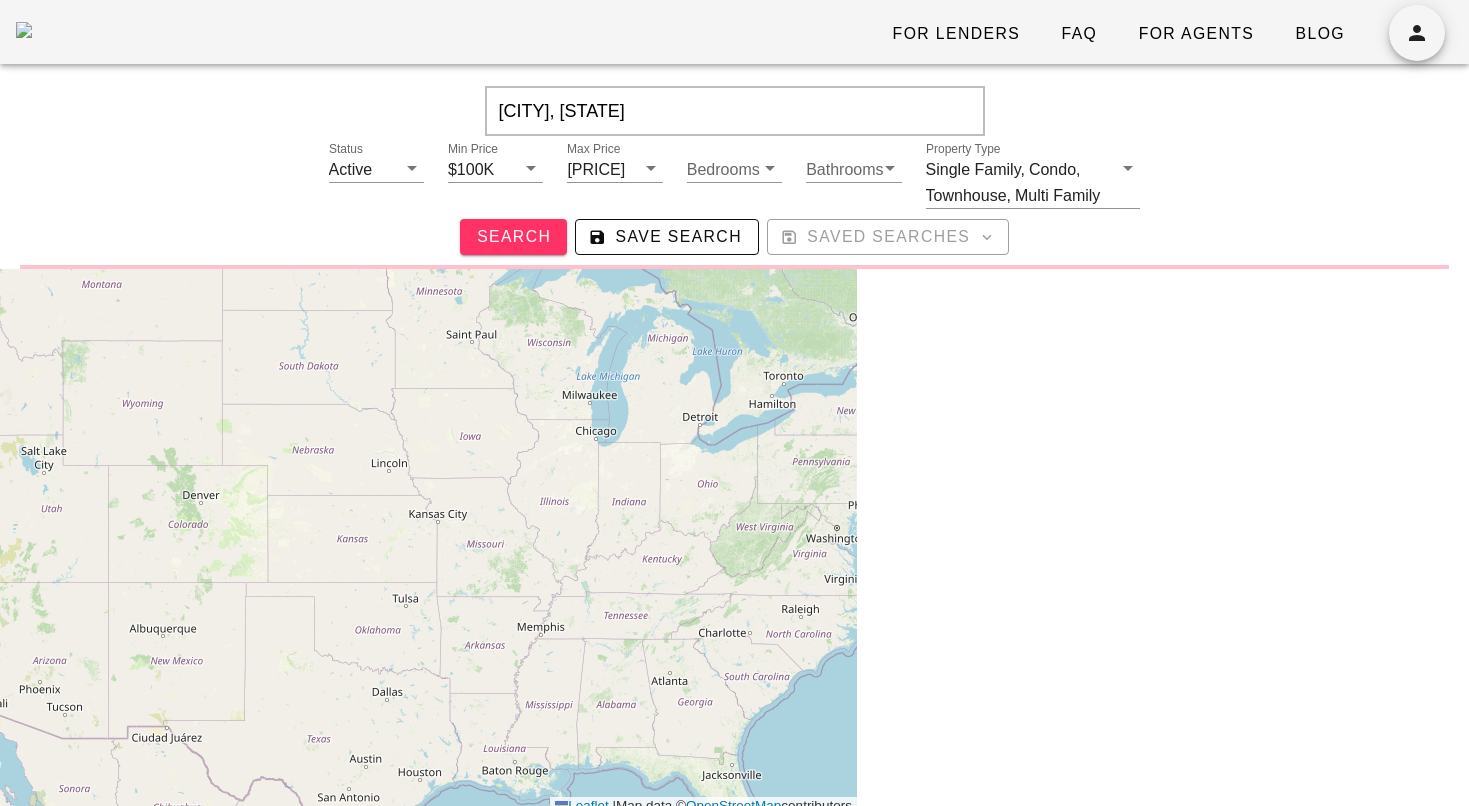 scroll, scrollTop: 0, scrollLeft: 0, axis: both 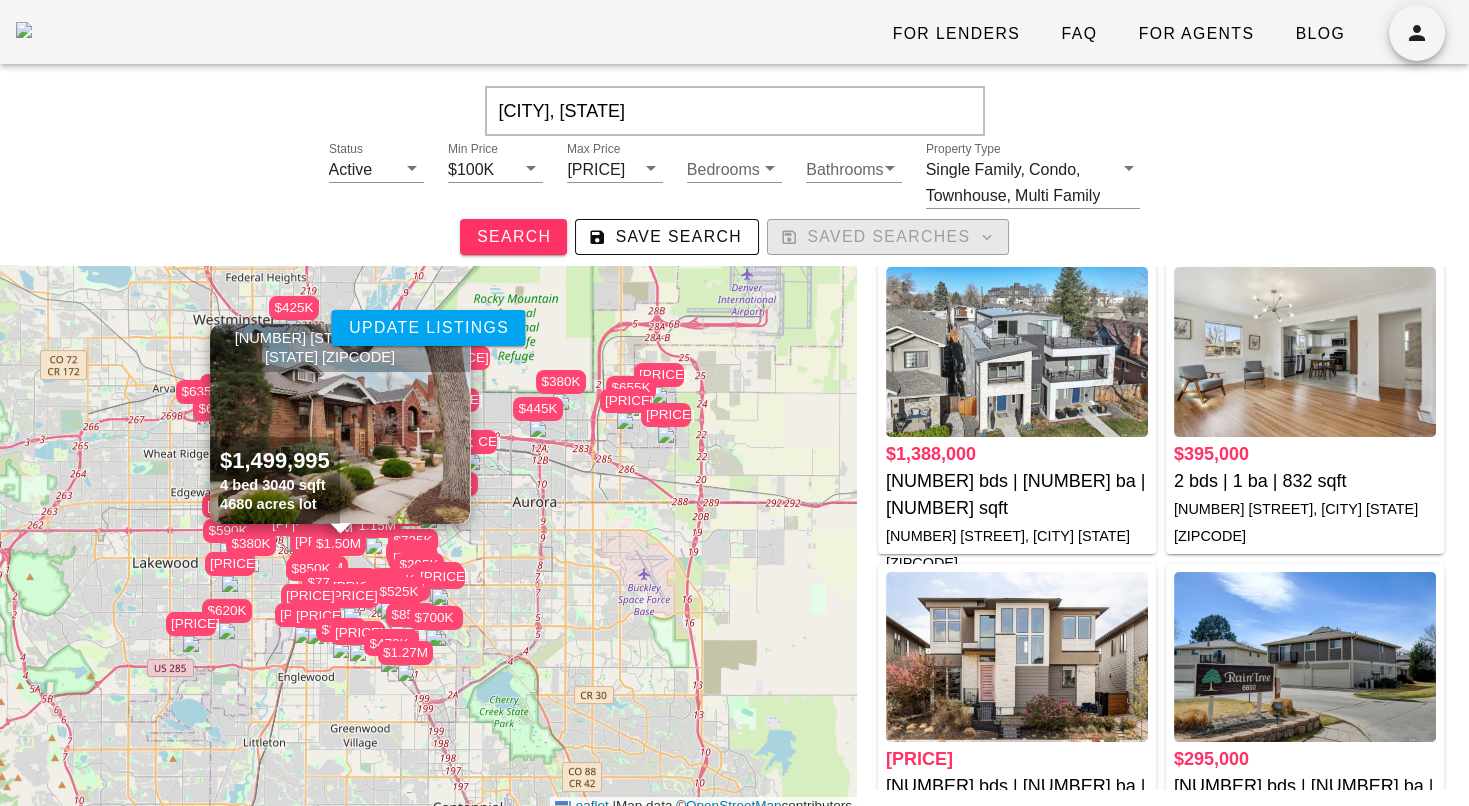 click on "Saved Searches" at bounding box center [888, 237] 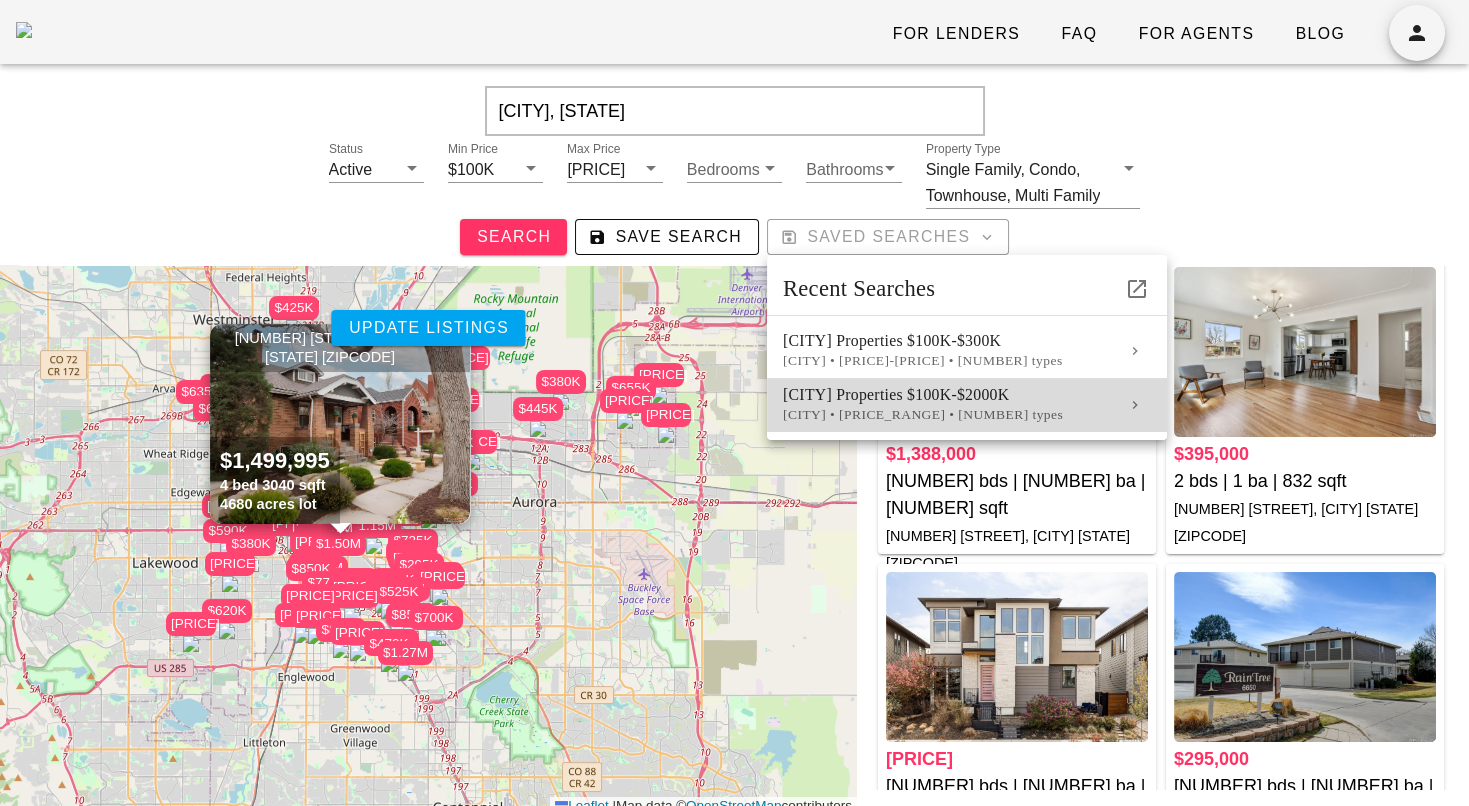 click on "[CITY] Properties $[PRICE_RANGE]" at bounding box center [947, 395] 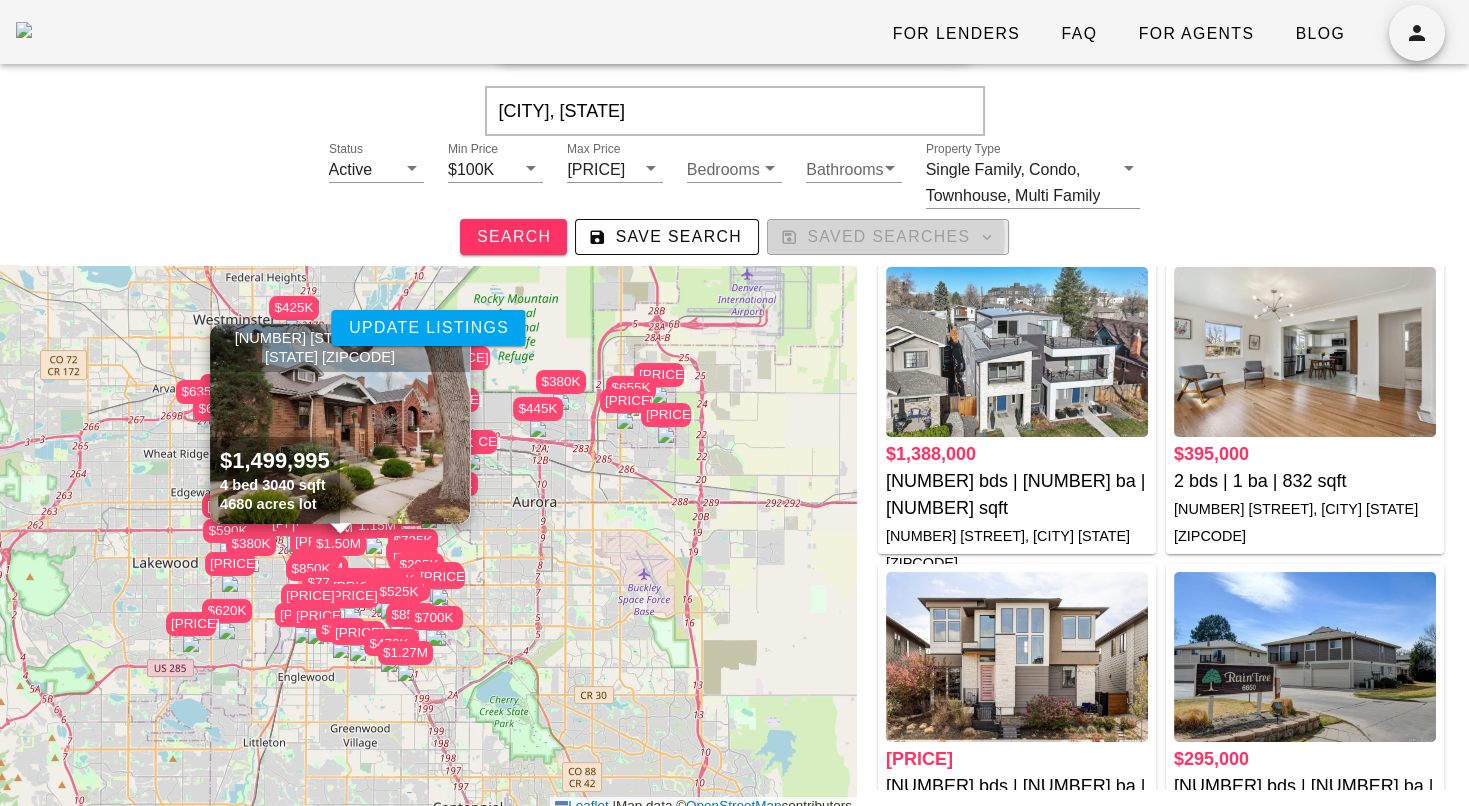 click on "Saved Searches" at bounding box center [888, 237] 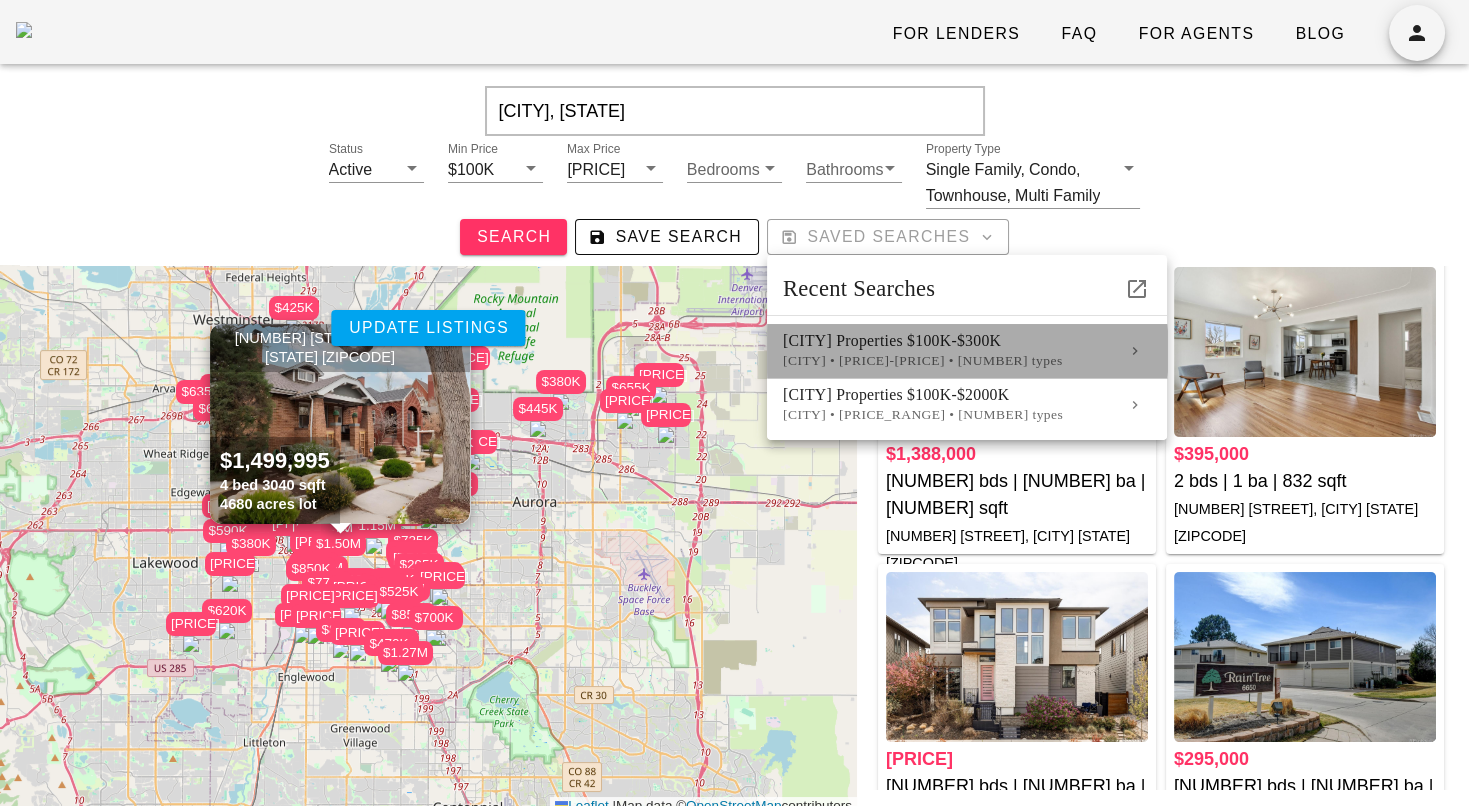 click on "Denver Properties $100K-$300K
Denver • $100K-$300K • 4 types" at bounding box center (947, 351) 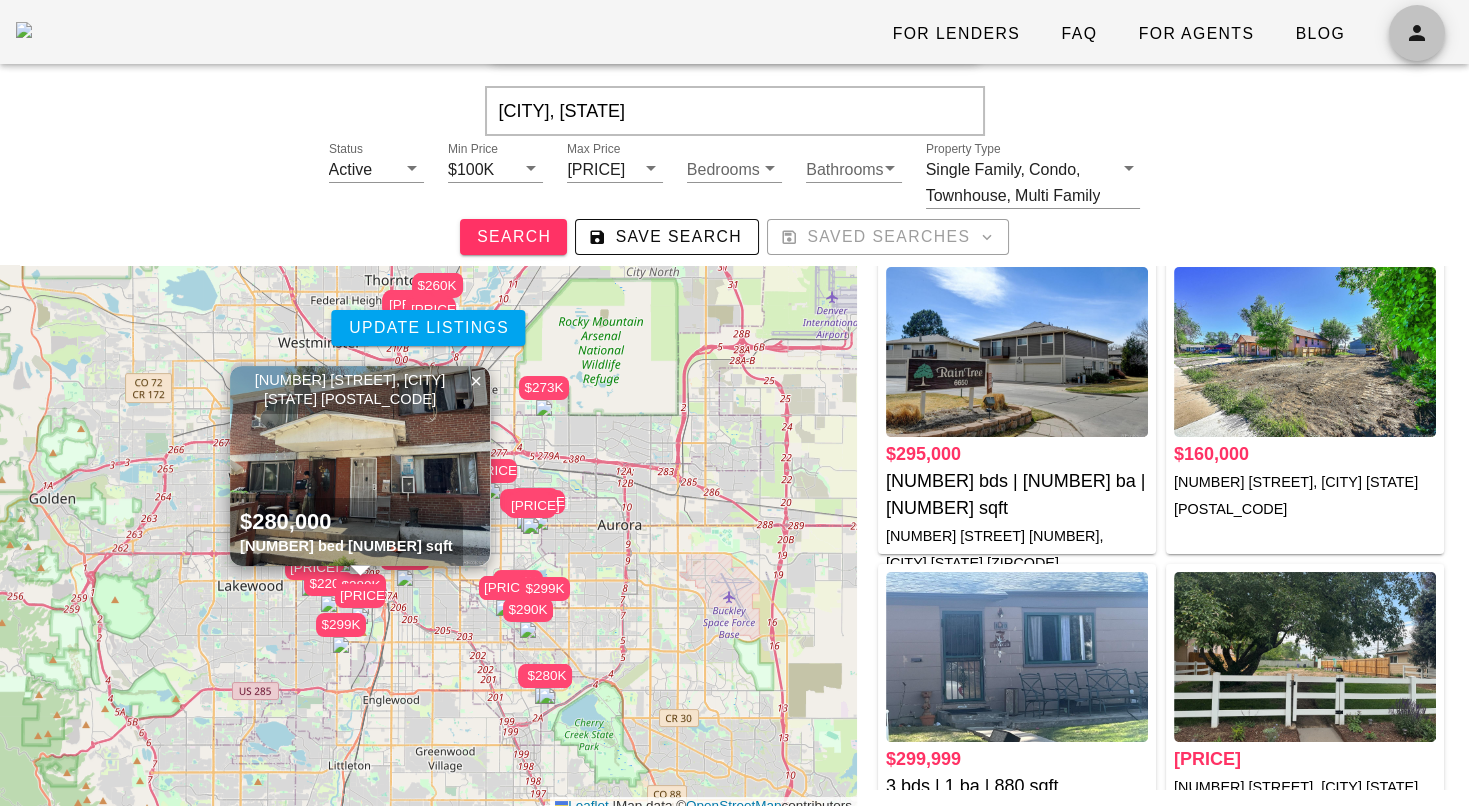 click at bounding box center [1417, 33] 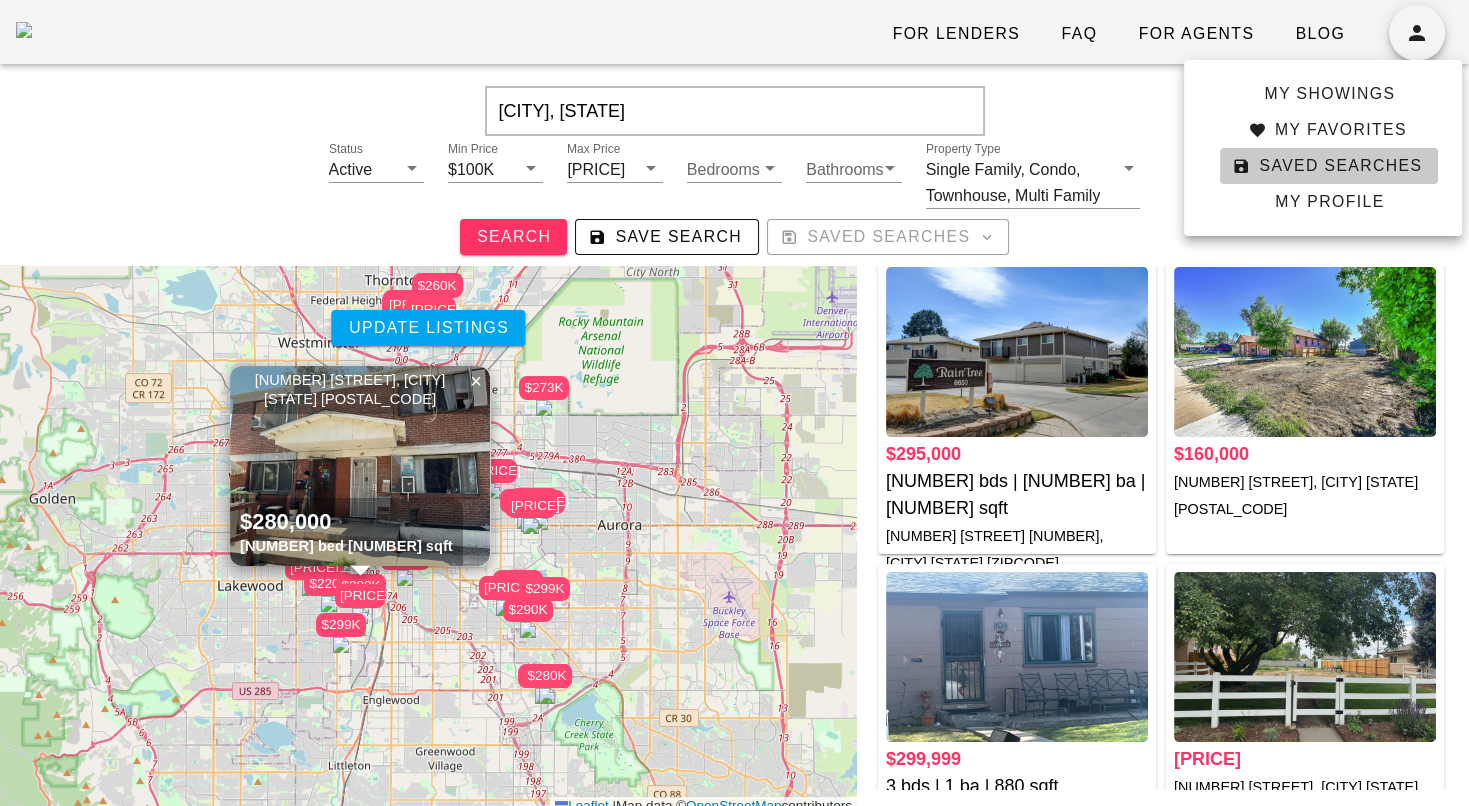 click on "Saved Searches" at bounding box center (1329, 166) 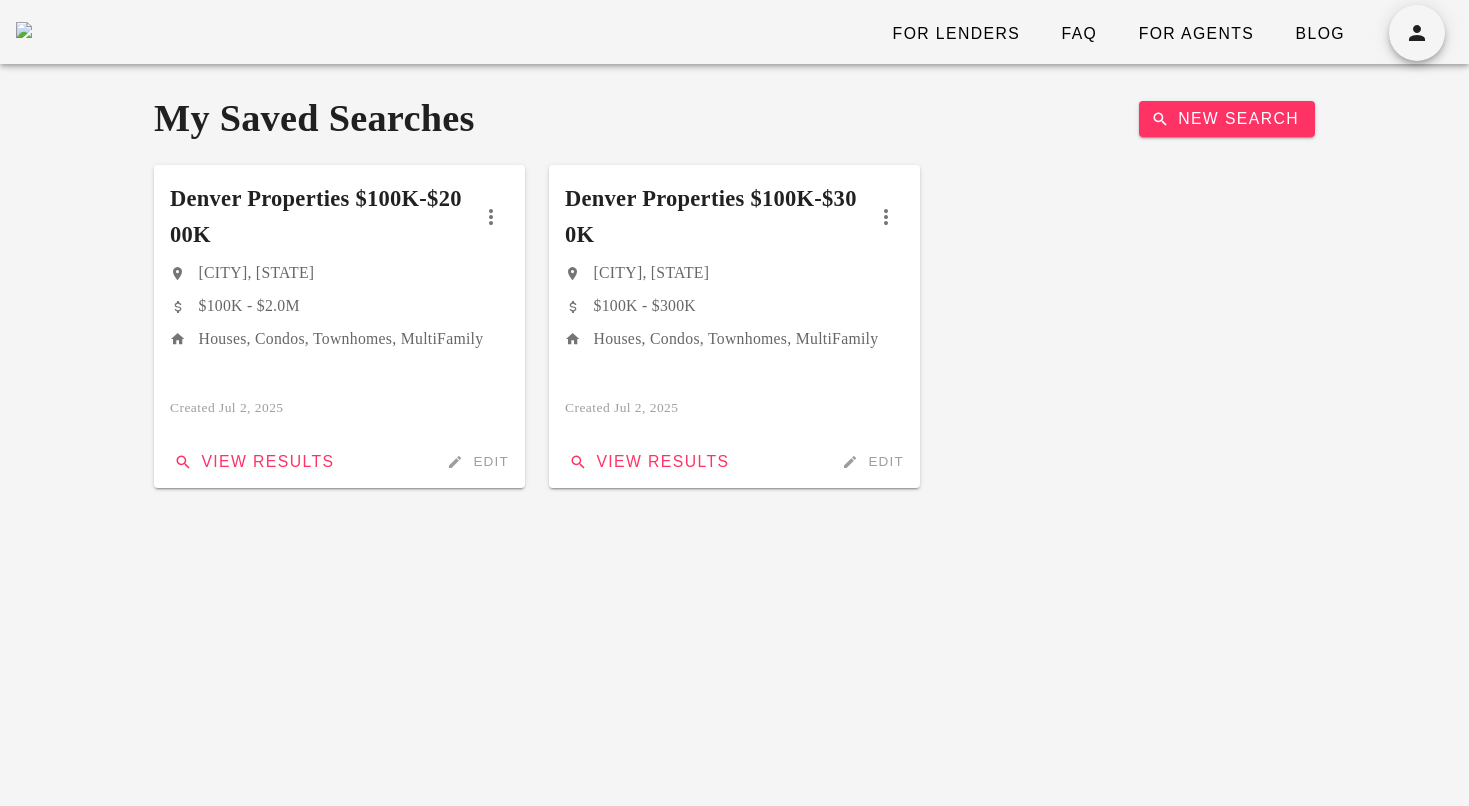 scroll, scrollTop: 0, scrollLeft: 0, axis: both 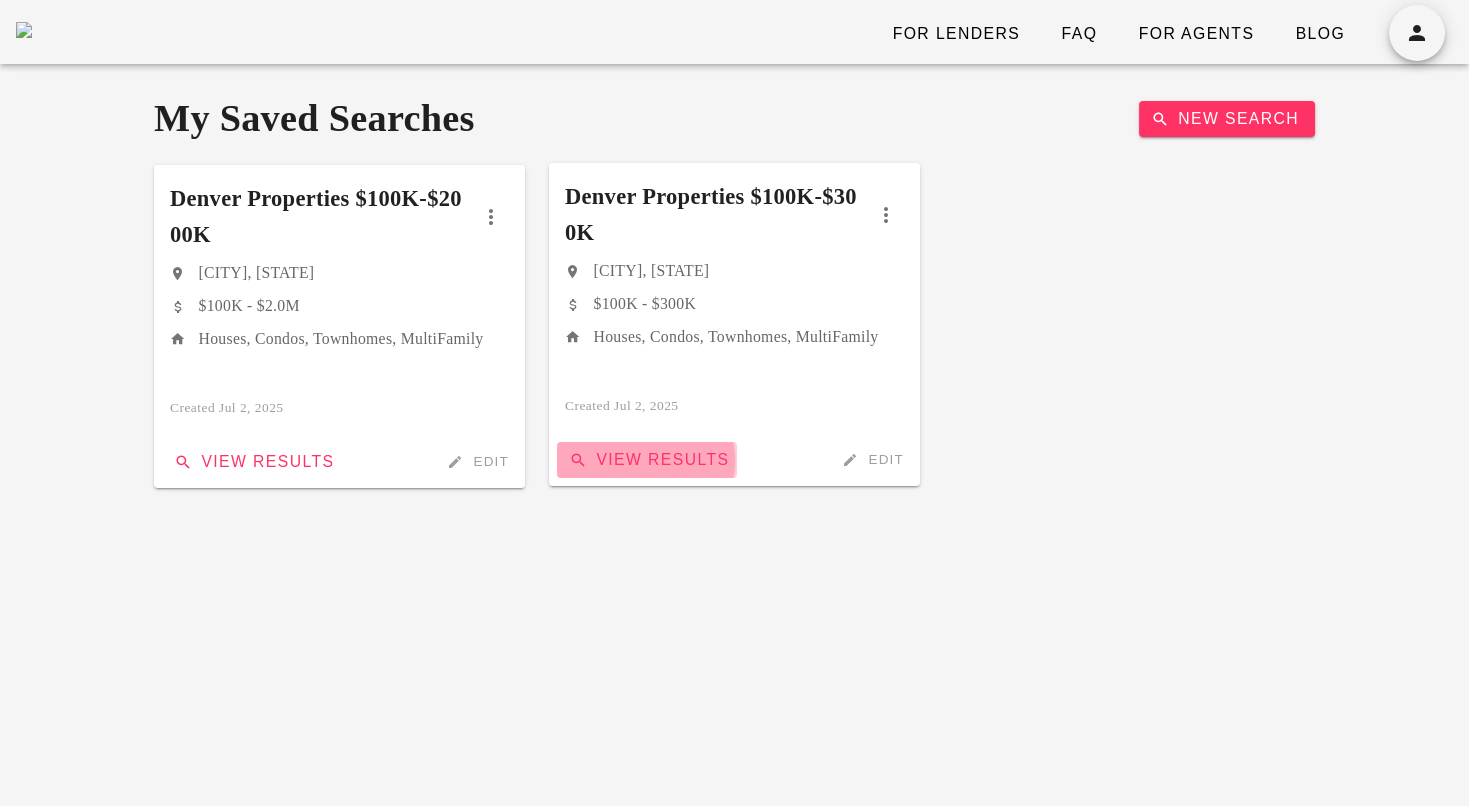 click on "View Results" at bounding box center [252, 462] 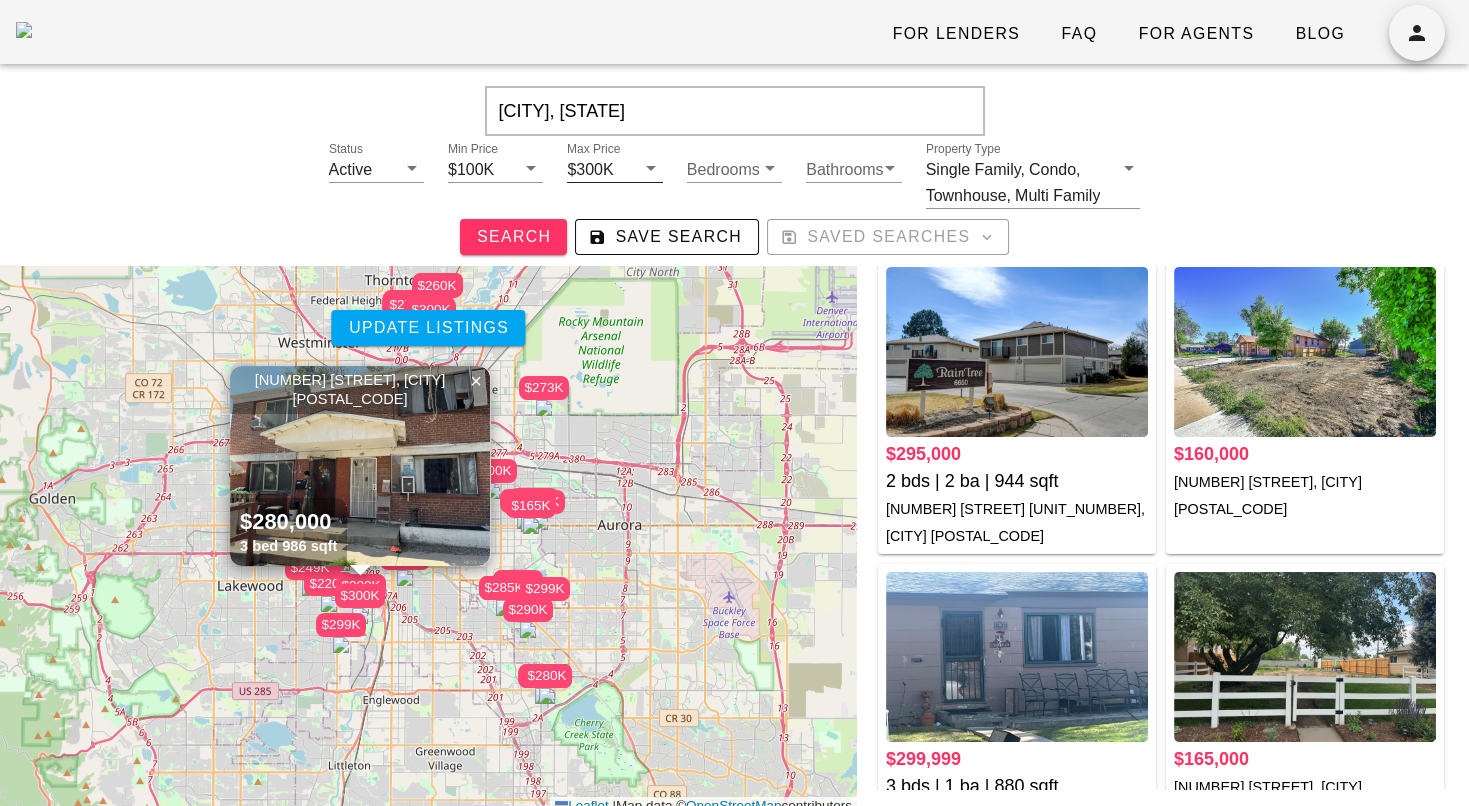 click on "Max Price" at bounding box center [626, 169] 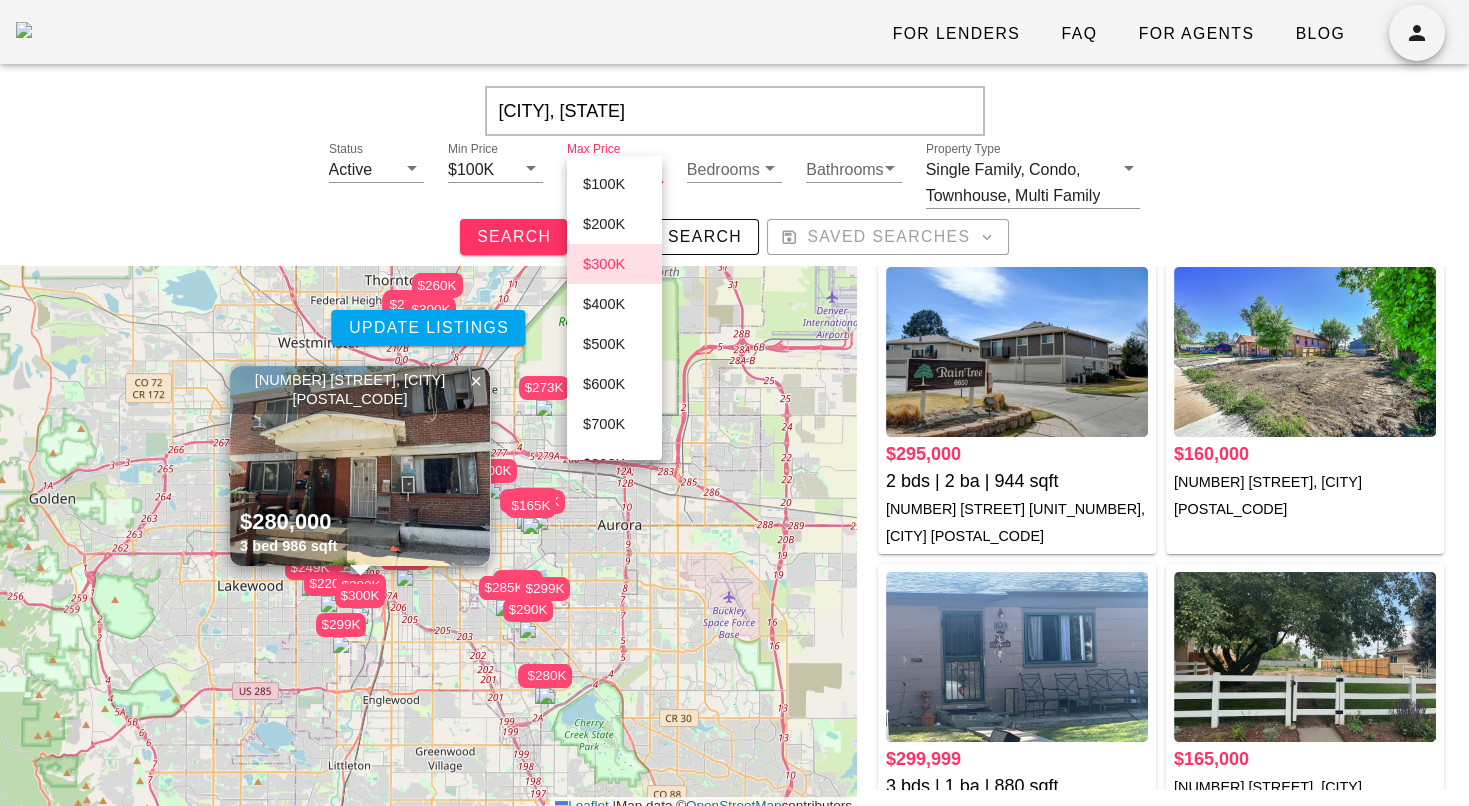 click on "Bathrooms" at bounding box center [853, 189] 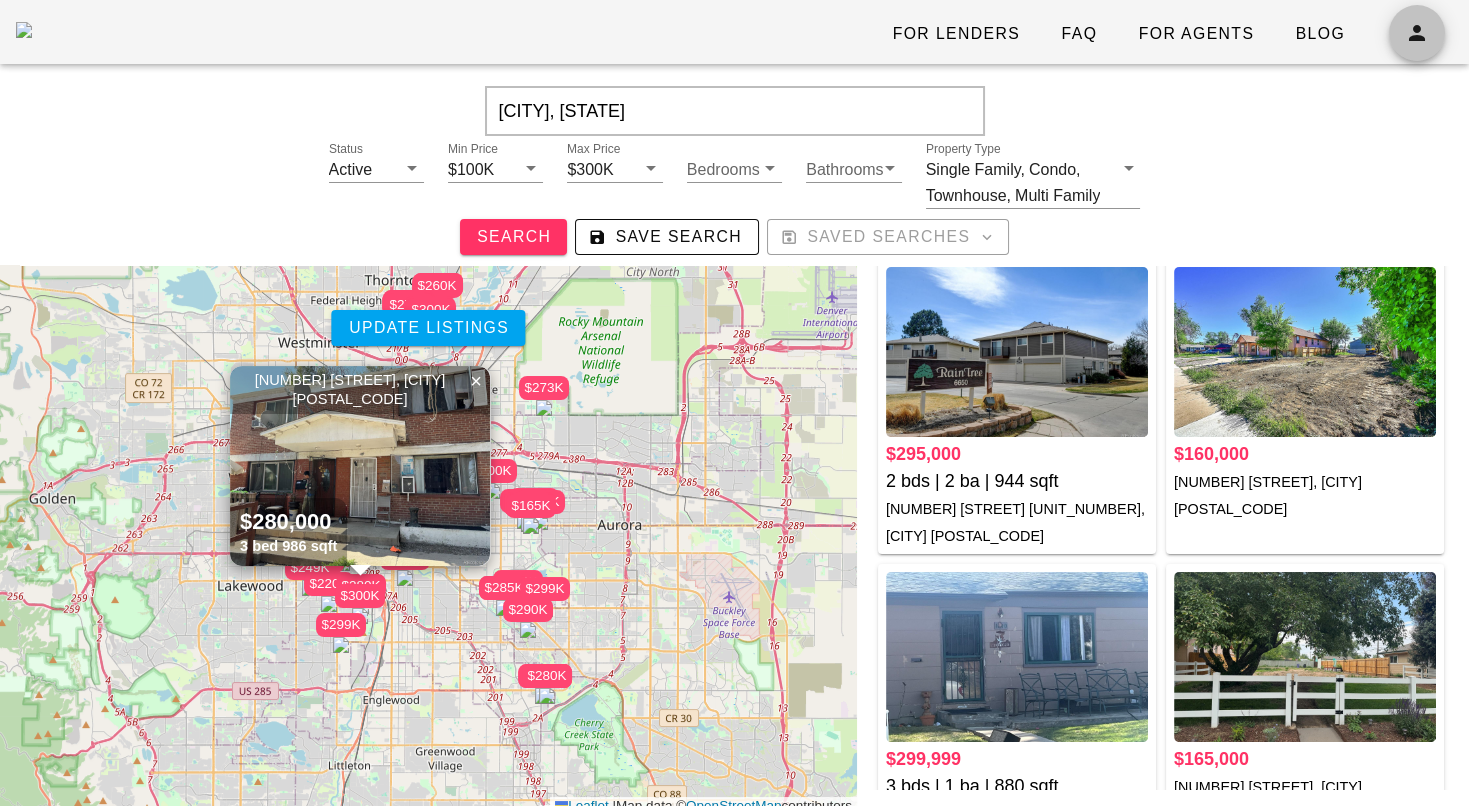 click at bounding box center [1417, 33] 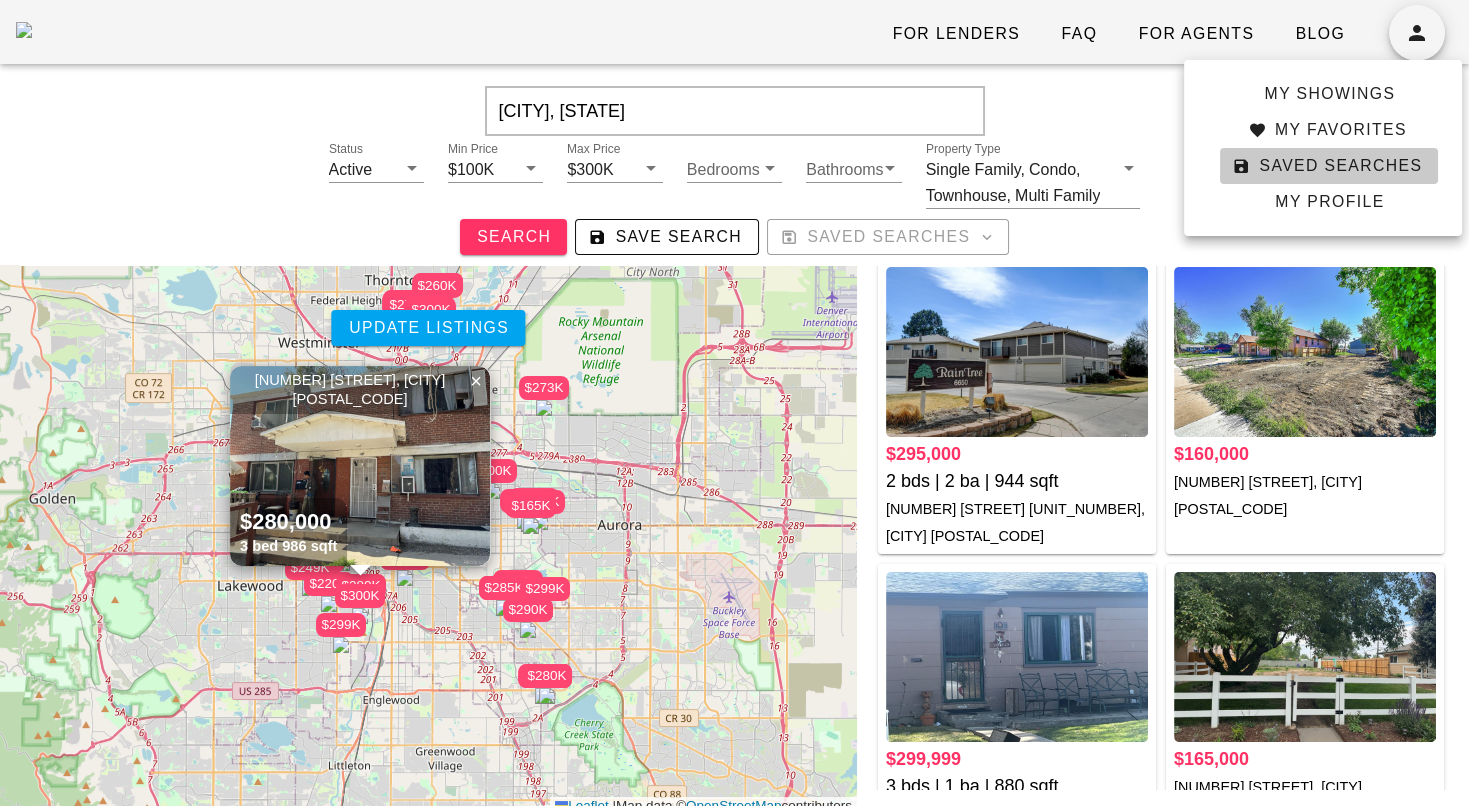 click on "Saved Searches" at bounding box center [1329, 166] 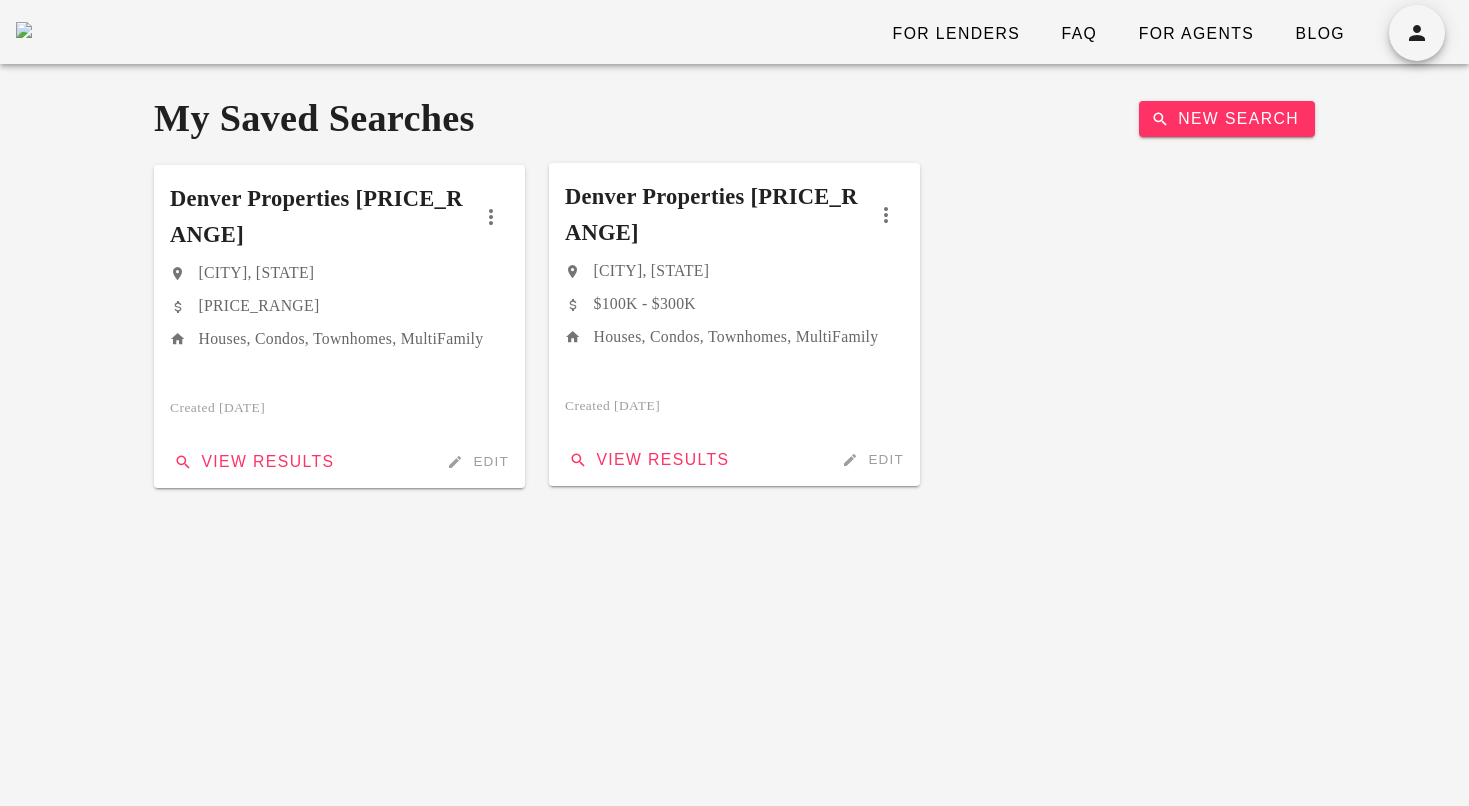scroll, scrollTop: 0, scrollLeft: 0, axis: both 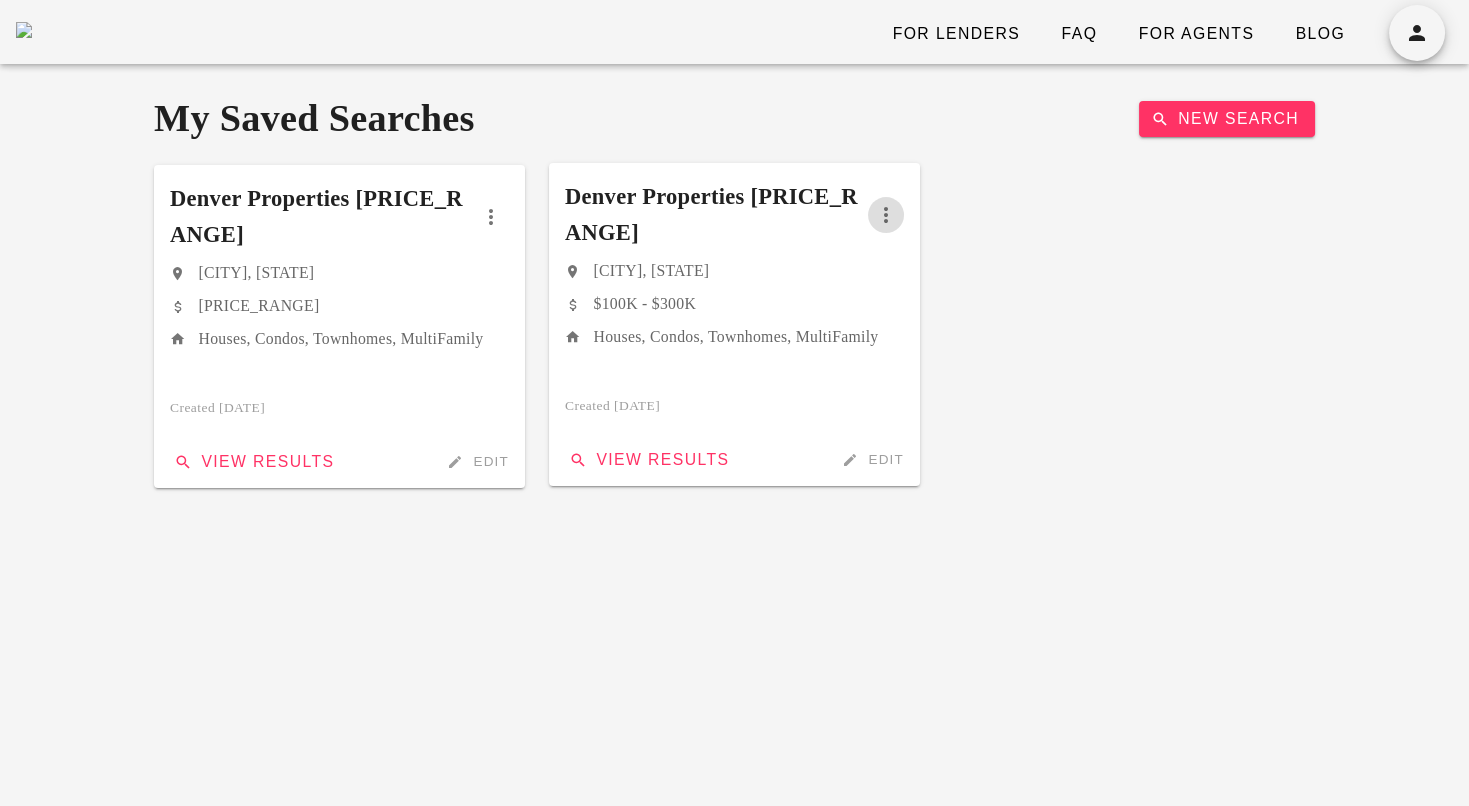 click at bounding box center [491, 217] 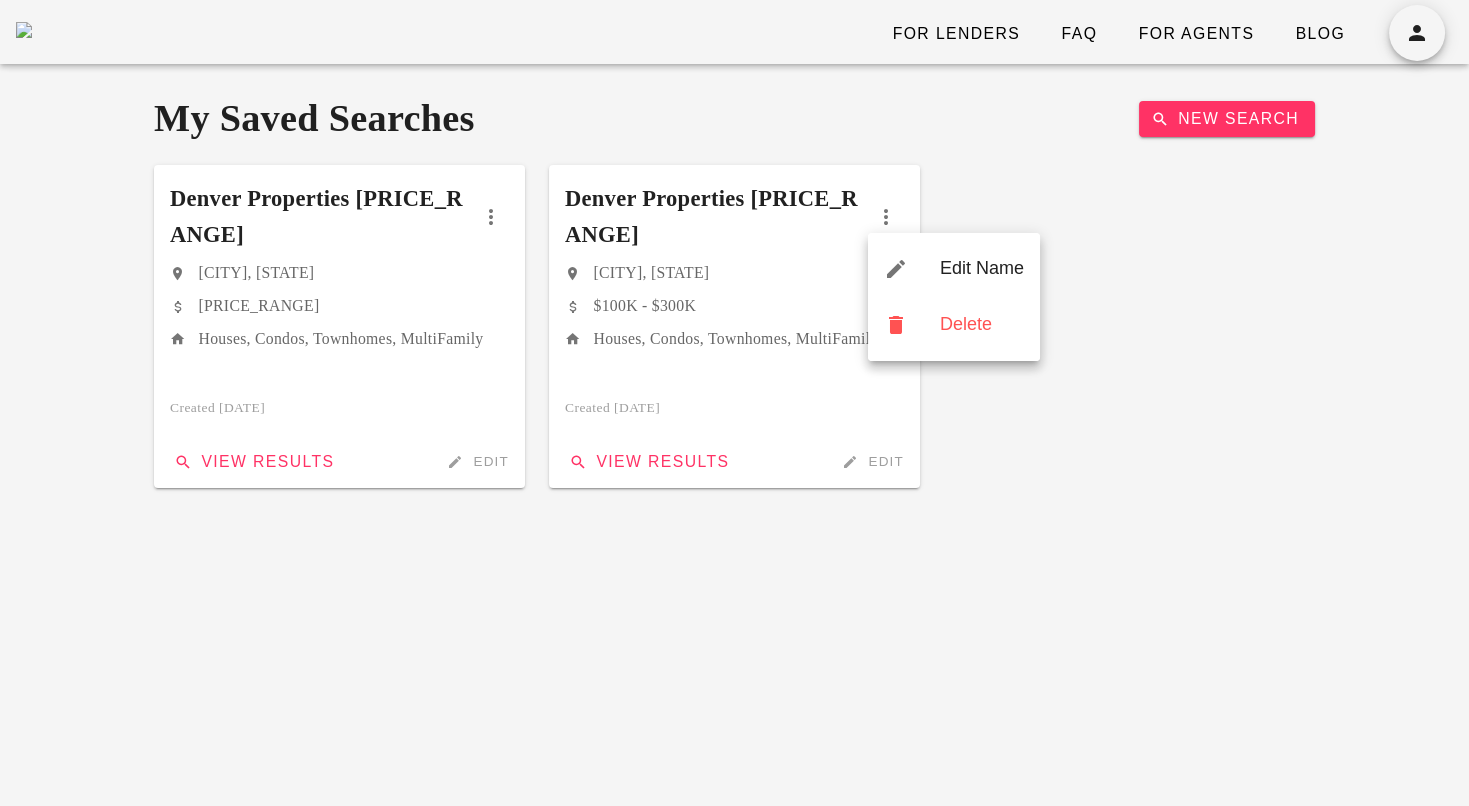 click on "Denver Properties [PRICE_RANGE] Denver, [STATE] [PRICE_RANGE] Houses, Condos, Townhomes, MultiFamily Created Jul 2, 2025 View Results Edit Denver Properties [PRICE_RANGE] Denver, [STATE] [PRICE_RANGE] Houses, Condos, Townhomes, MultiFamily Created Jul 2, 2025 View Results Edit" at bounding box center [734, 326] 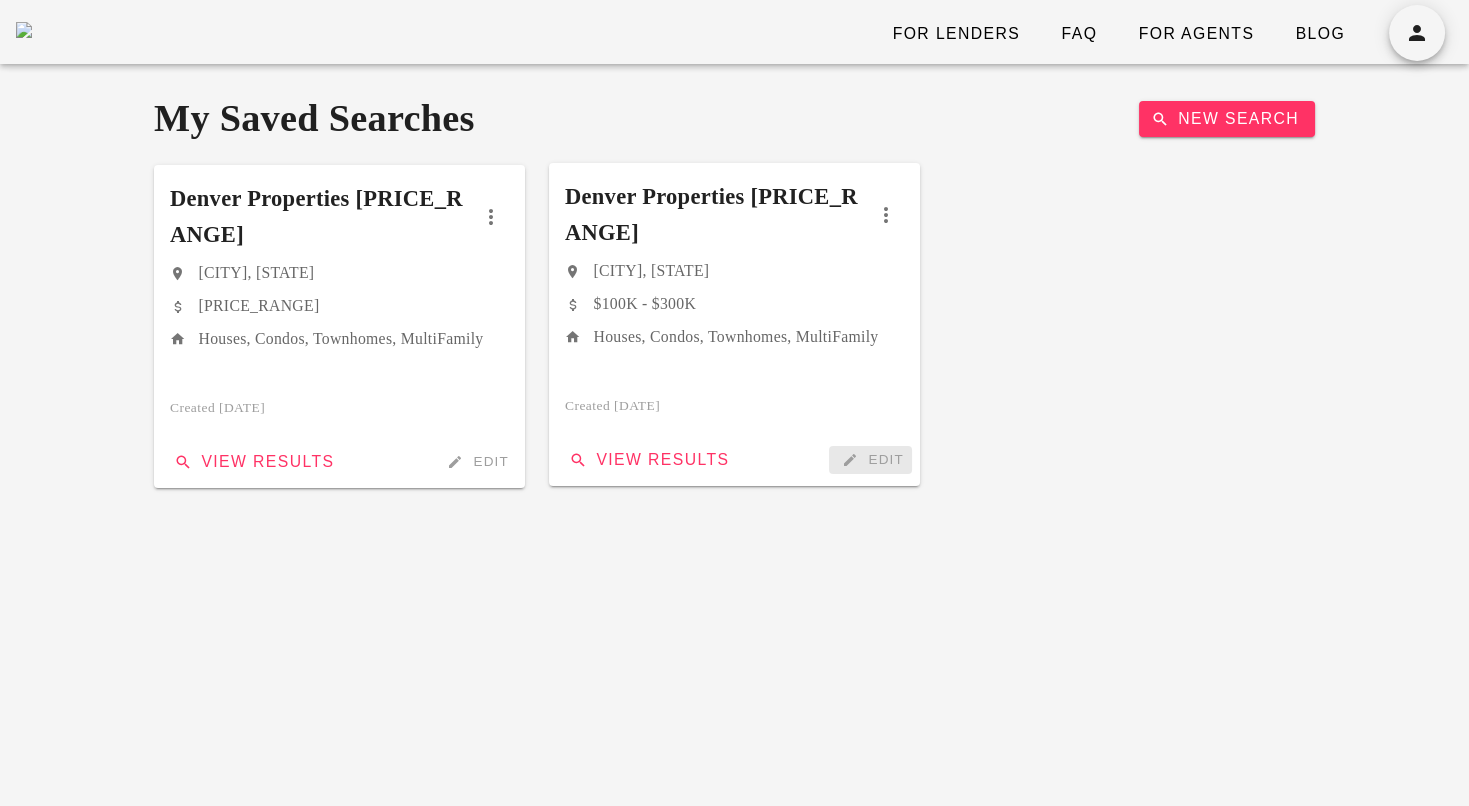 click on "Edit" at bounding box center [475, 462] 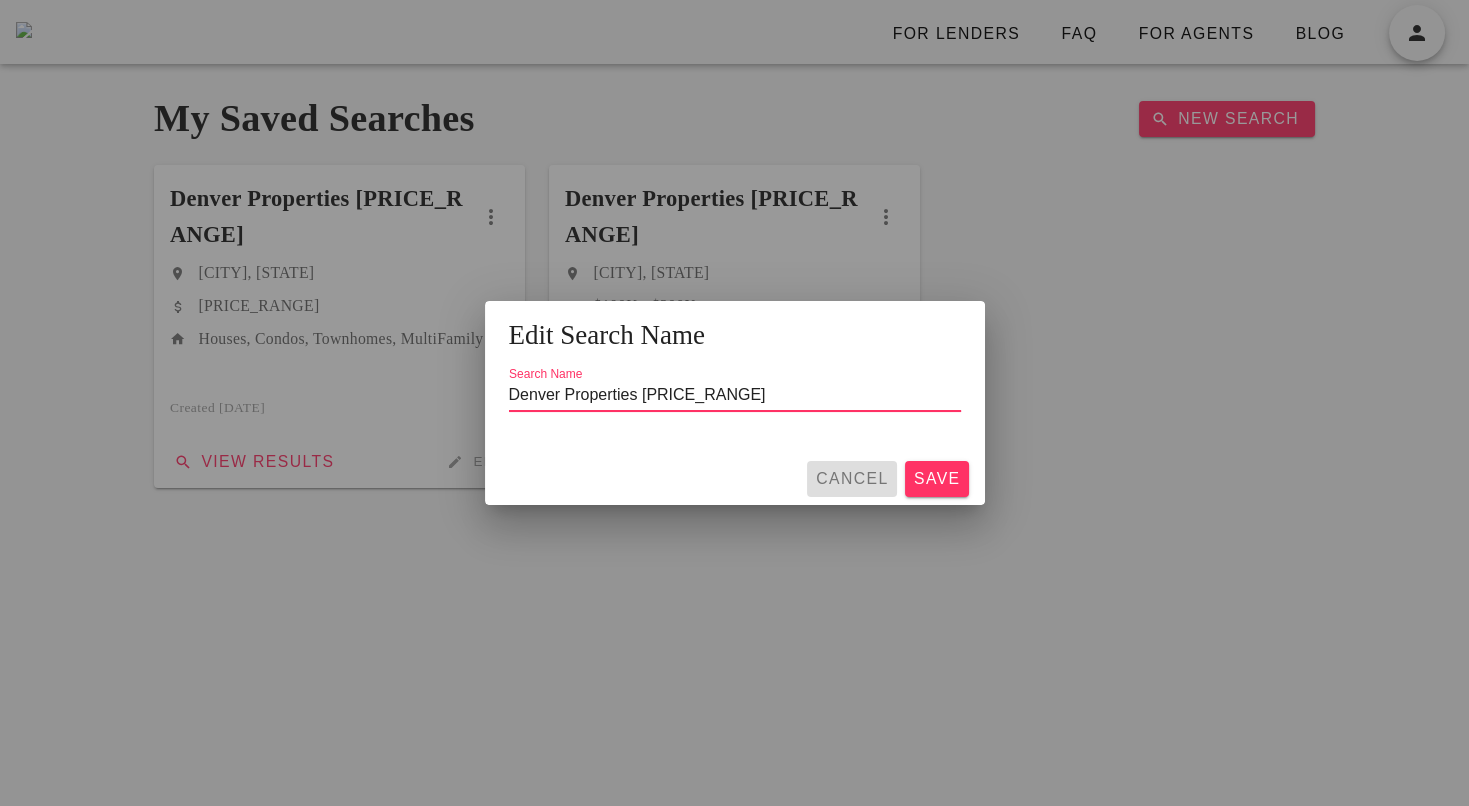 click on "Cancel" at bounding box center (852, 479) 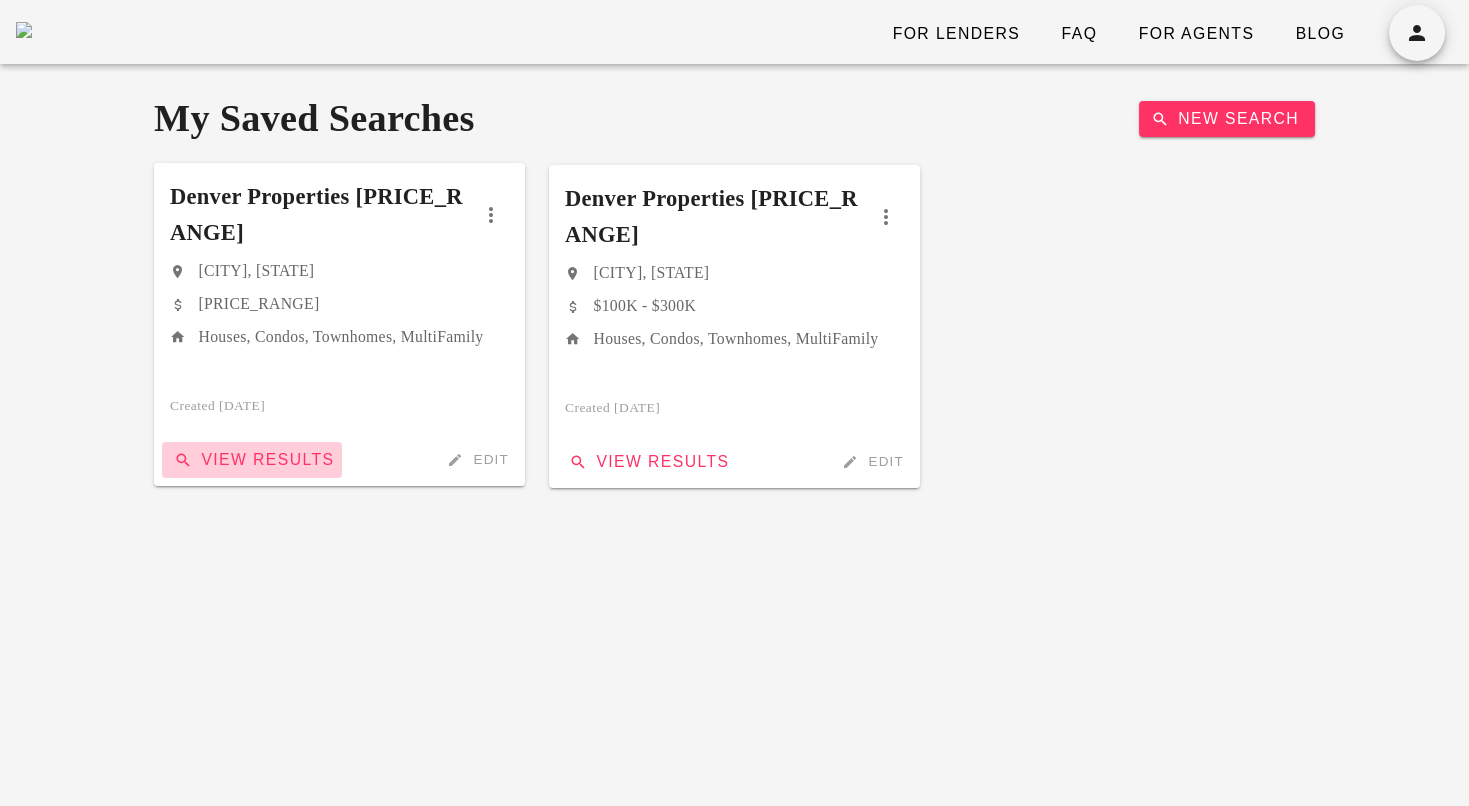 click on "View Results" at bounding box center (252, 460) 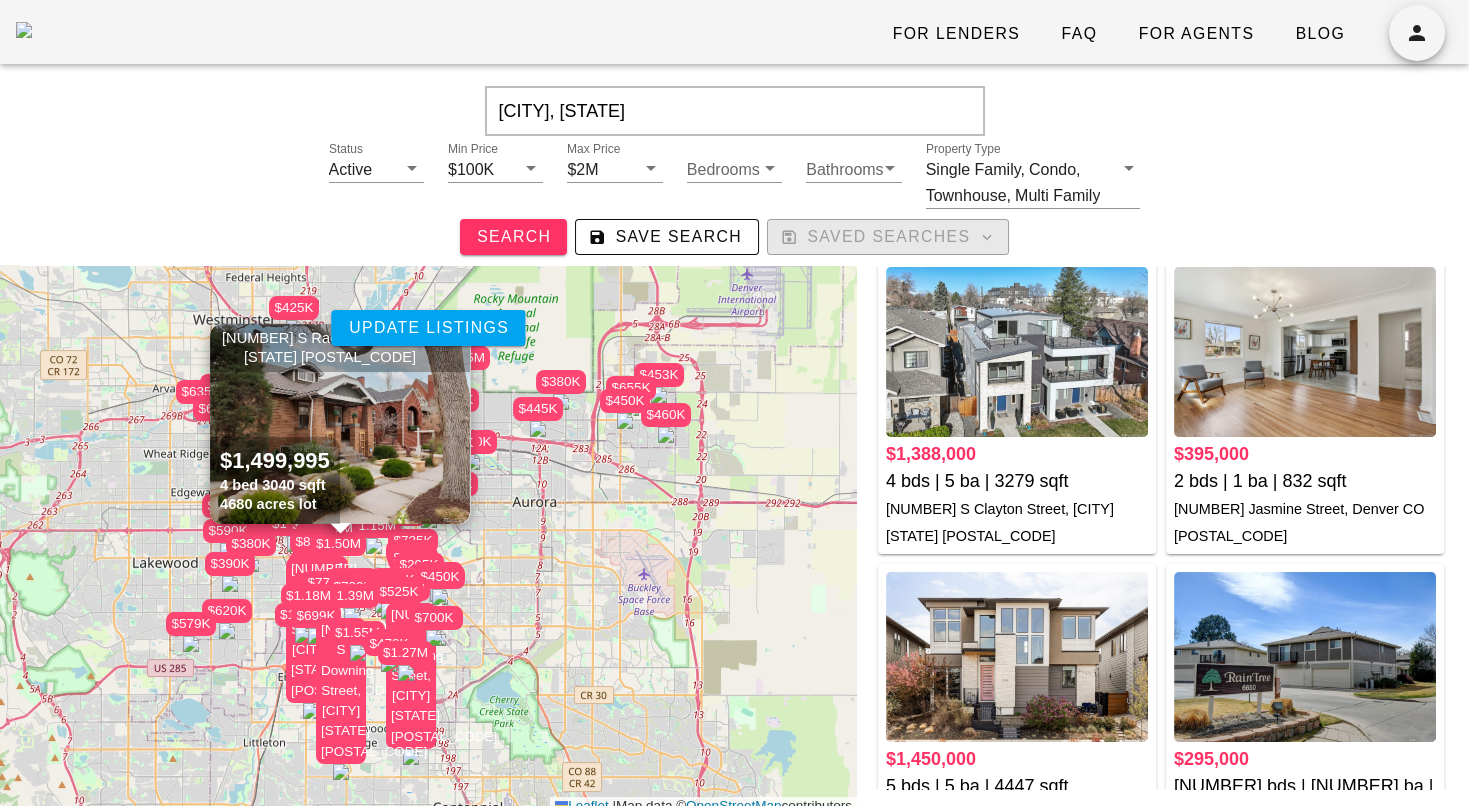 click on "Saved Searches" at bounding box center (888, 237) 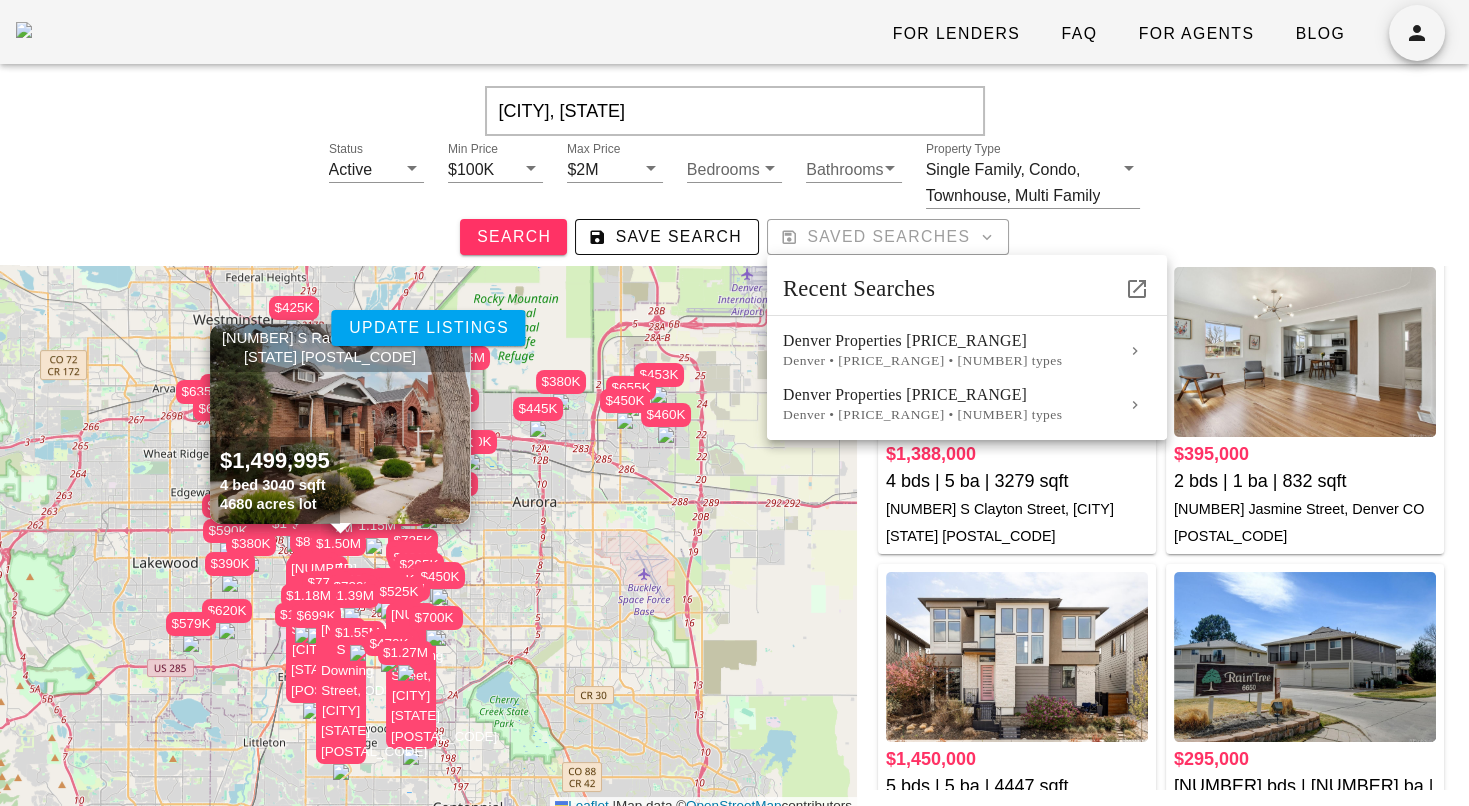 click on "Status Active   Min Price $100K   Max Price $2M   Bedrooms   Bathrooms   Property Type Single Family,  Condo,  Townhouse,  Multi Family   Search
Save Search
Saved Searches" at bounding box center [734, 199] 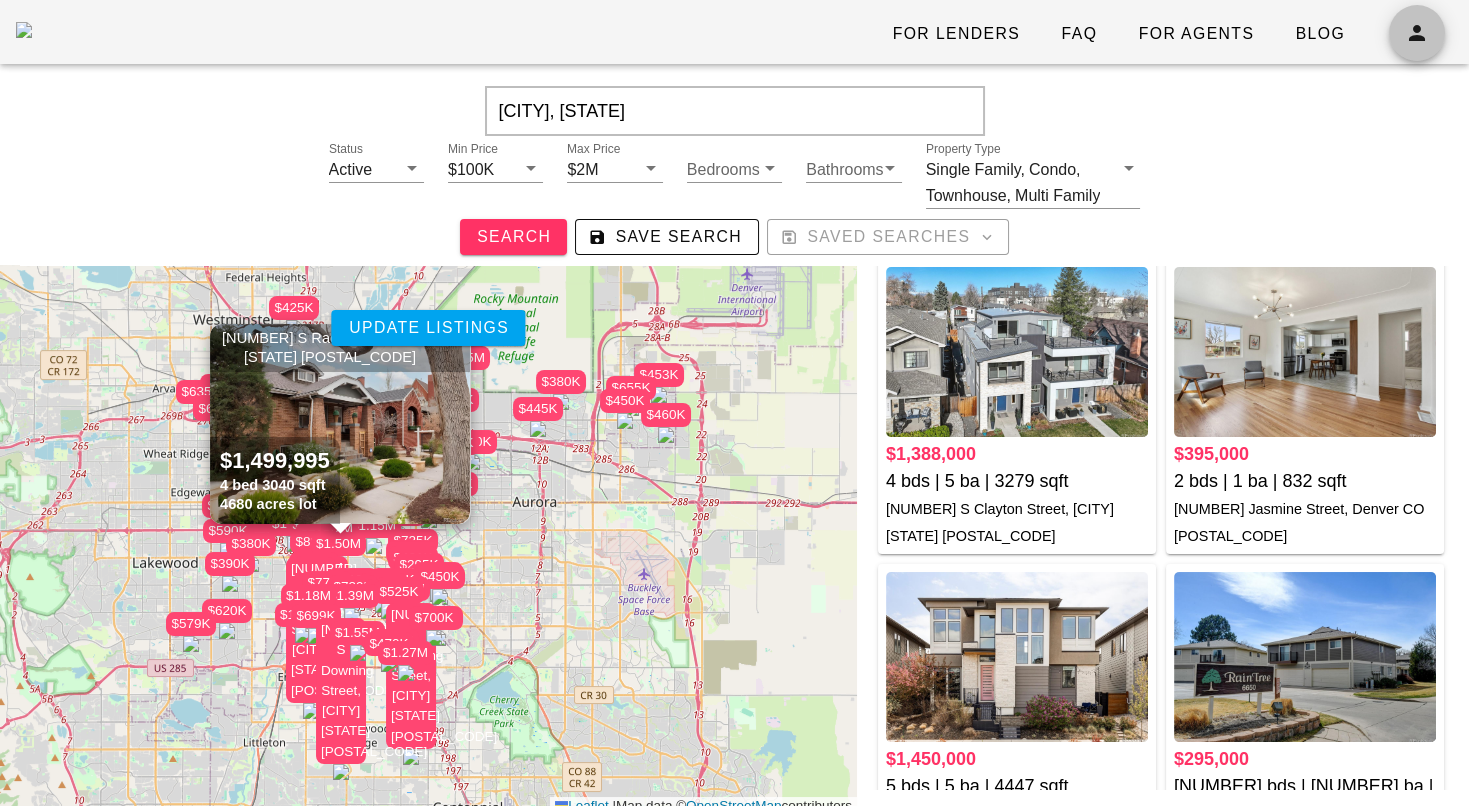 click at bounding box center [1417, 33] 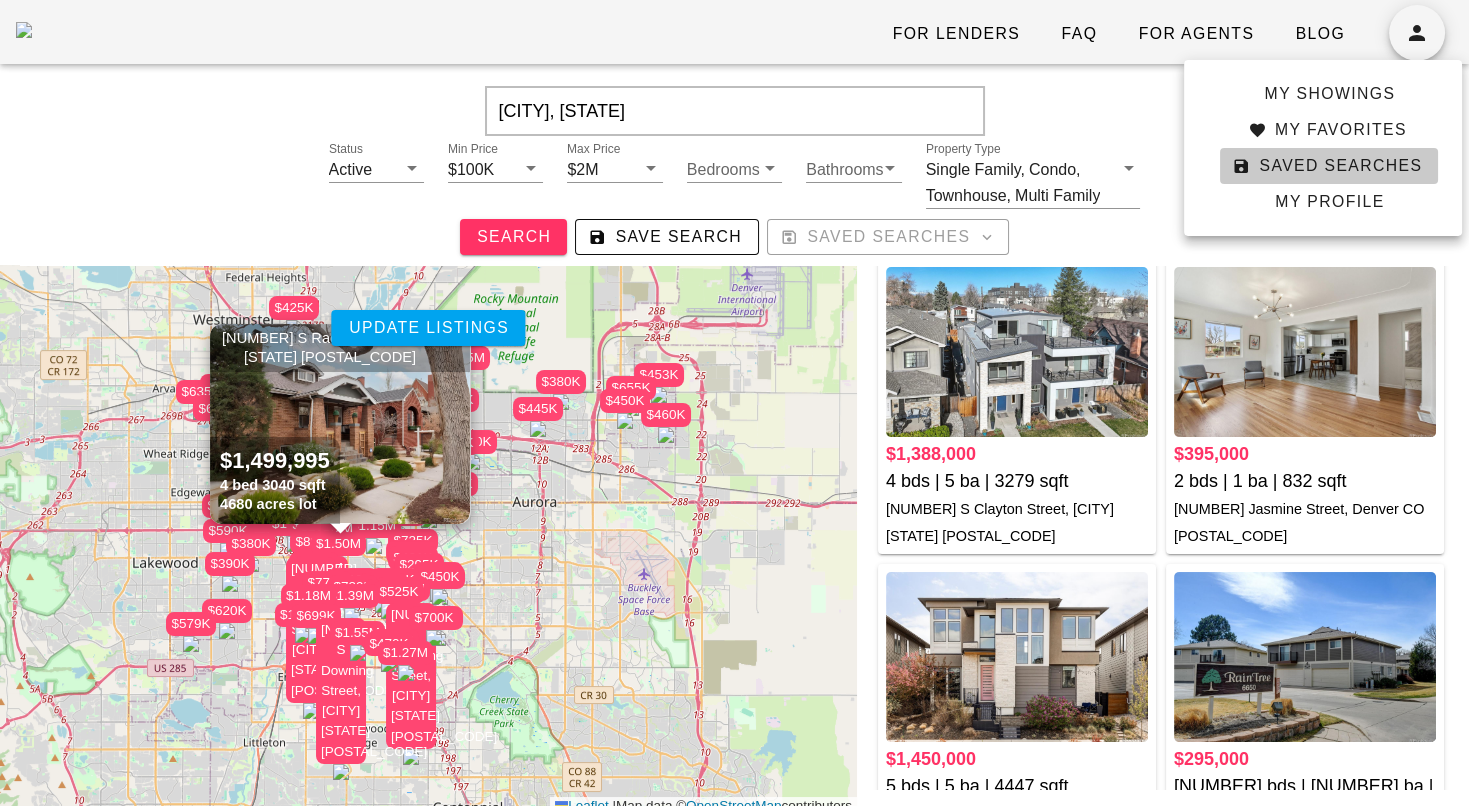 click on "Saved Searches" at bounding box center [1329, 166] 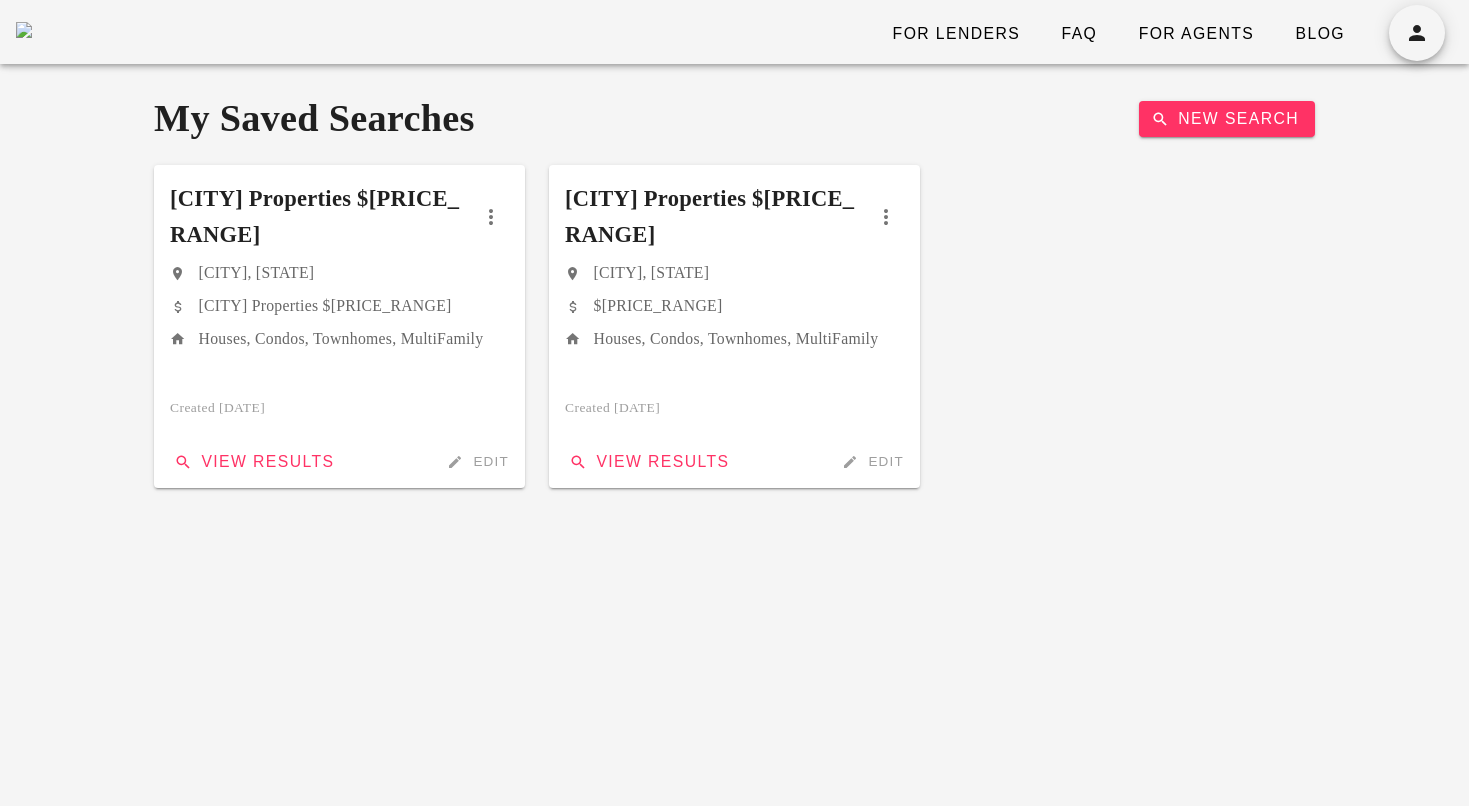 scroll, scrollTop: 0, scrollLeft: 0, axis: both 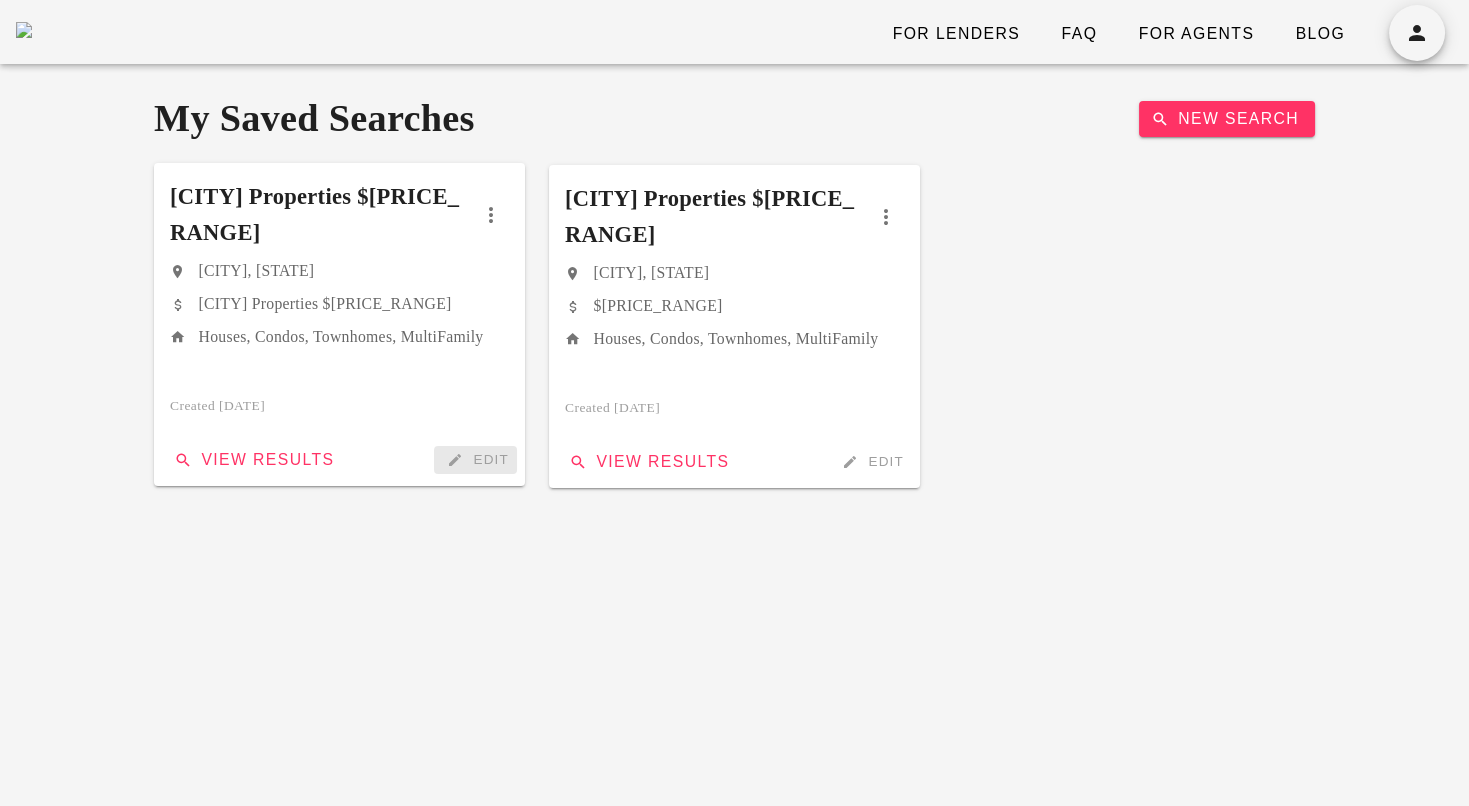 click on "Edit" at bounding box center (475, 460) 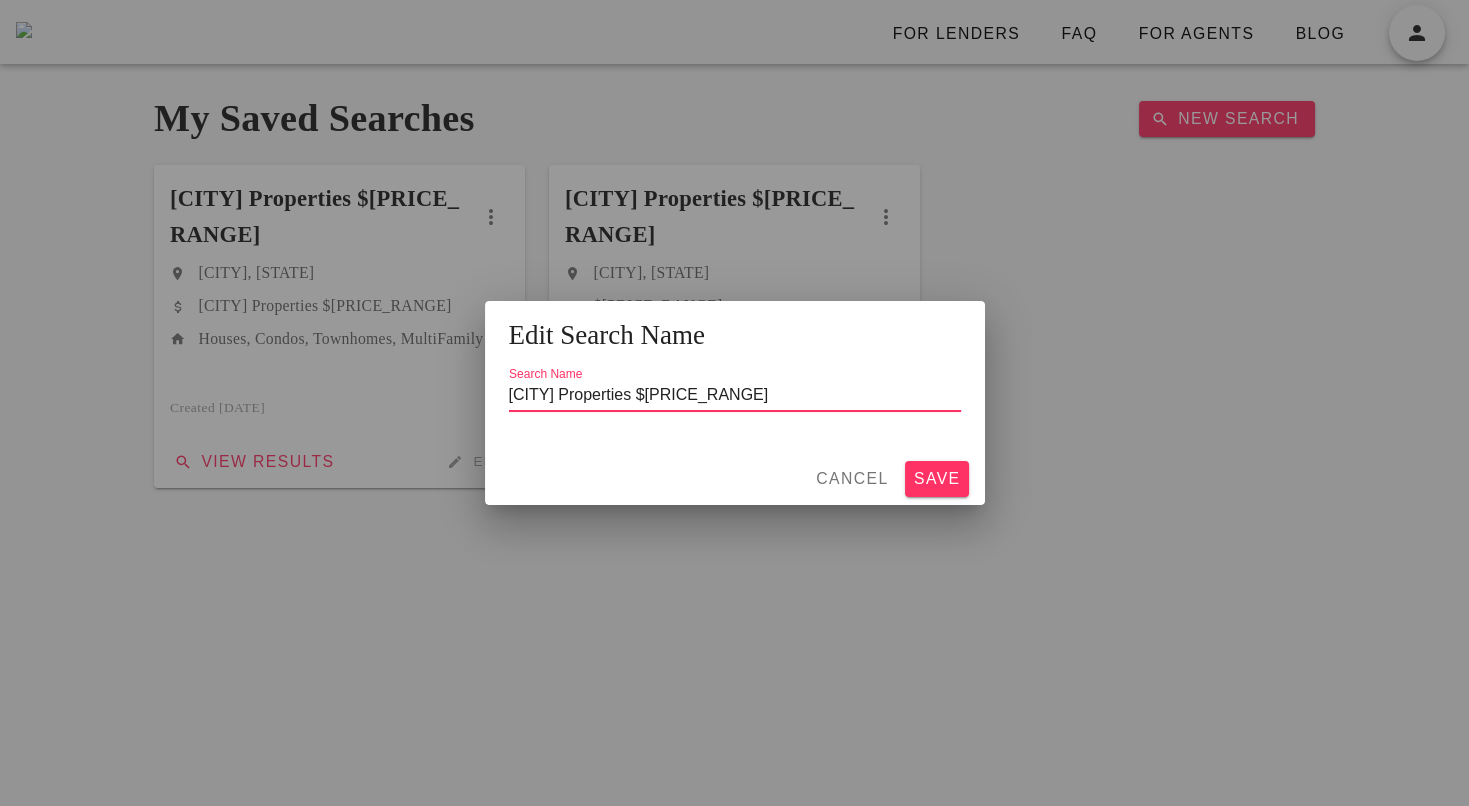 click on "[CITY] Properties $[PRICE_RANGE]" at bounding box center [735, 395] 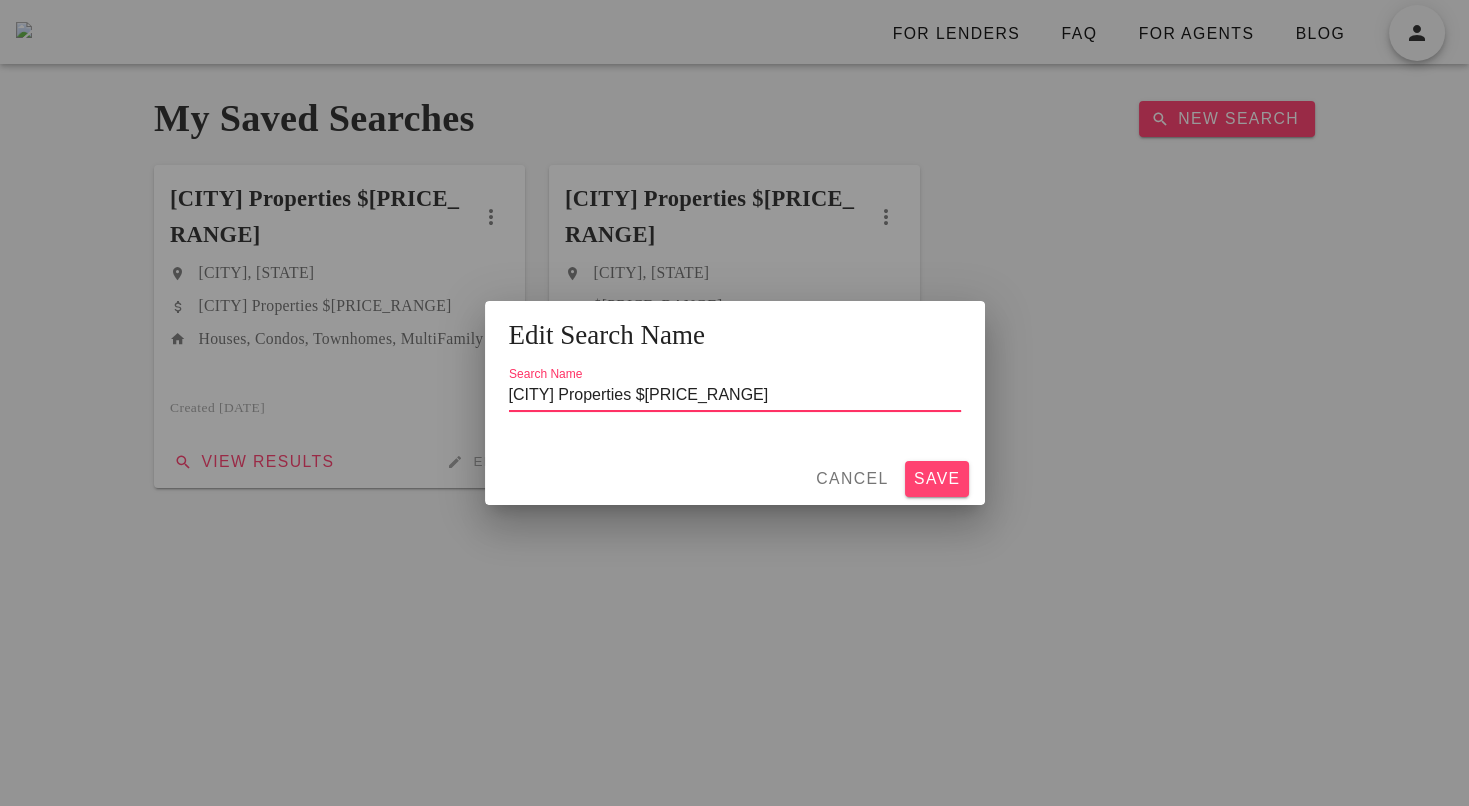 type on "[CITY] Properties $[PRICE_RANGE]" 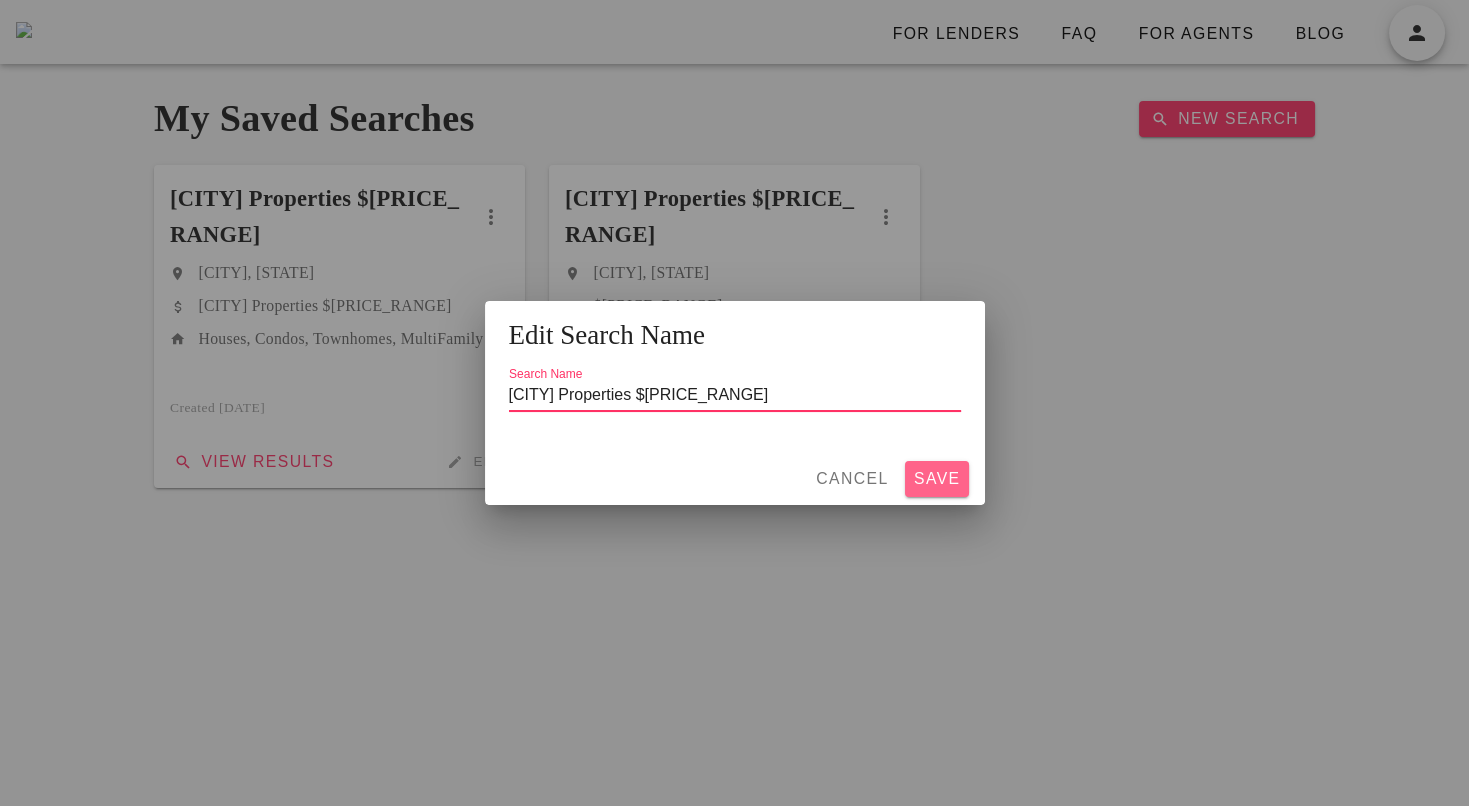 click on "Save" at bounding box center (937, 479) 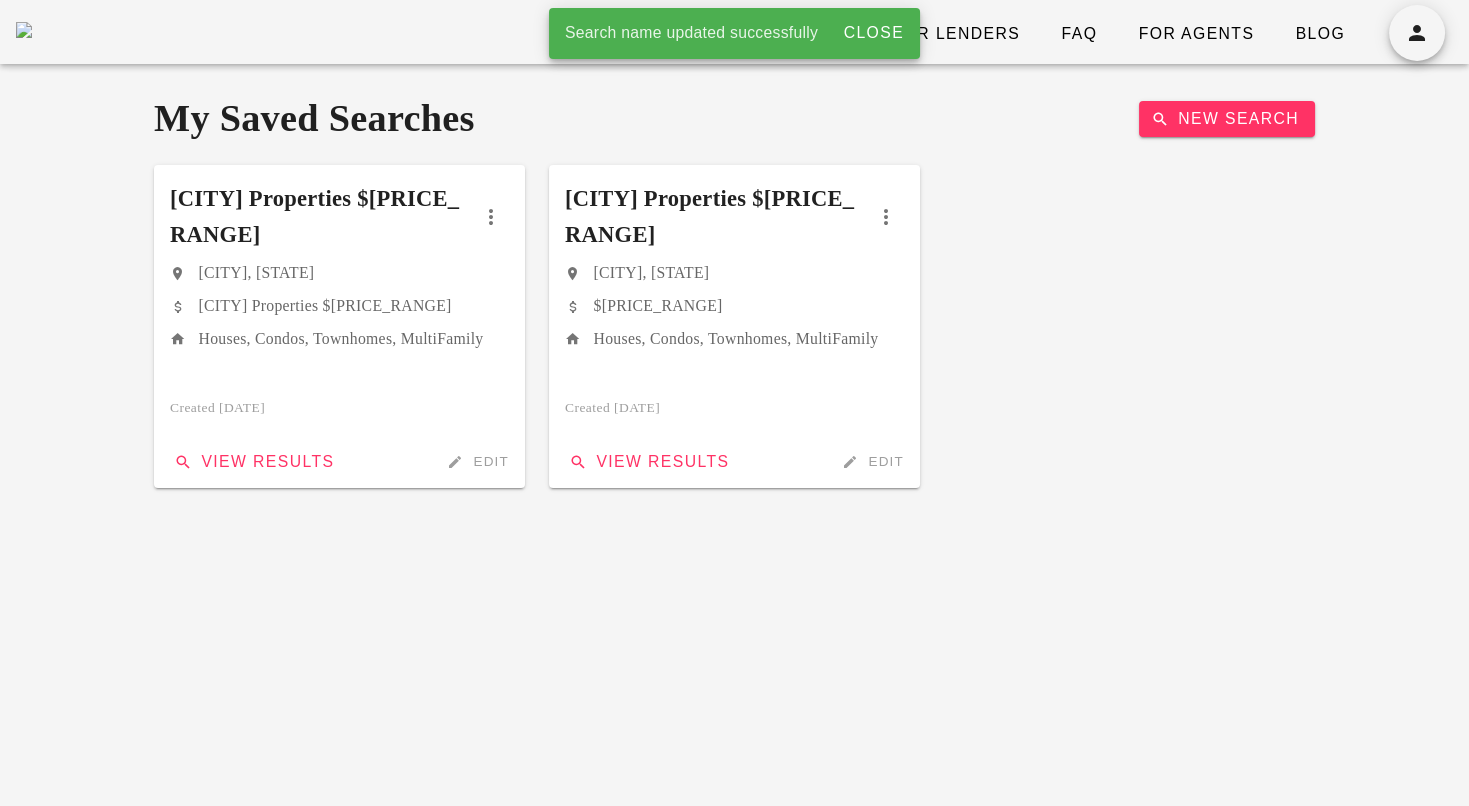 click on "[CITY] Properties $[PRICE_RANGE]       [CITY], [STATE]     $[PRICE_RANGE]     Houses, Condos, Townhomes, MultiFamily       Created [DATE]
View Results
Edit
[CITY] Properties $[PRICE_RANGE]       [CITY], [STATE]     $[PRICE_RANGE]     Houses, Condos, Townhomes, MultiFamily       Created [DATE]
View Results
Edit" at bounding box center [734, 326] 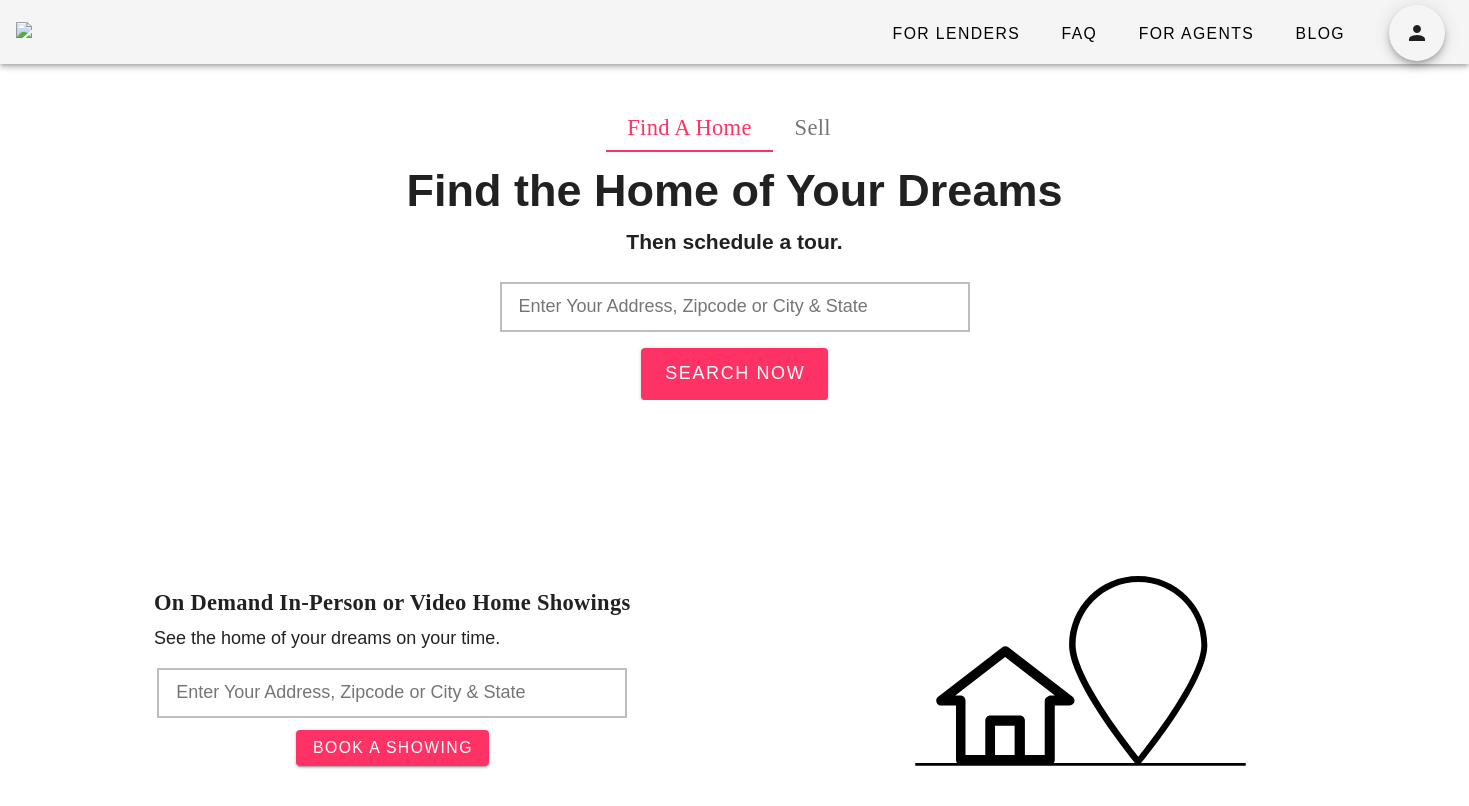 scroll, scrollTop: 0, scrollLeft: 0, axis: both 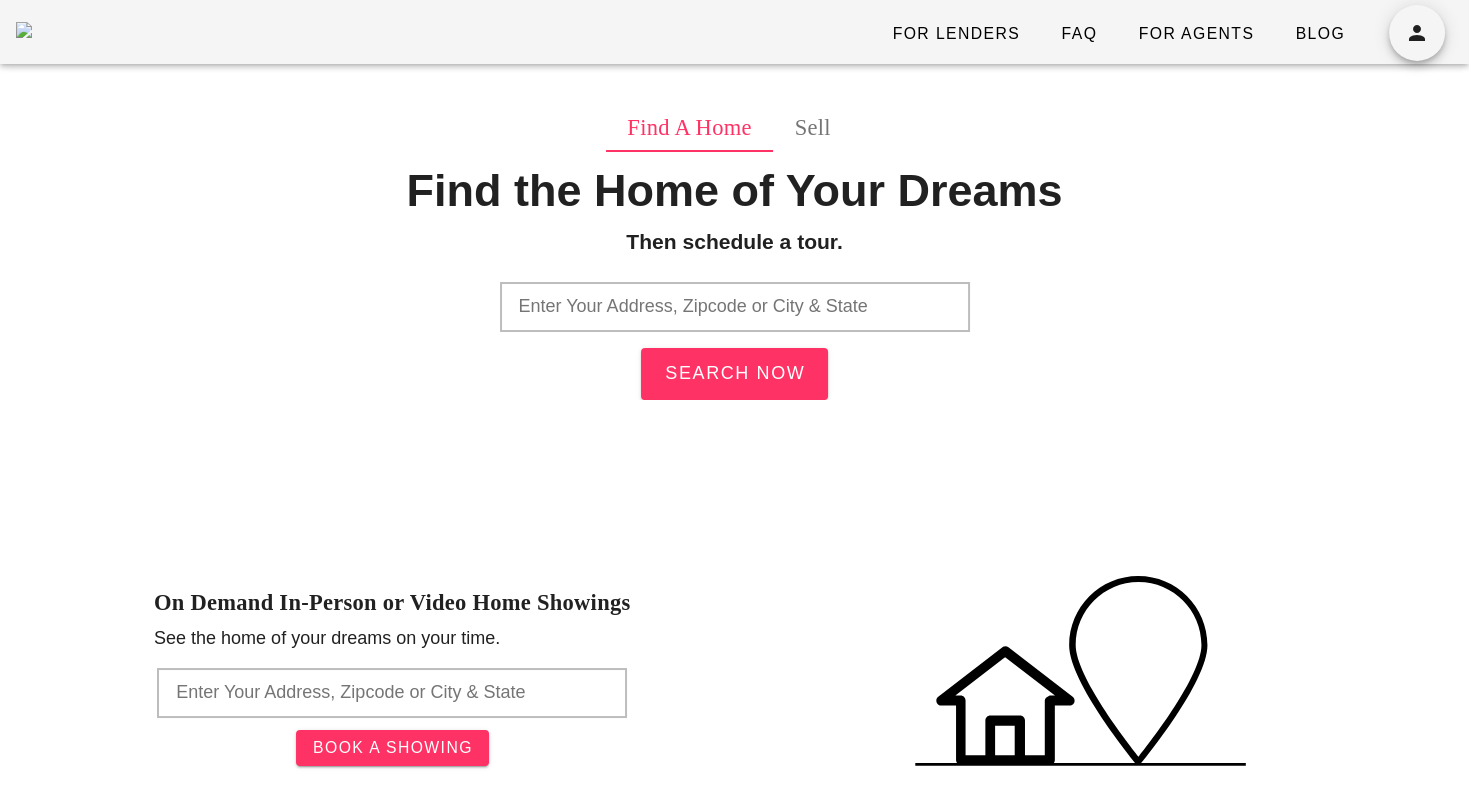 click at bounding box center [735, 307] 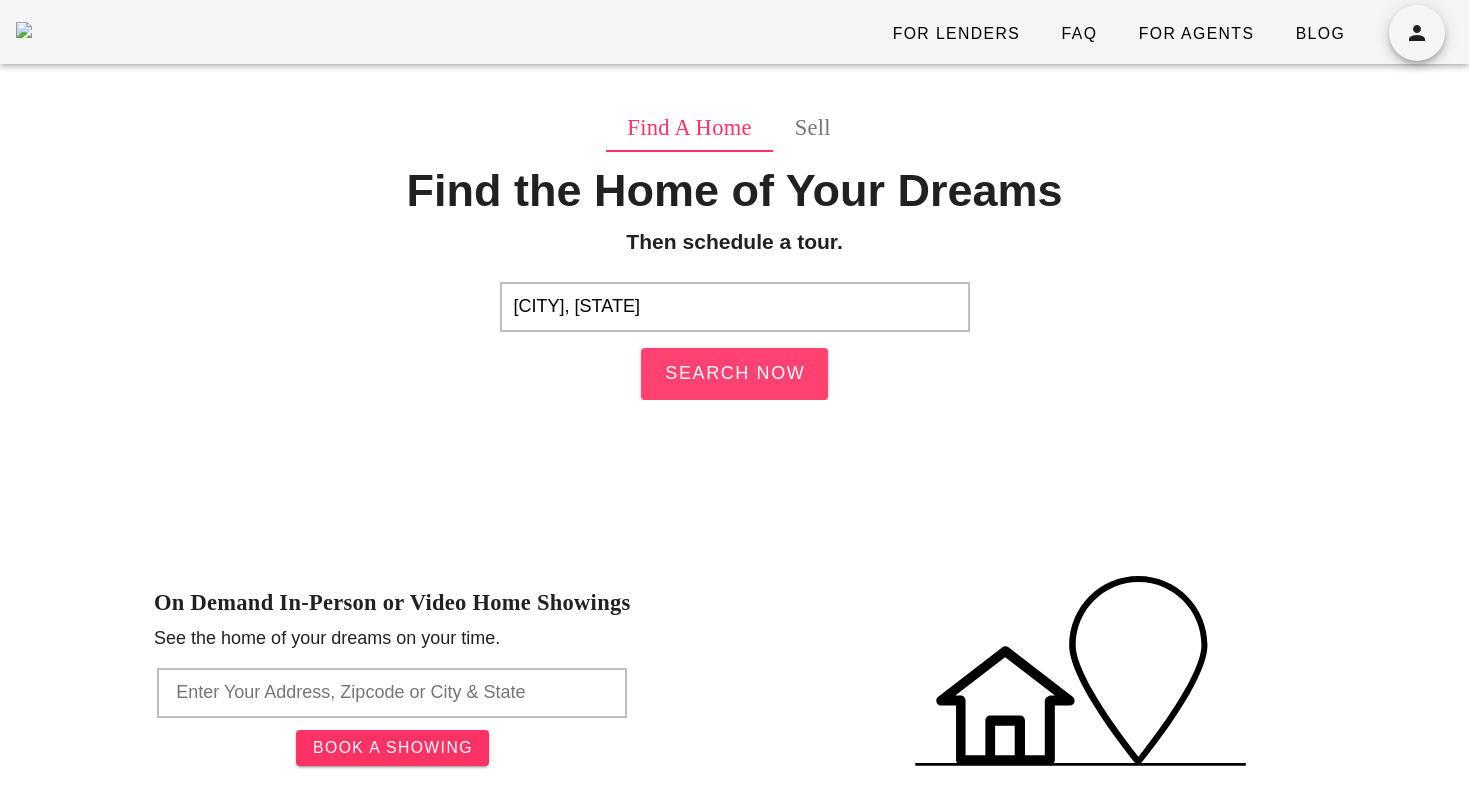 type on "[CITY], [STATE]" 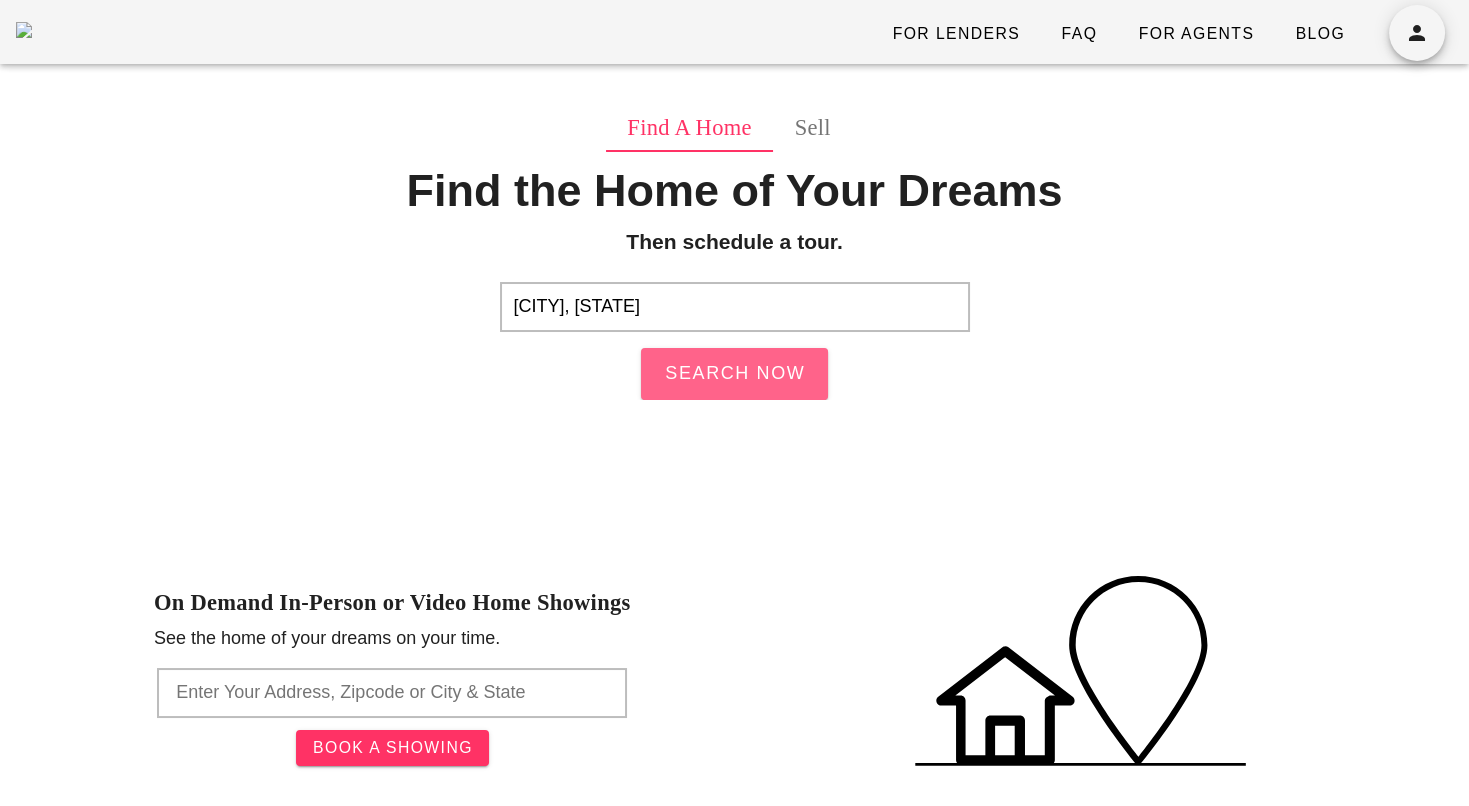 click on "Search Now" at bounding box center (735, 373) 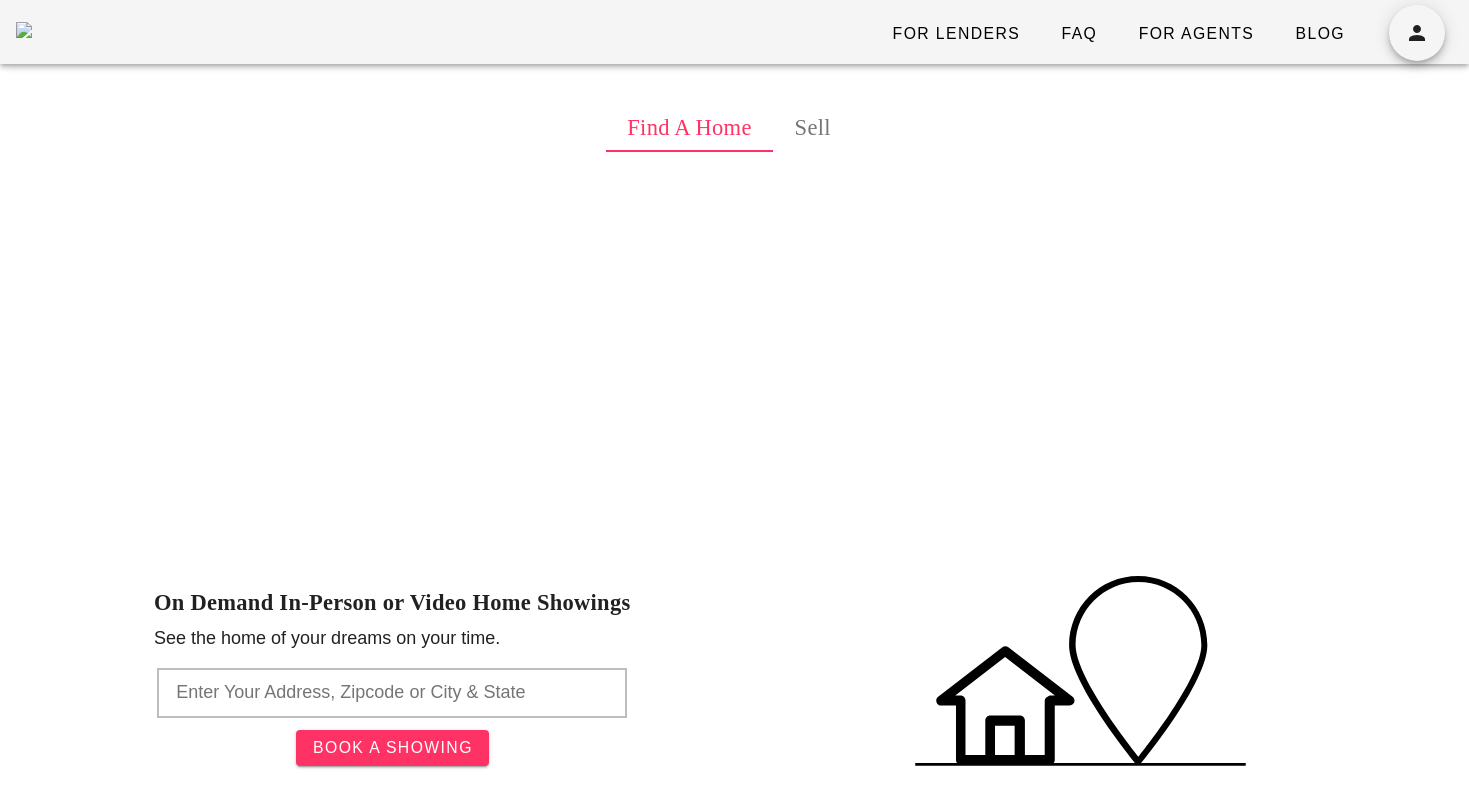 scroll, scrollTop: 0, scrollLeft: 0, axis: both 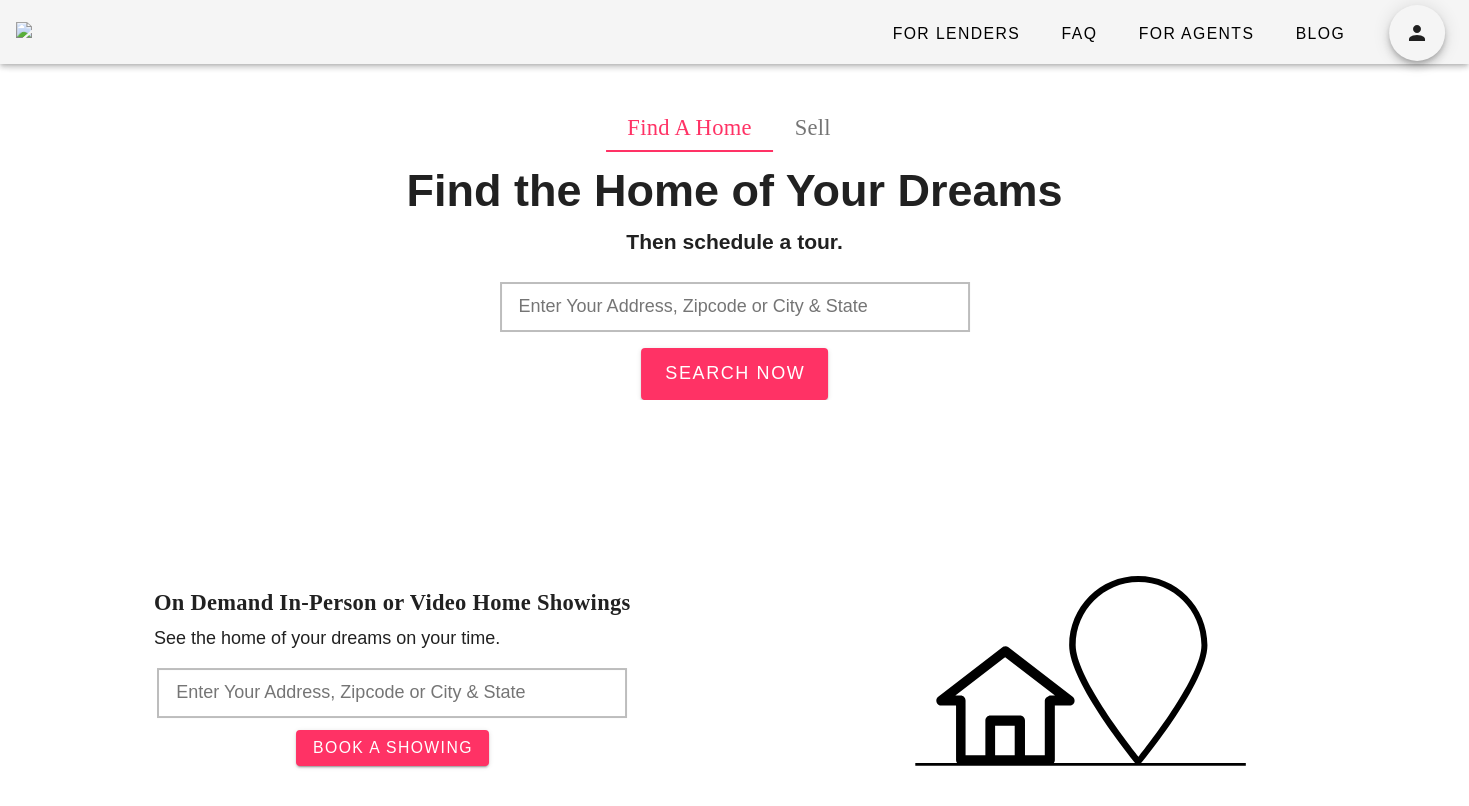 click at bounding box center (735, 307) 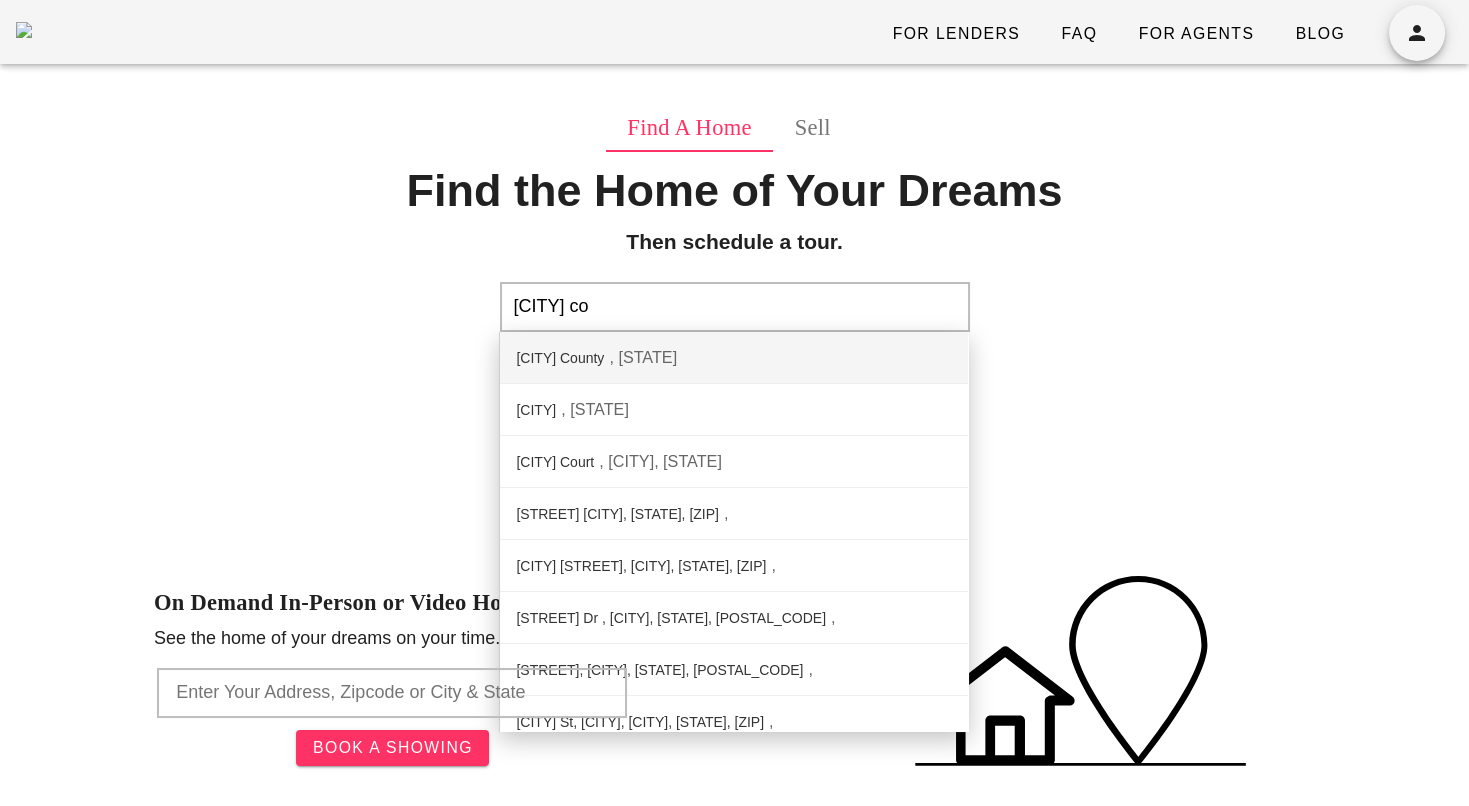type on "[CITY] co" 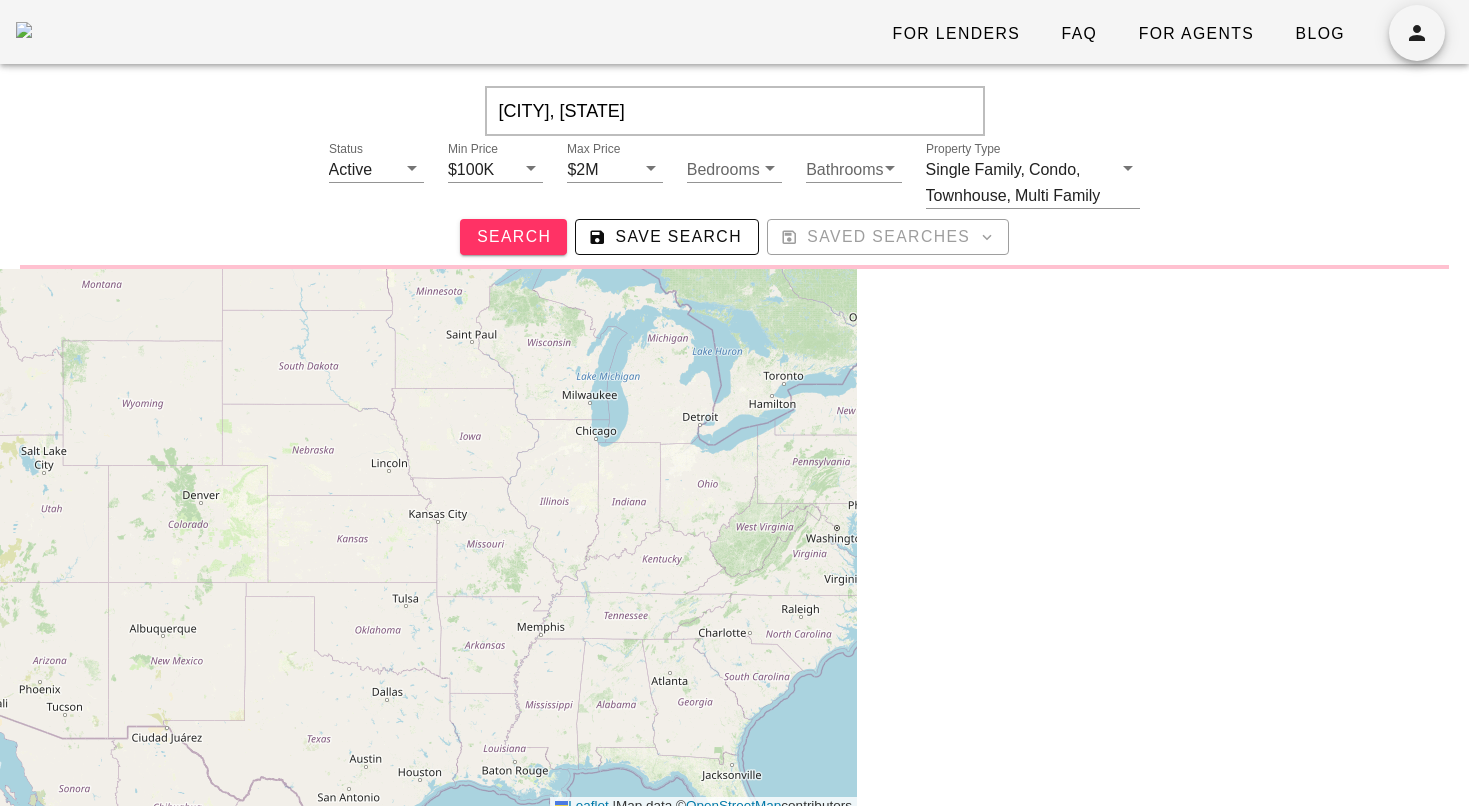 scroll, scrollTop: 0, scrollLeft: 0, axis: both 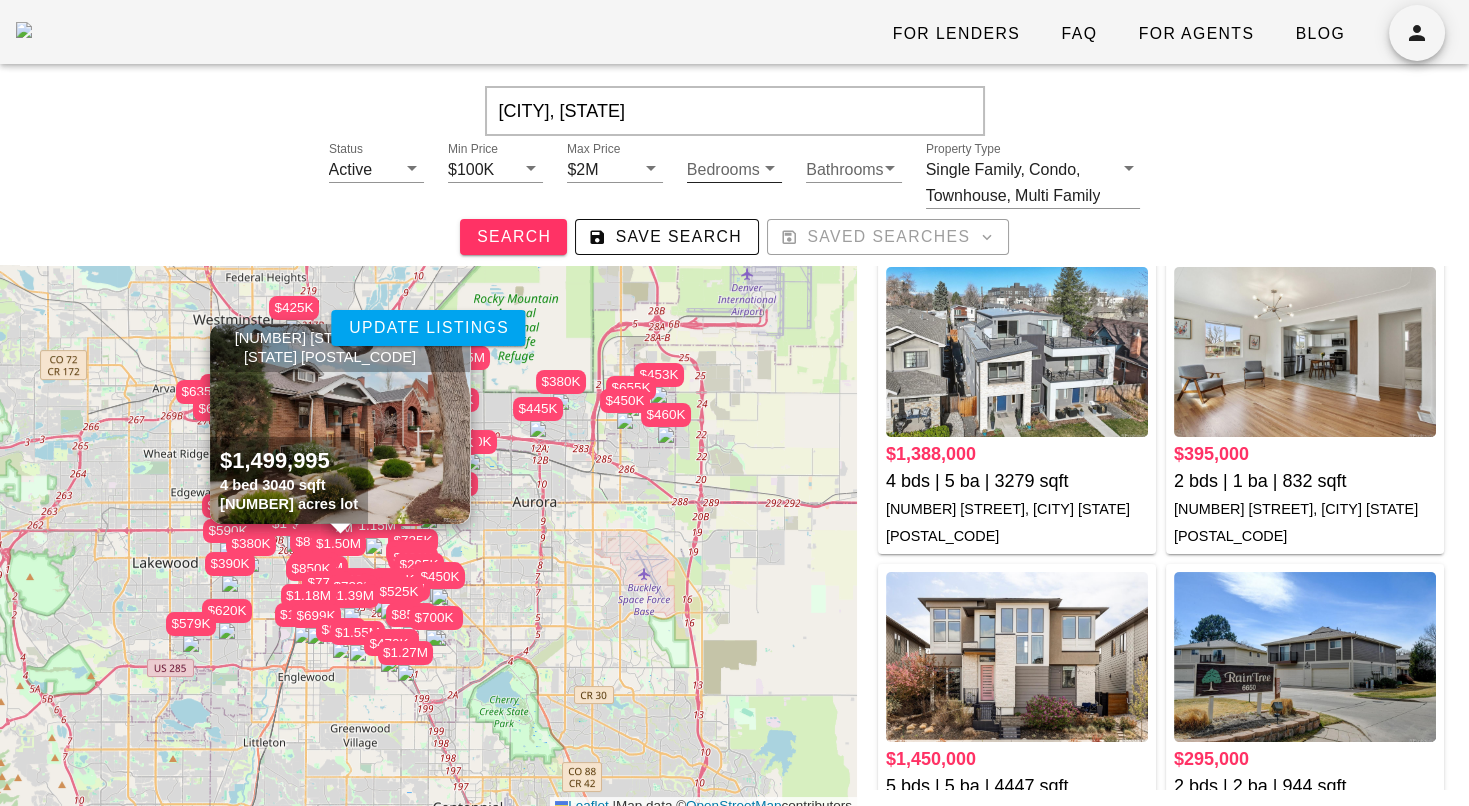 click on "Bedrooms" at bounding box center [720, 169] 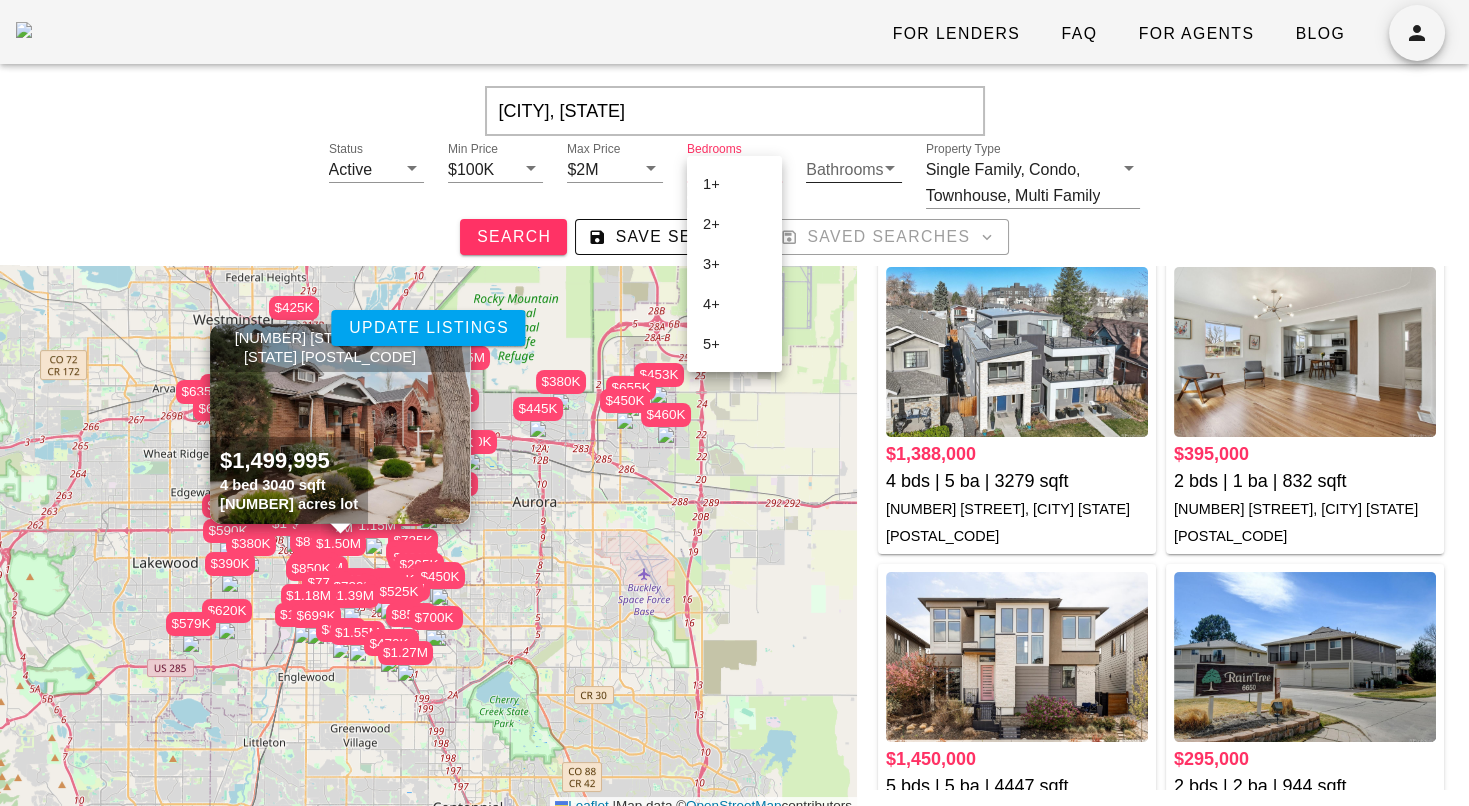 click on "Bathrooms" at bounding box center (839, 169) 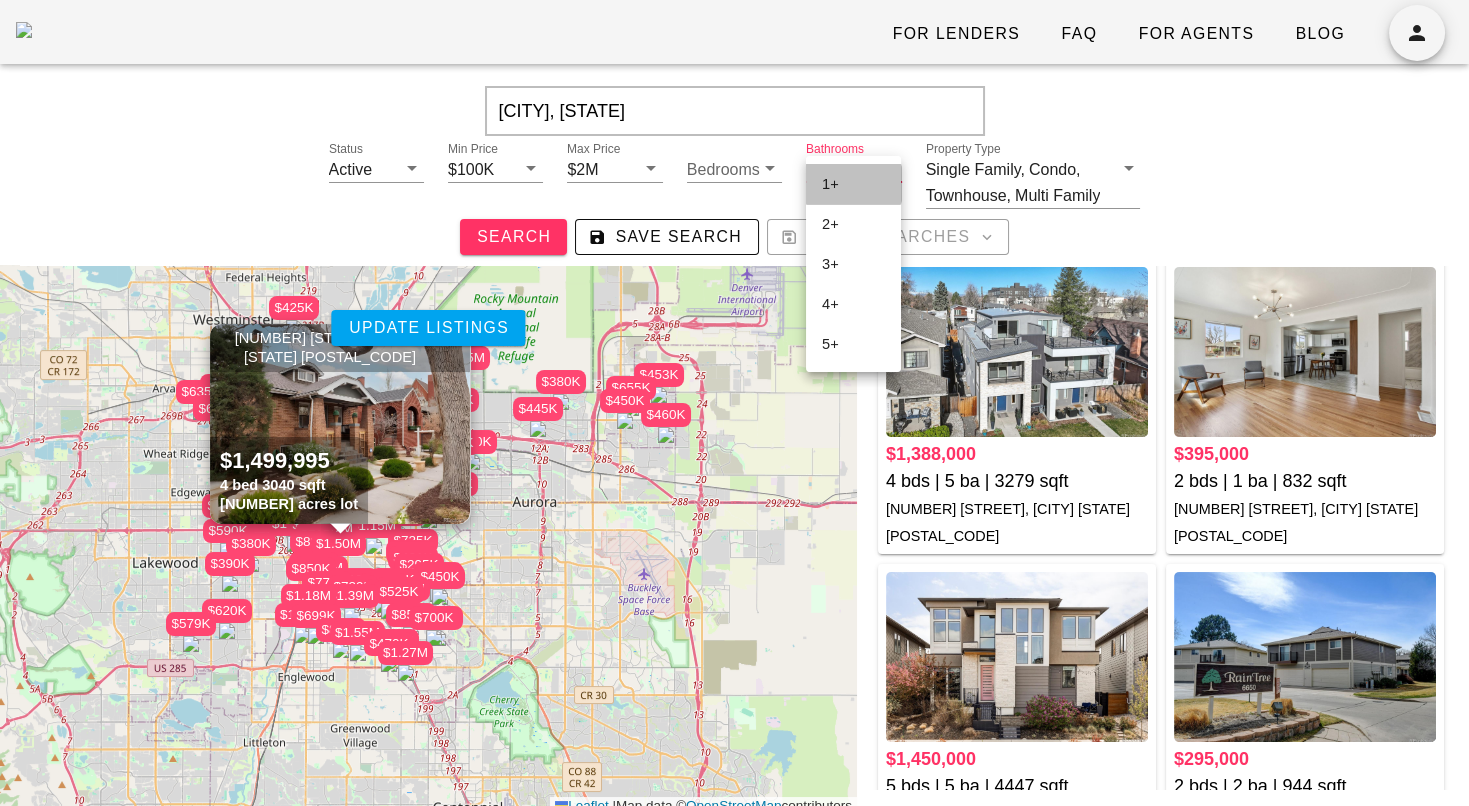 click on "1+" at bounding box center [853, 184] 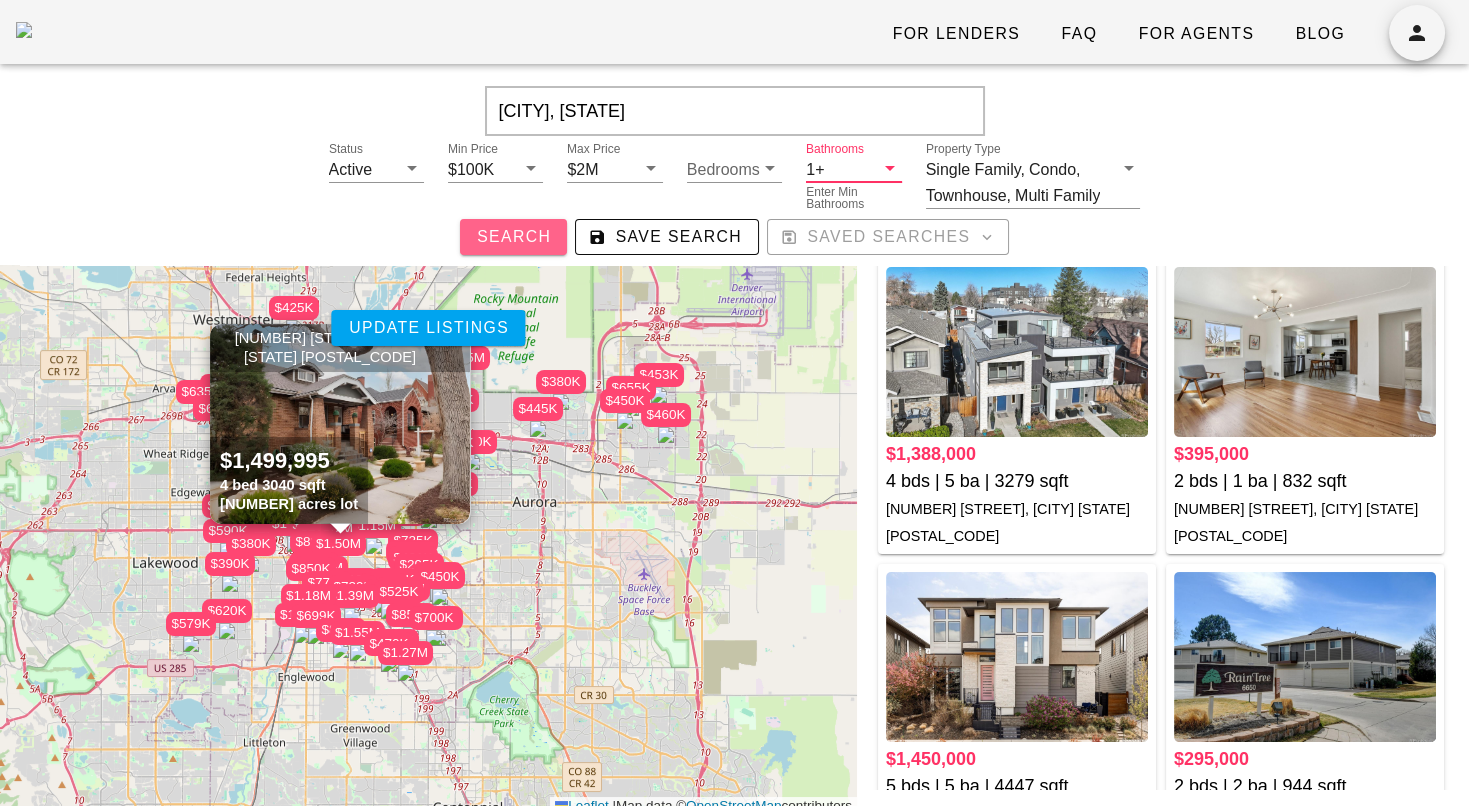 click on "Search" at bounding box center (513, 237) 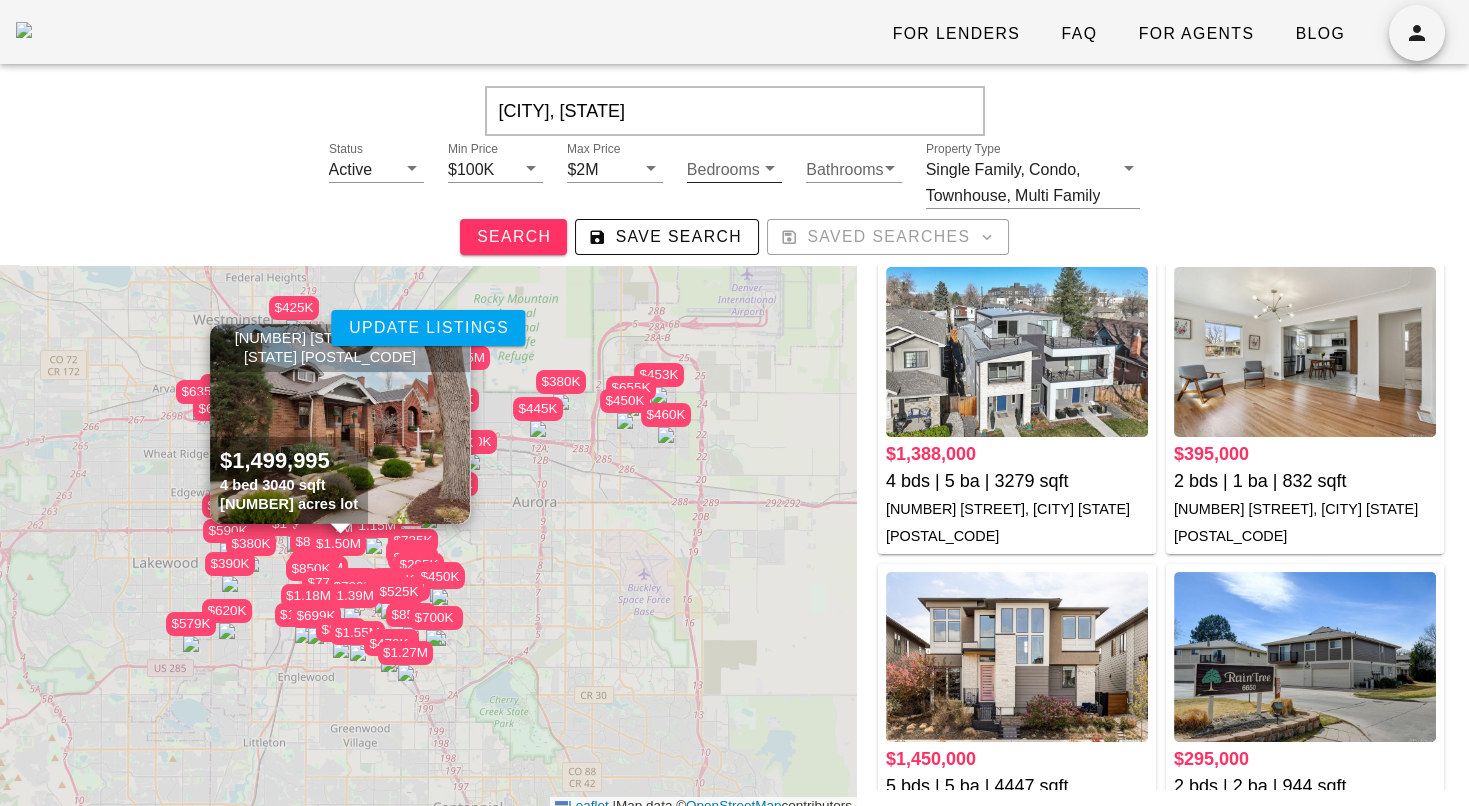 click on "Bedrooms" at bounding box center (720, 169) 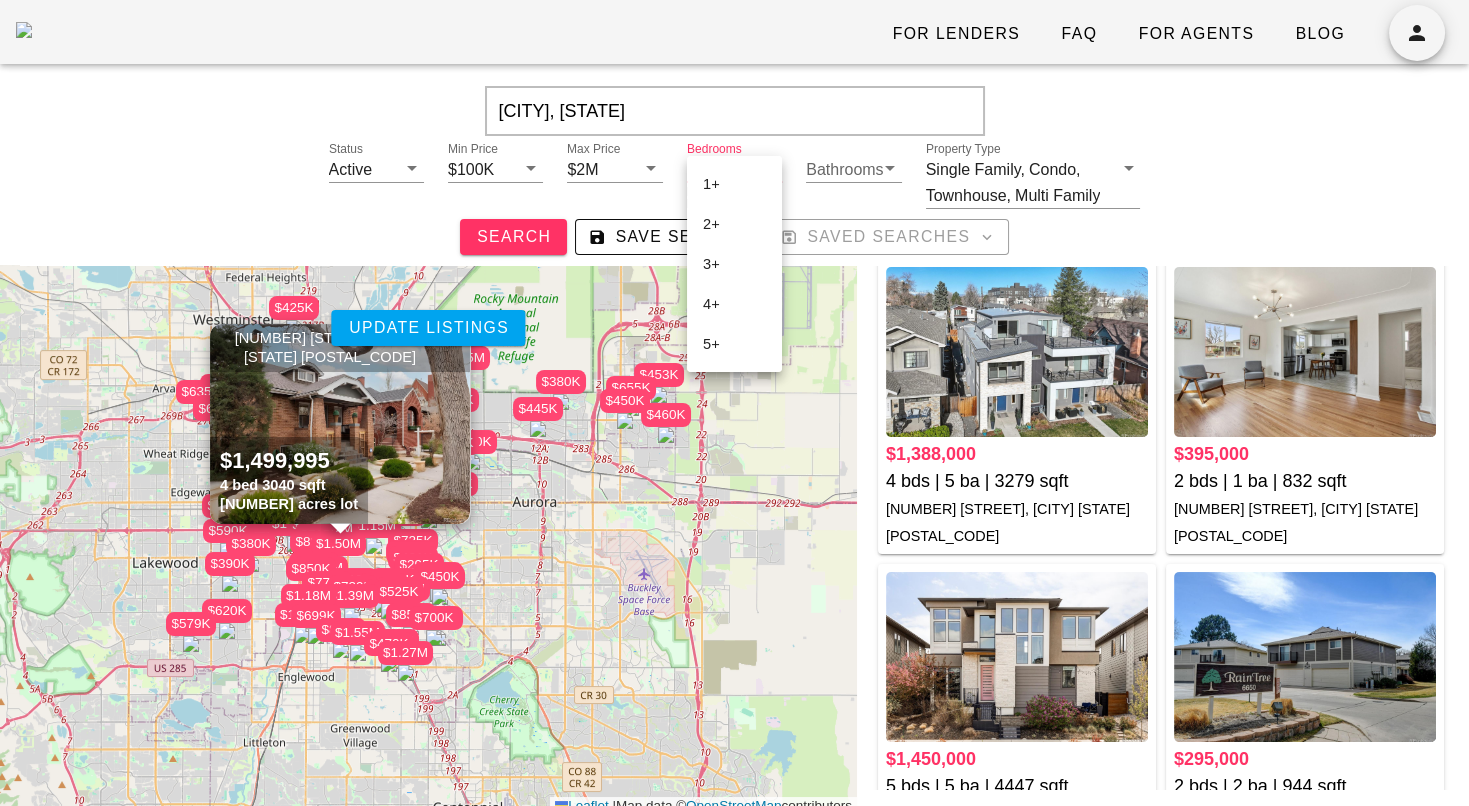 click on "Status Active   Min Price $100K   Max Price $2M   Bedrooms Enter Min Bedrooms   Bathrooms   Property Type Single Family,  Condo,  Townhouse,  Multi Family   Search
Save Search
Saved Searches" at bounding box center (734, 199) 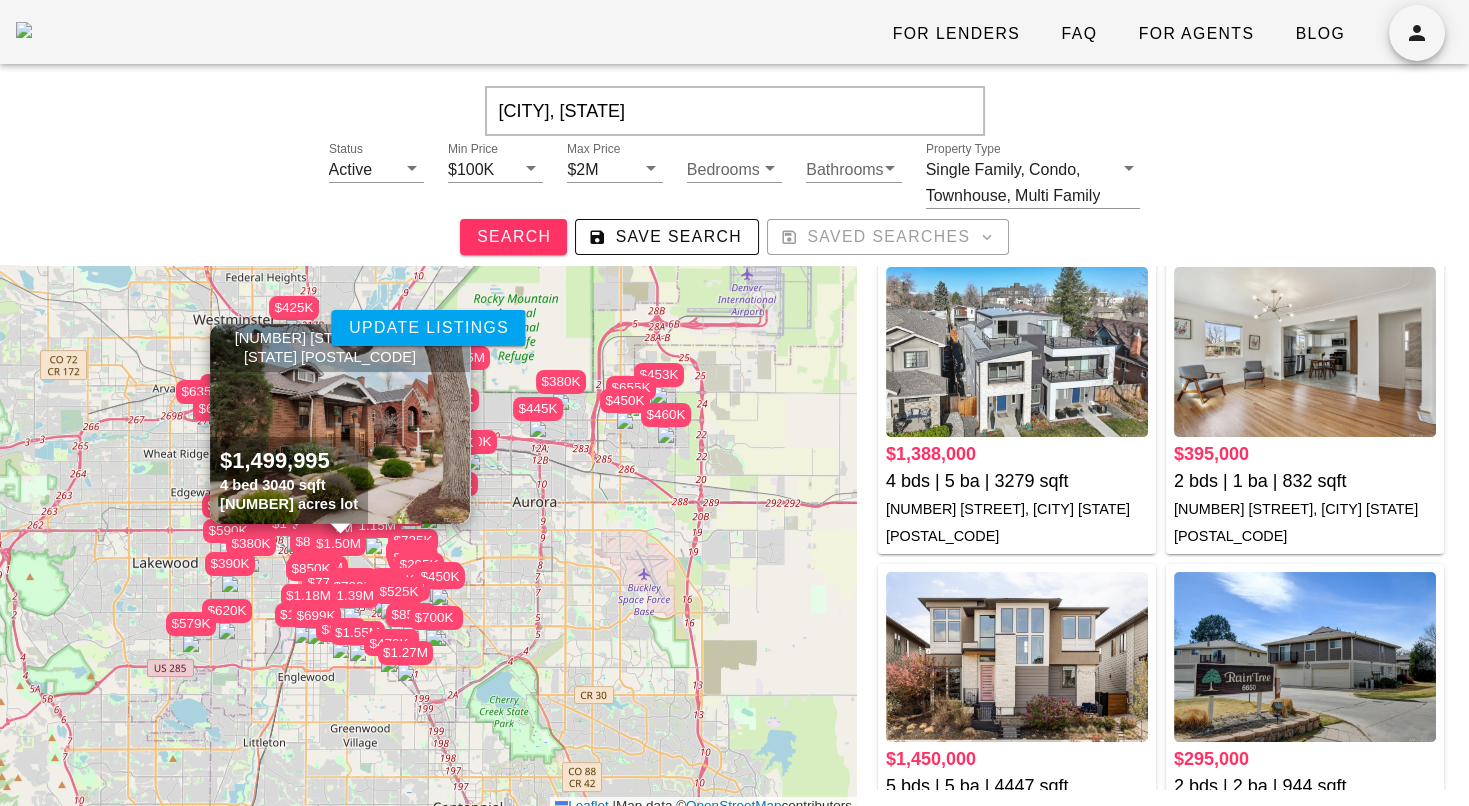 scroll, scrollTop: 0, scrollLeft: 0, axis: both 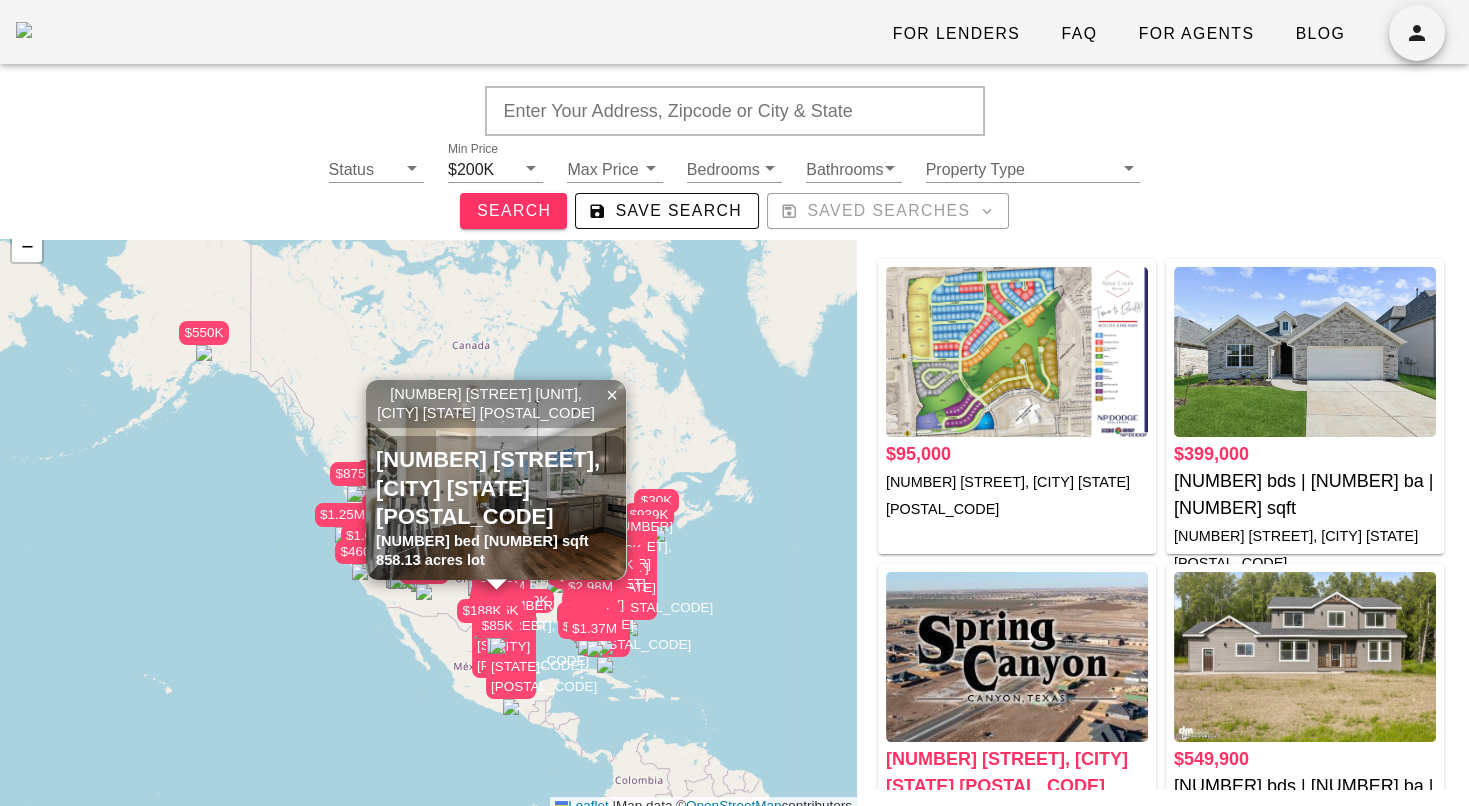 click on "Status   Min Price [NUMBER]K   Max Price   Bedrooms   Bathrooms   Property Type   Search
Save Search
Saved Searches" at bounding box center [734, 186] 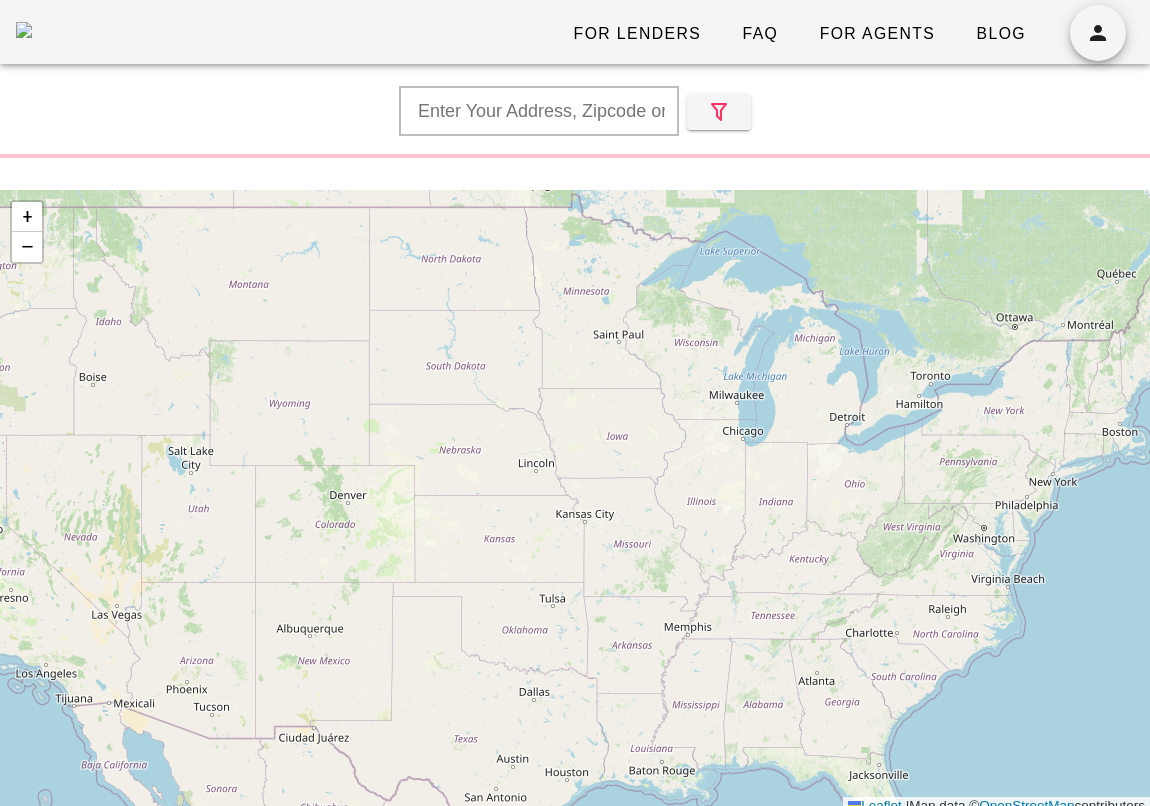 scroll, scrollTop: 0, scrollLeft: 0, axis: both 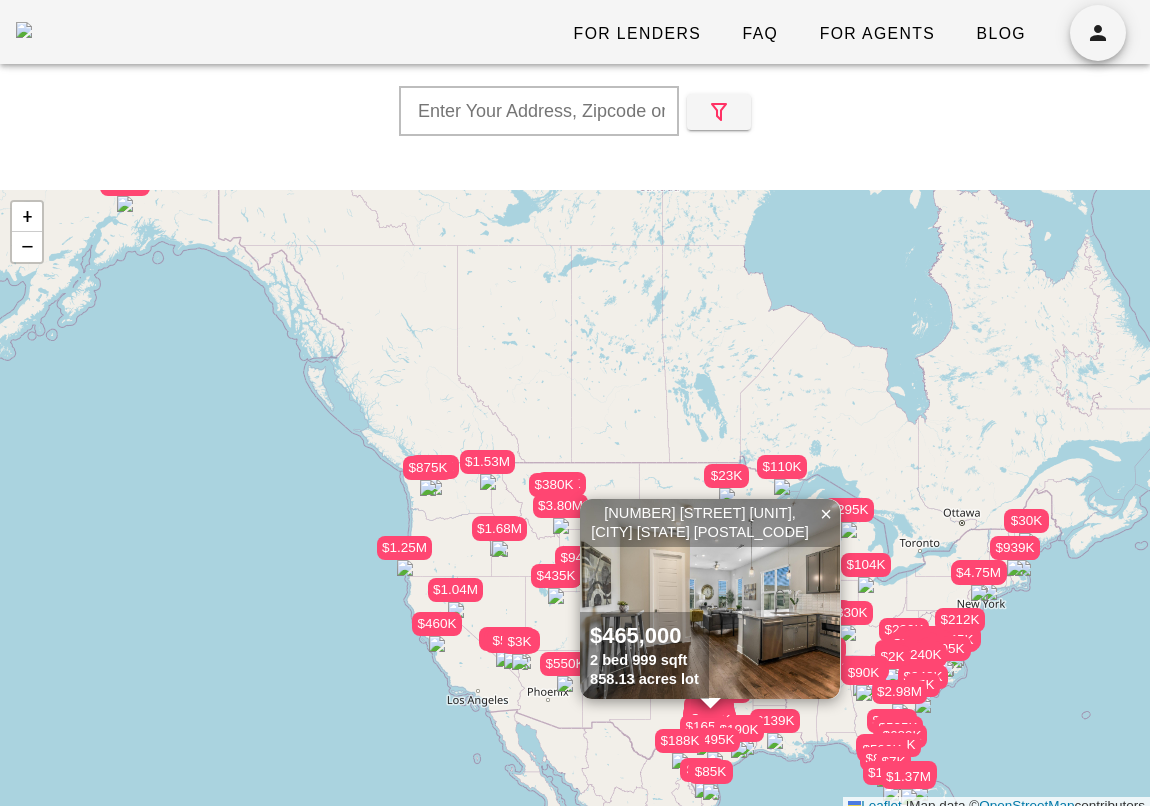 click at bounding box center [575, 111] 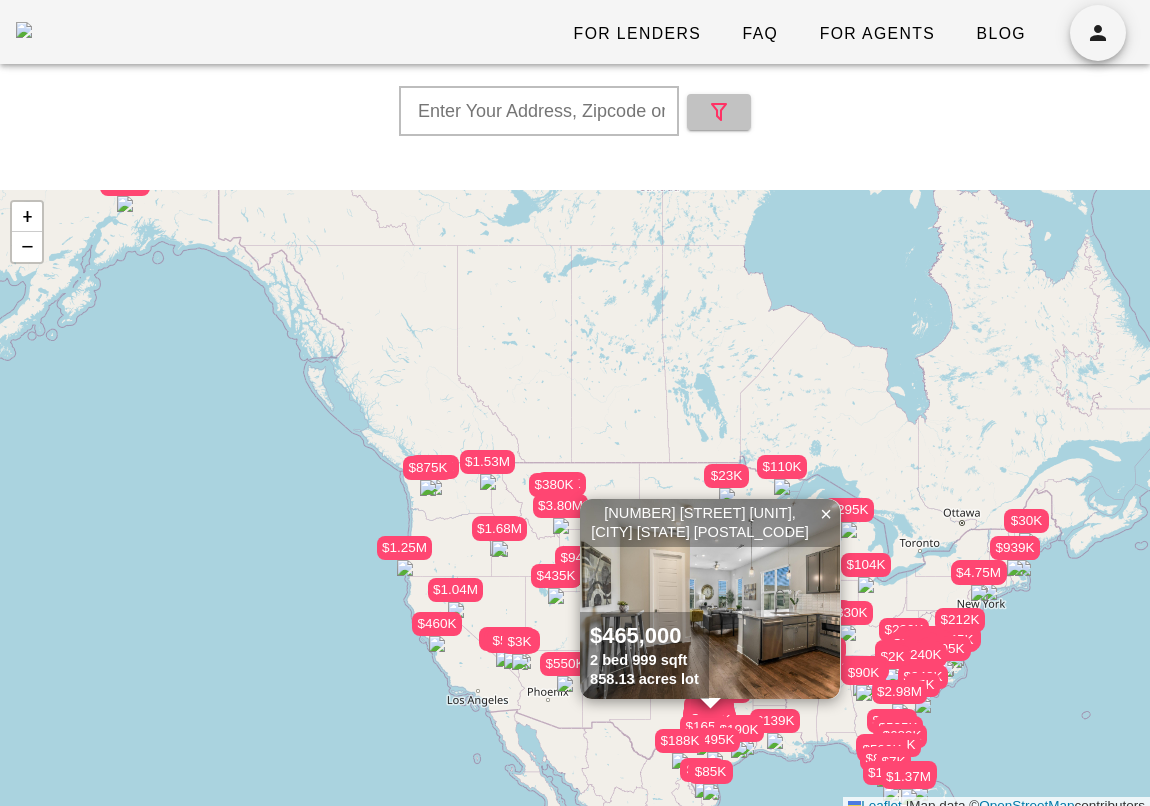 click at bounding box center [719, 112] 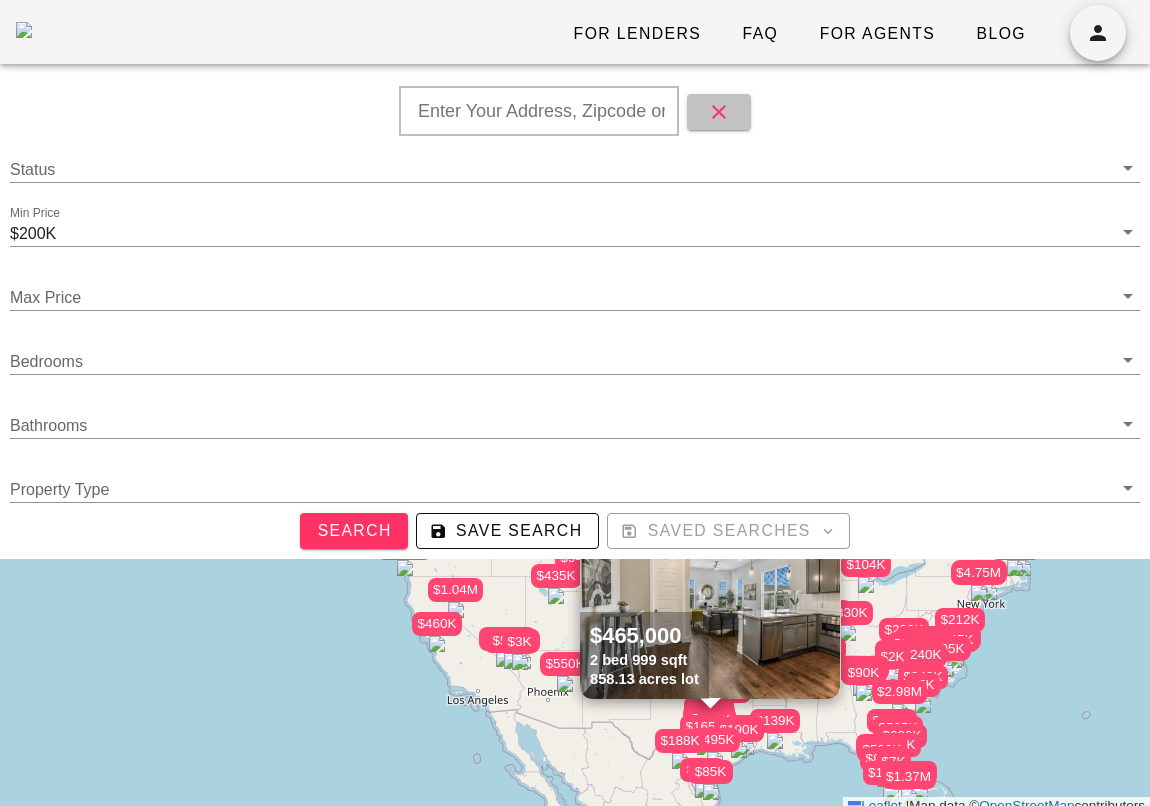 click at bounding box center [719, 112] 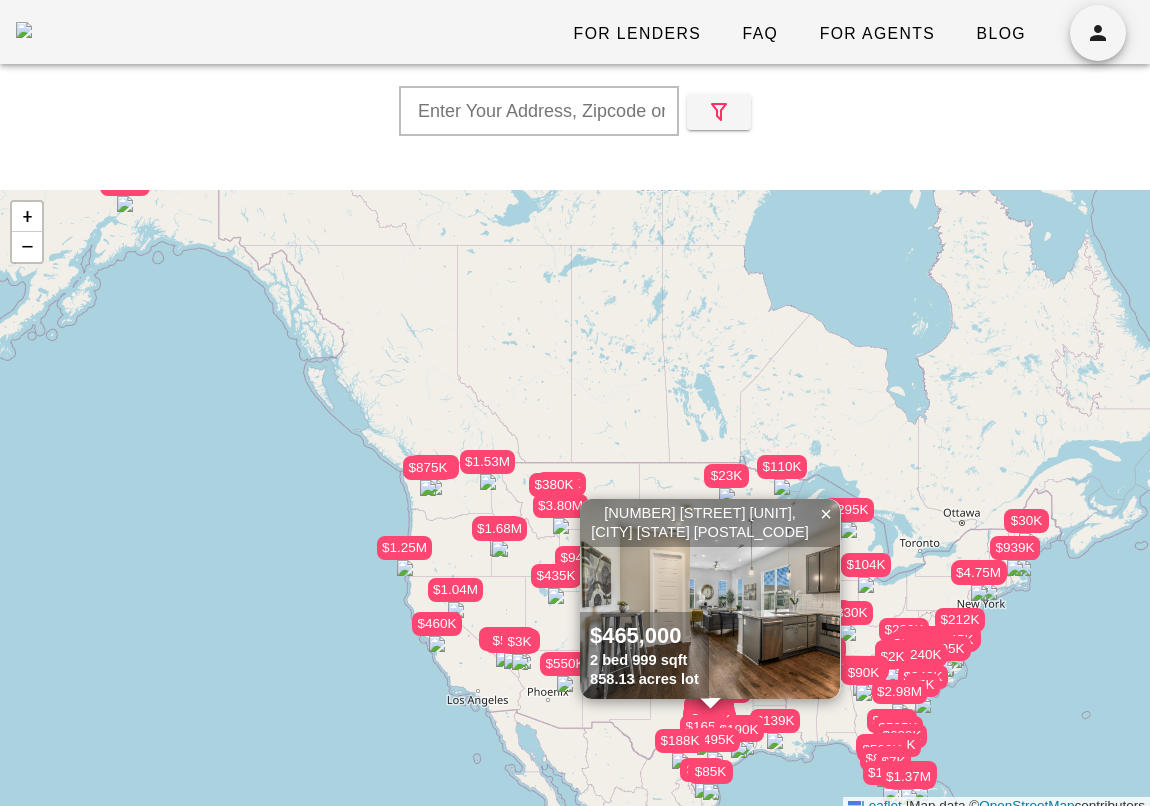 click at bounding box center (575, 111) 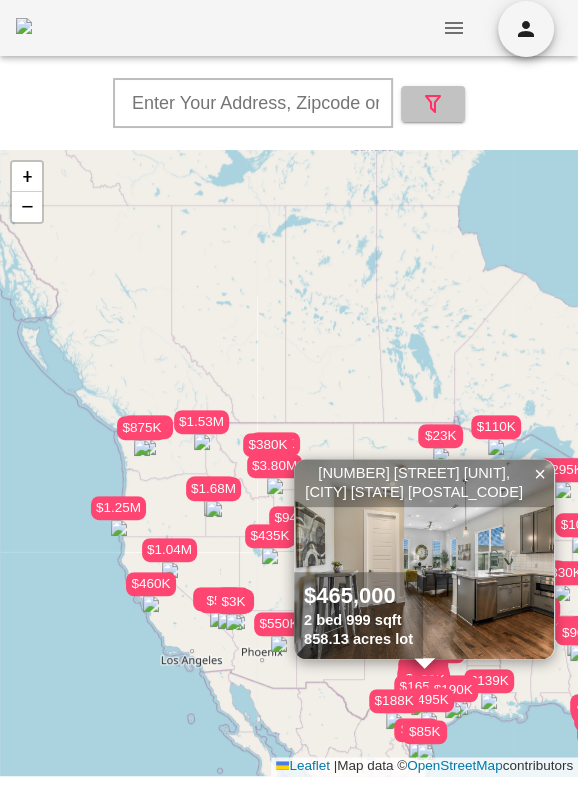 click at bounding box center [433, 104] 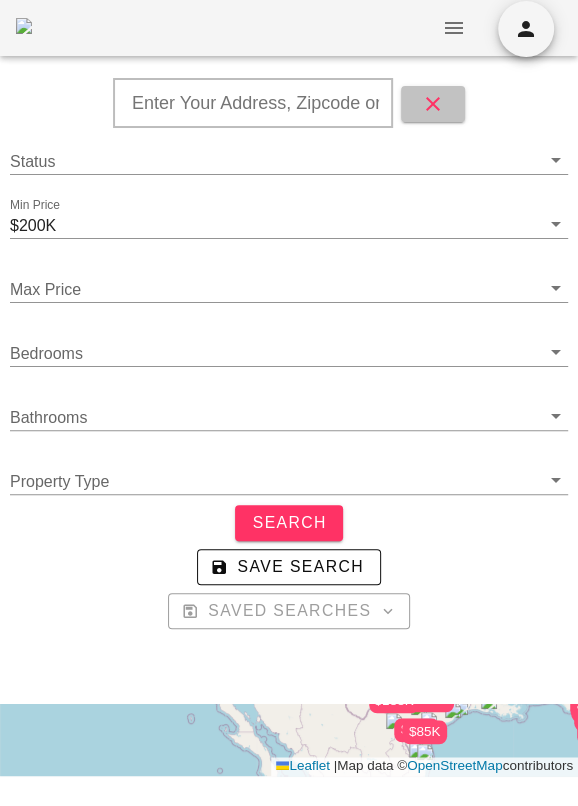click at bounding box center (433, 104) 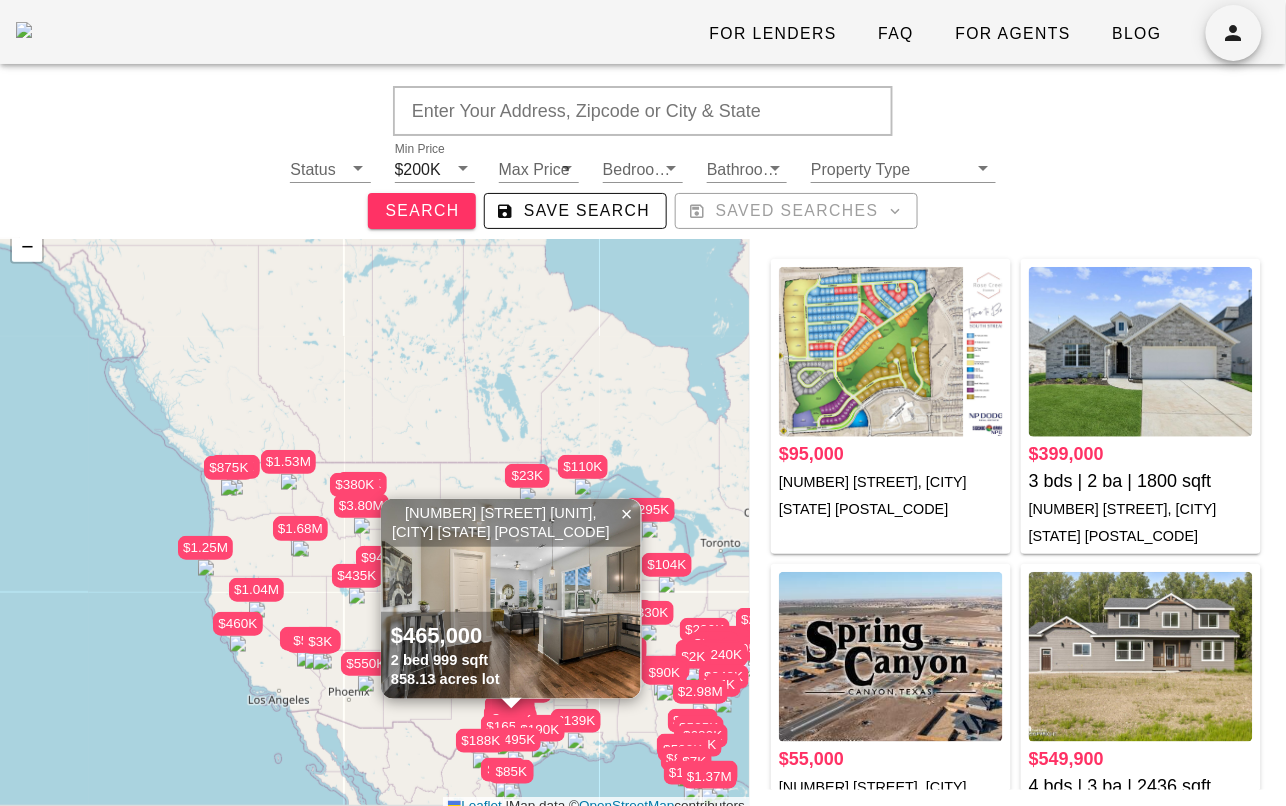 click at bounding box center (643, 111) 